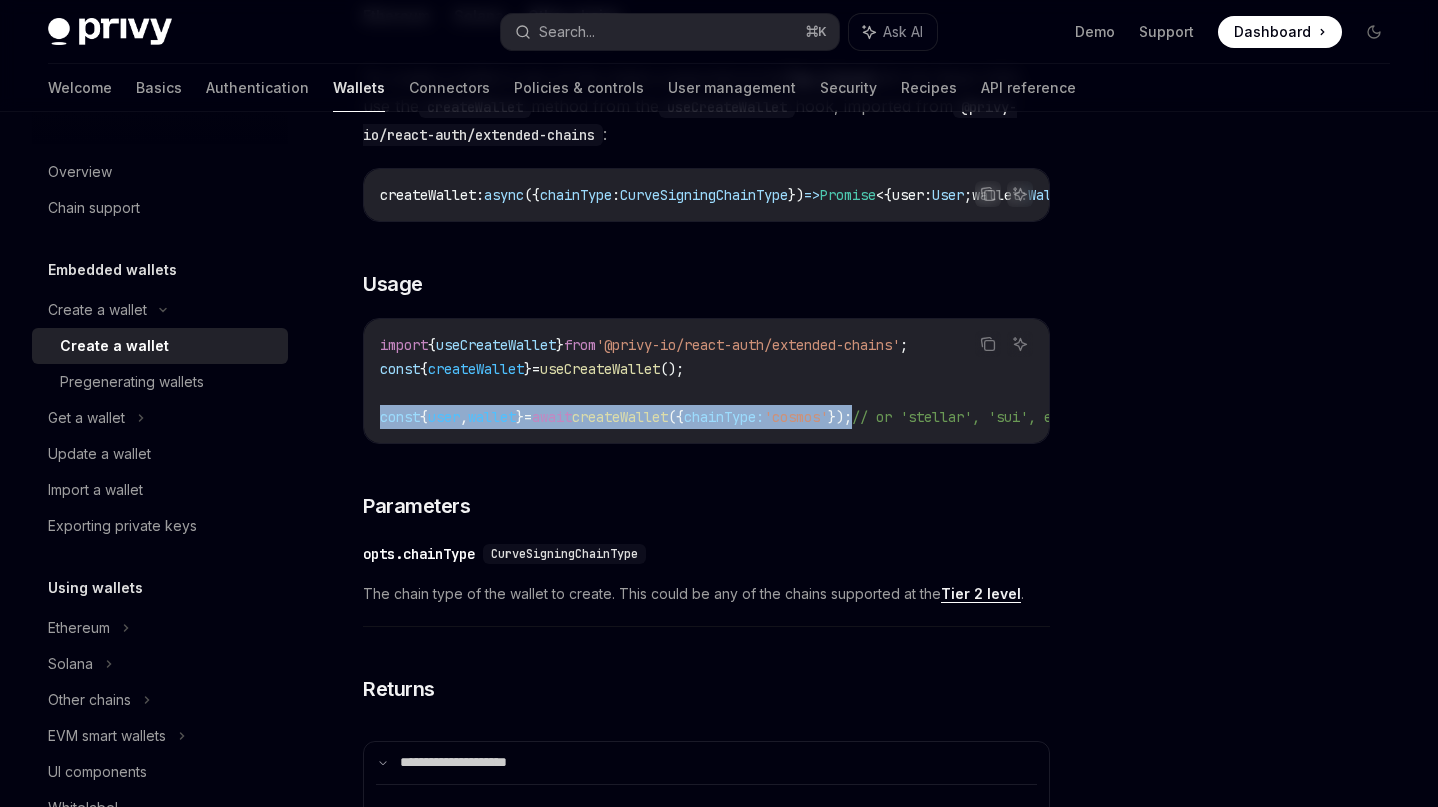scroll, scrollTop: 606, scrollLeft: 0, axis: vertical 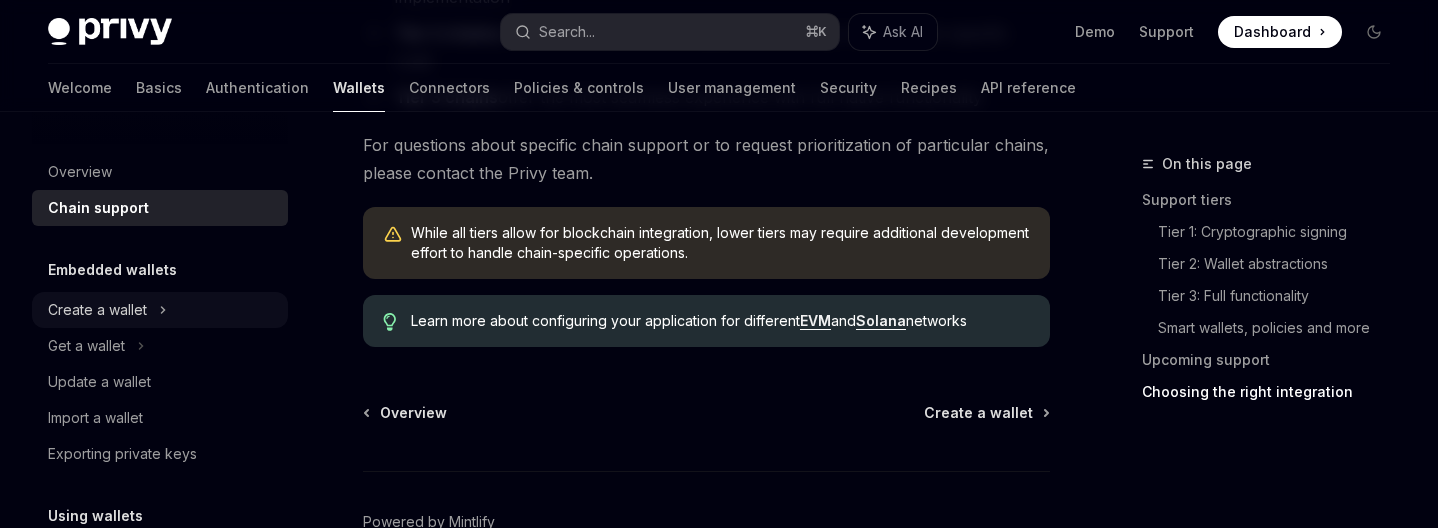 click on "Create a wallet" at bounding box center [160, 310] 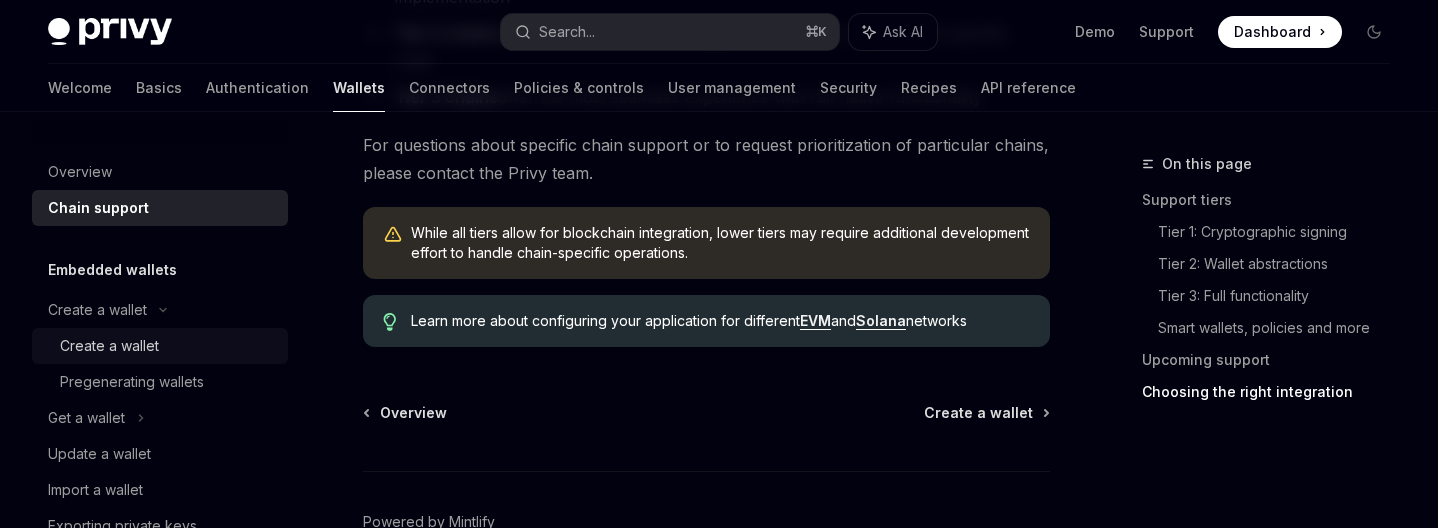 scroll, scrollTop: 0, scrollLeft: 0, axis: both 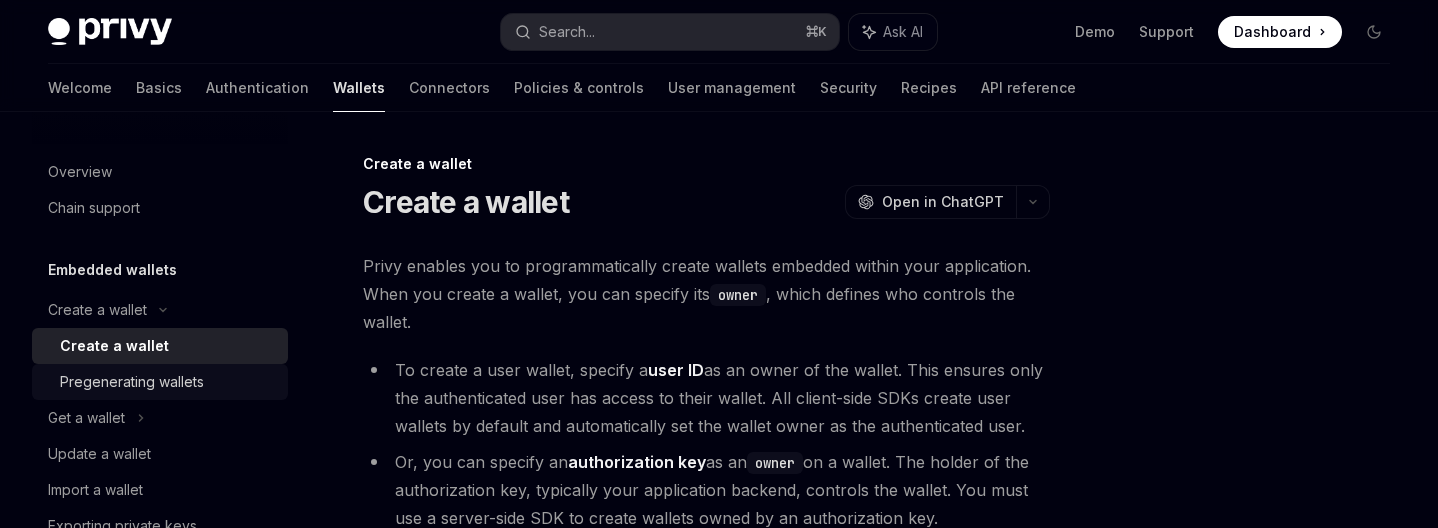 click on "Pregenerating wallets" at bounding box center [132, 382] 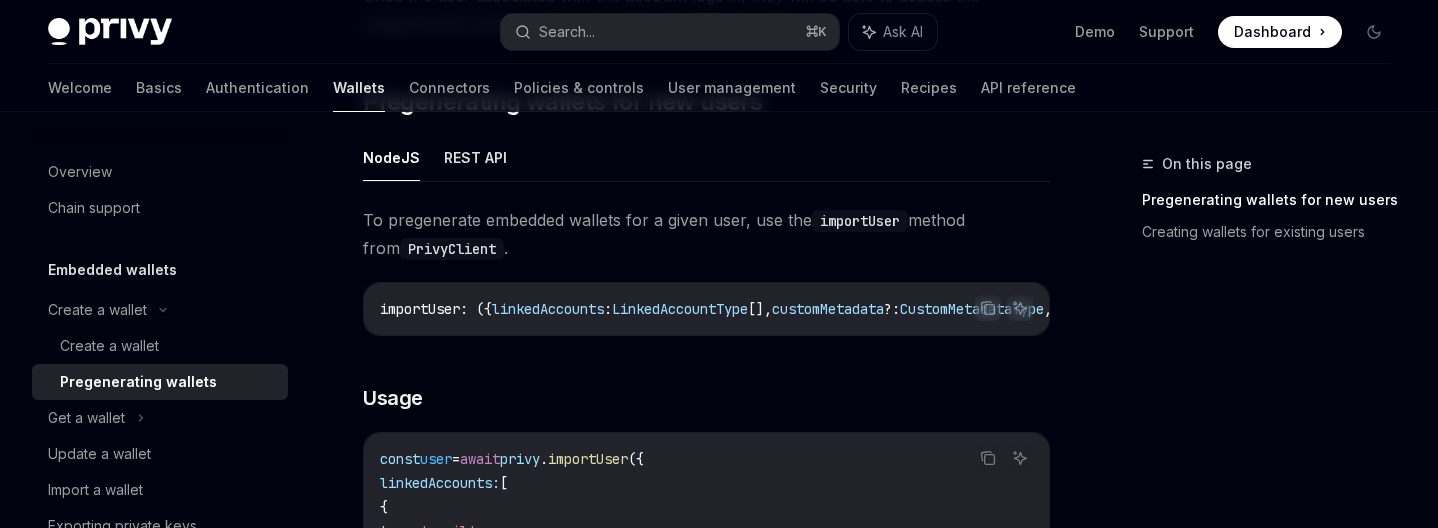 scroll, scrollTop: 406, scrollLeft: 0, axis: vertical 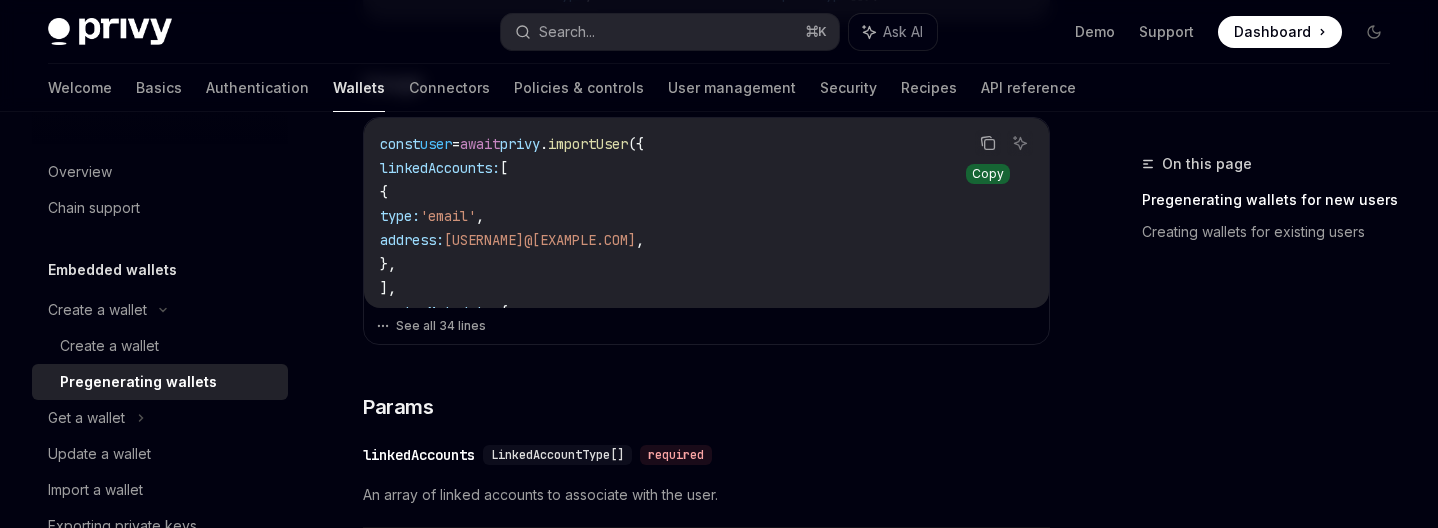 click 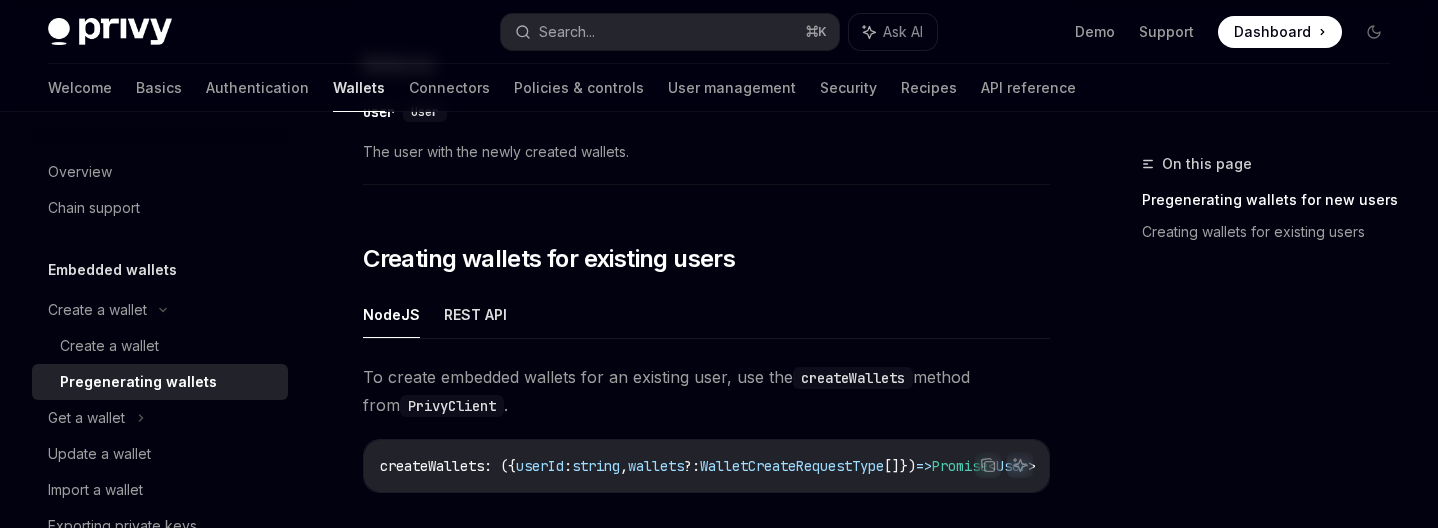 scroll, scrollTop: 2316, scrollLeft: 0, axis: vertical 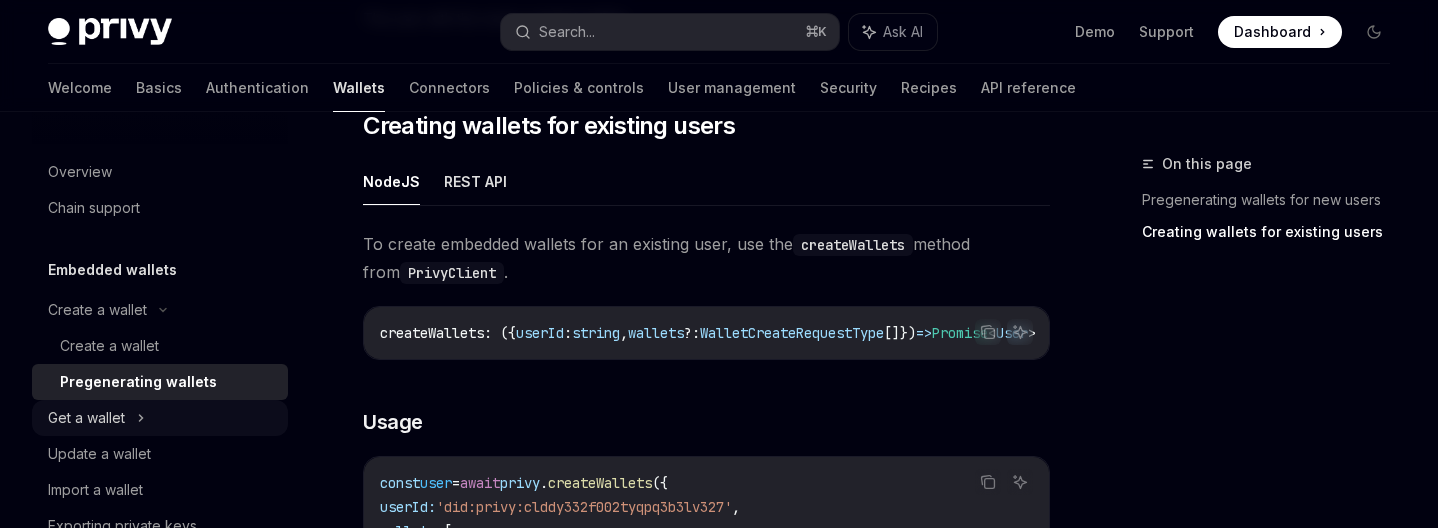 click on "Get a wallet" at bounding box center (160, 418) 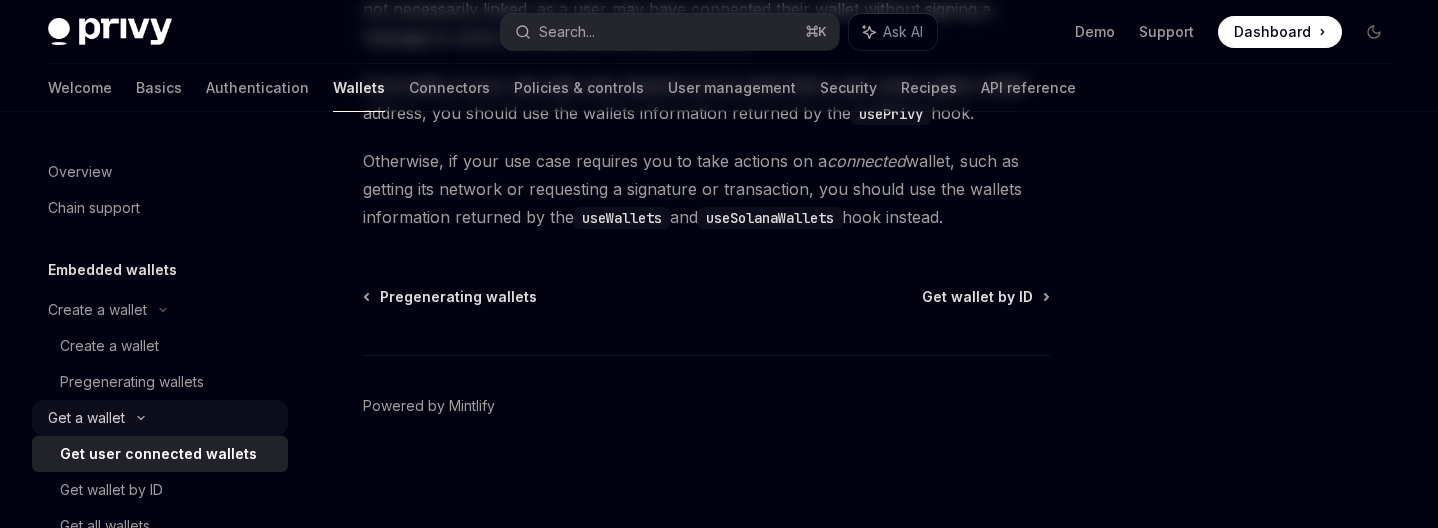 scroll, scrollTop: 0, scrollLeft: 0, axis: both 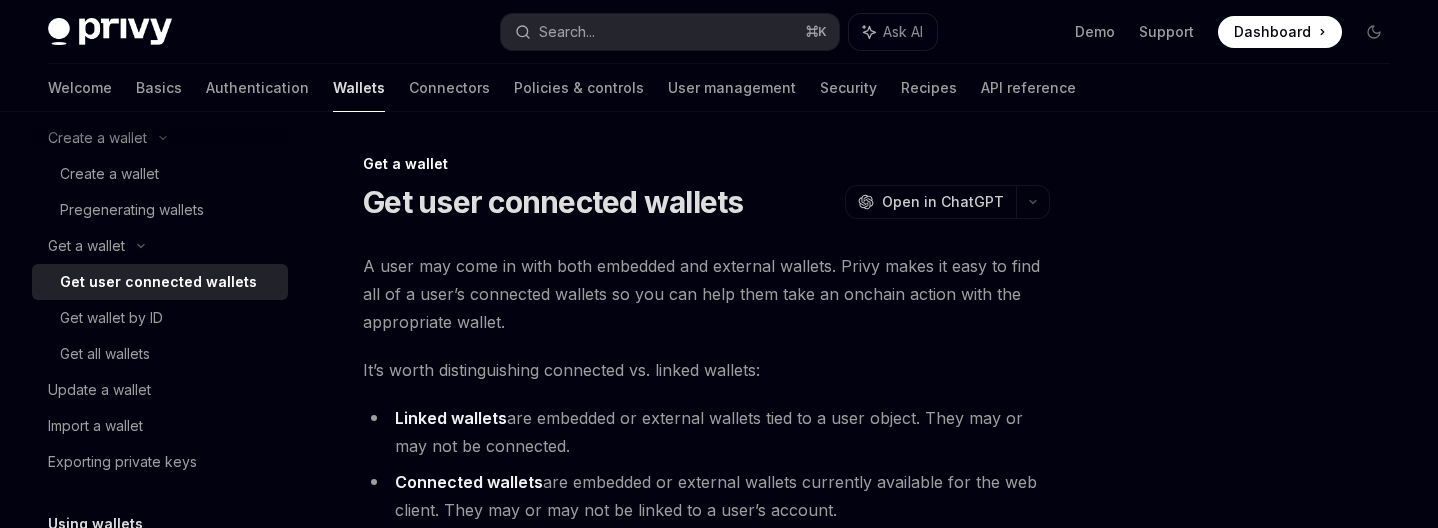 click on "Get user connected wallets" at bounding box center [158, 282] 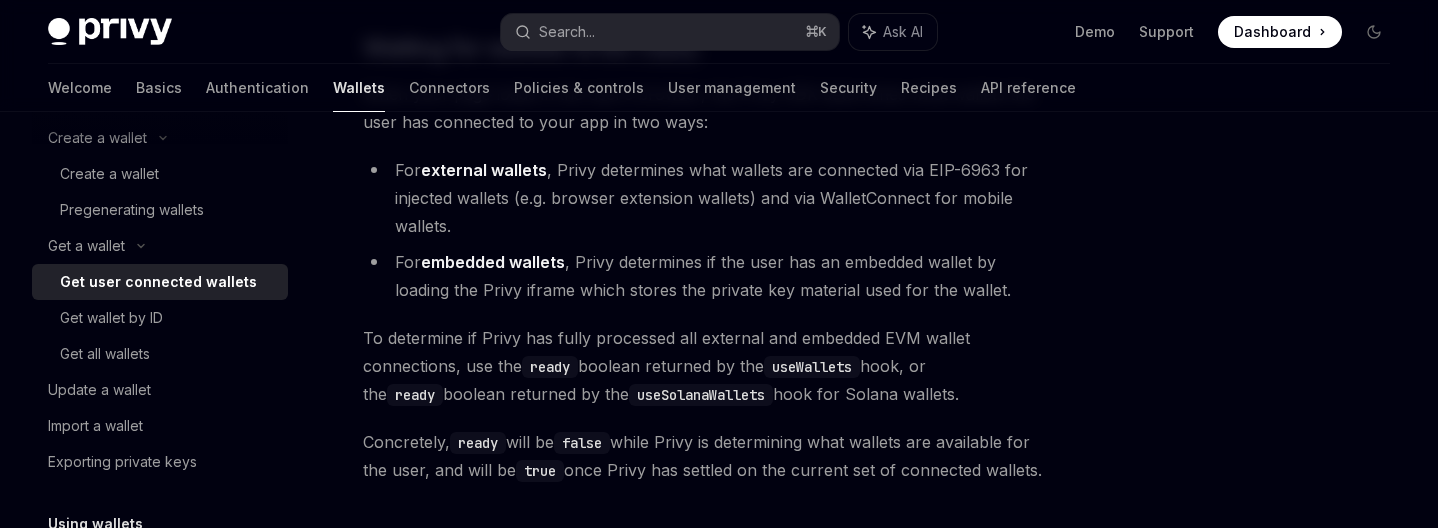 scroll, scrollTop: 1261, scrollLeft: 0, axis: vertical 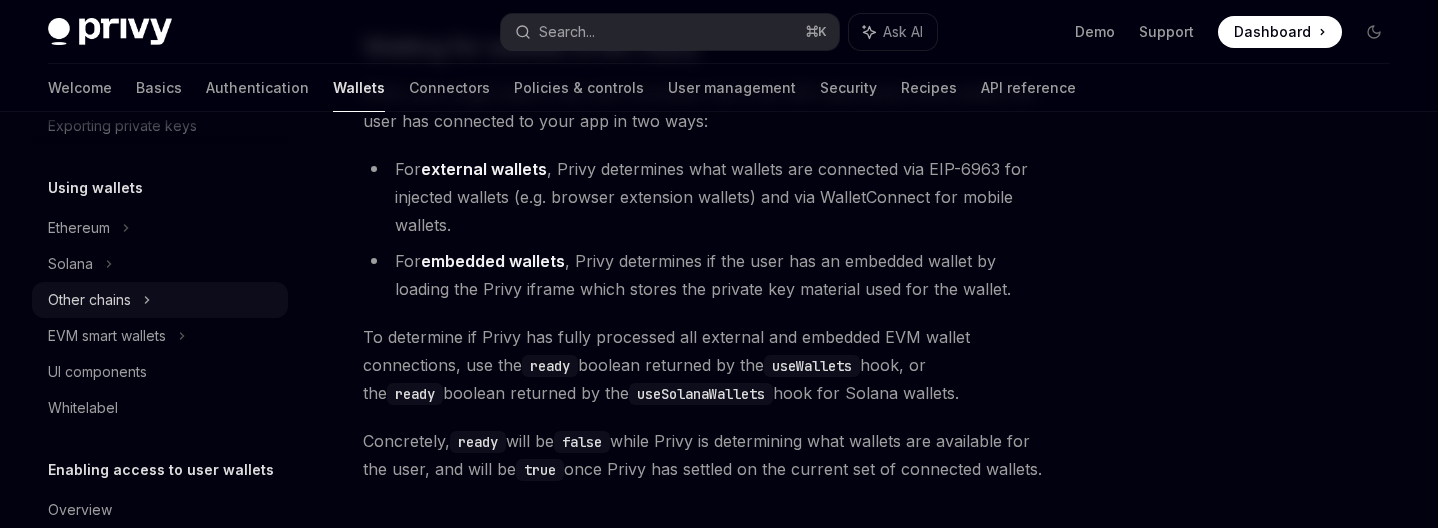 click on "Other chains" at bounding box center (160, 300) 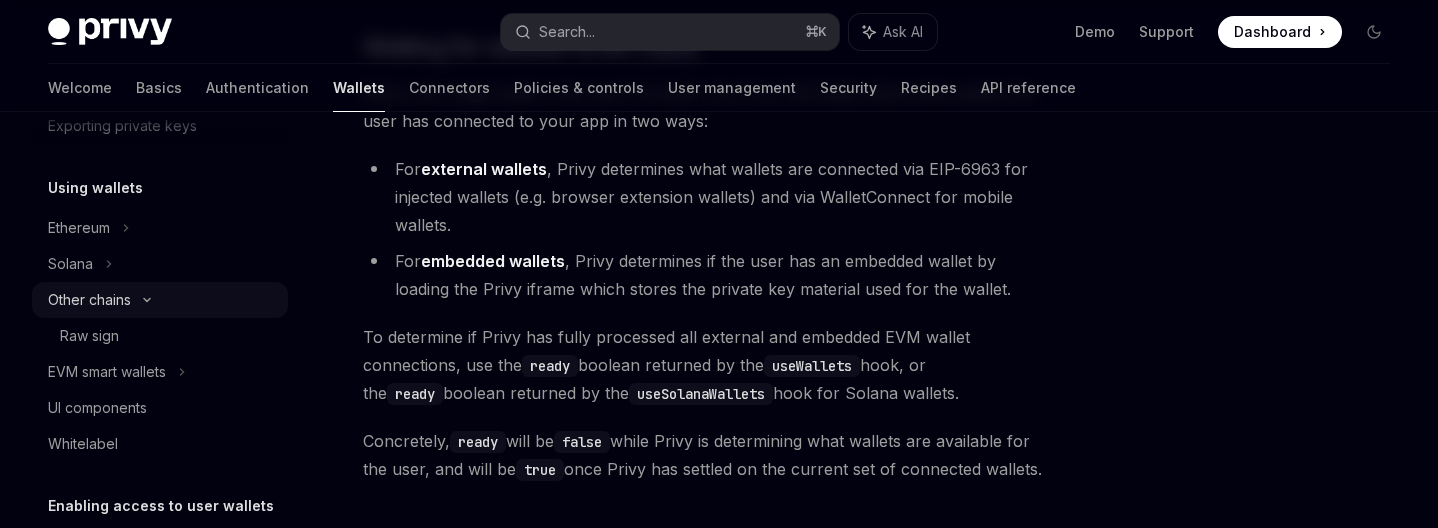 scroll, scrollTop: 0, scrollLeft: 0, axis: both 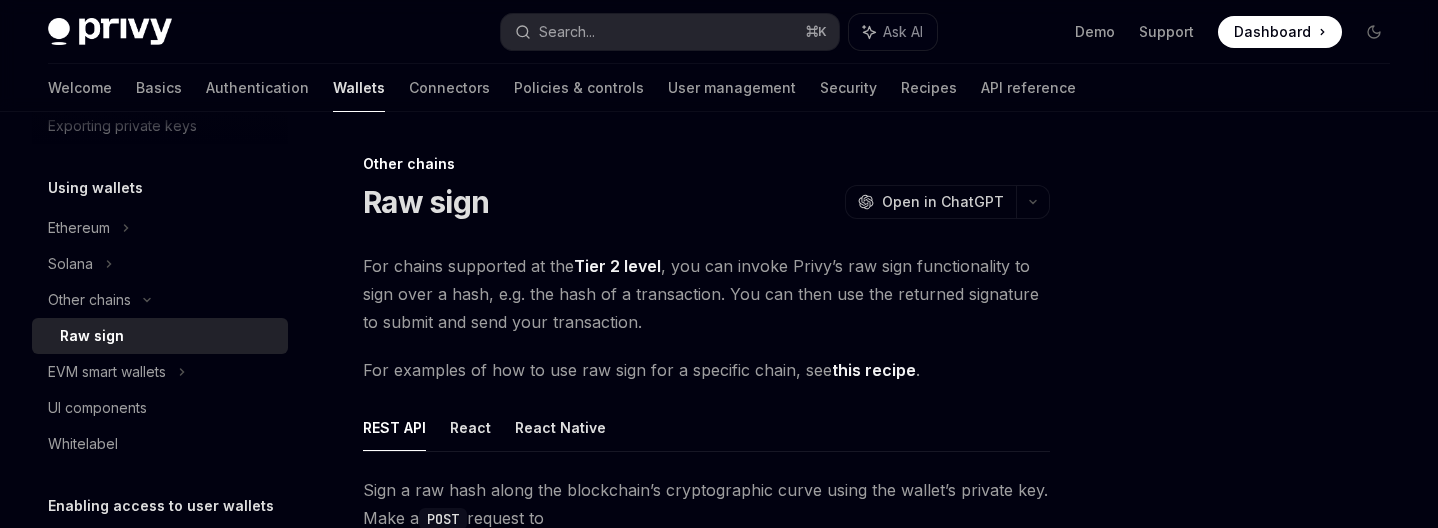 click on "Raw sign" at bounding box center [168, 336] 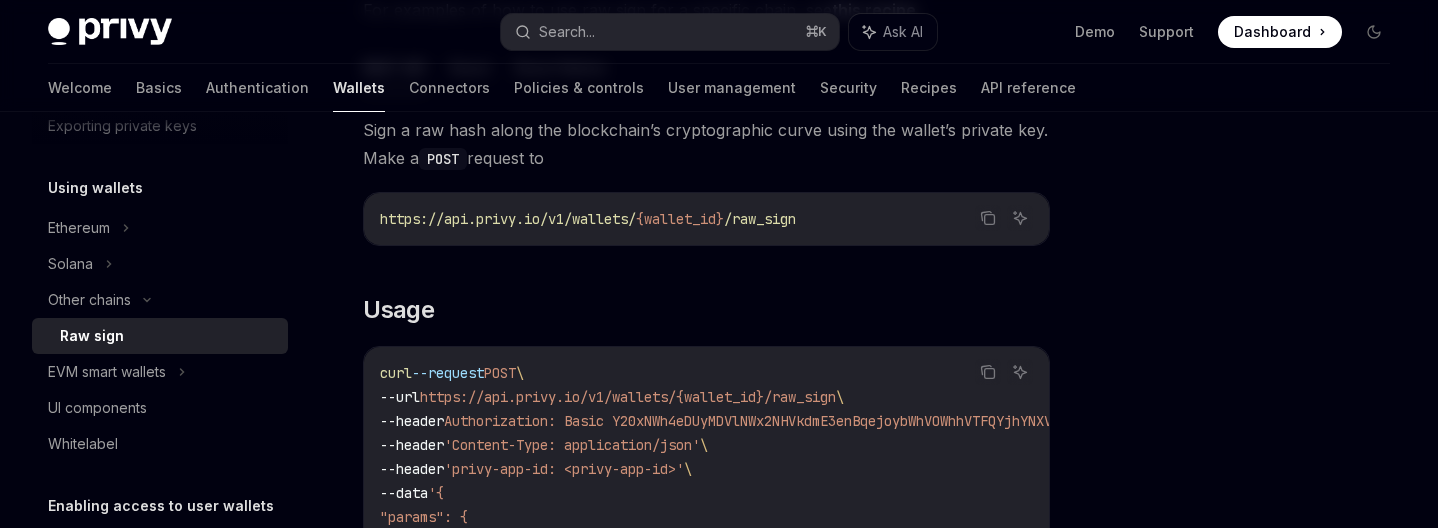 scroll, scrollTop: 361, scrollLeft: 0, axis: vertical 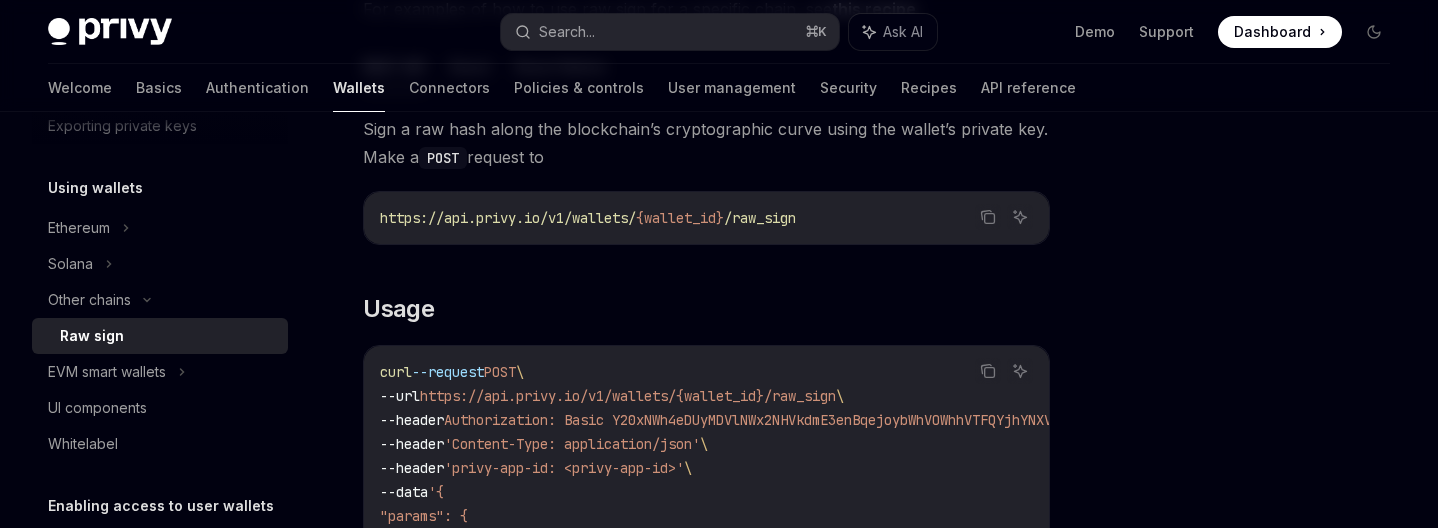 click on "https://api.privy.io/v1/wallets/" at bounding box center [508, 218] 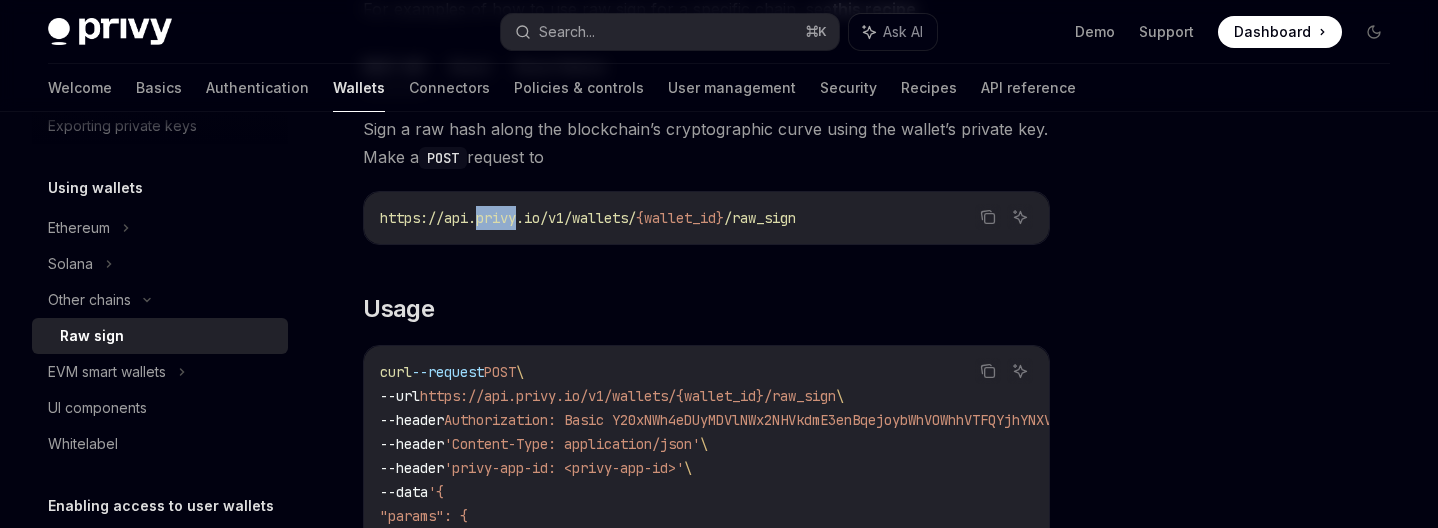 click on "https://api.privy.io/v1/wallets/" at bounding box center (508, 218) 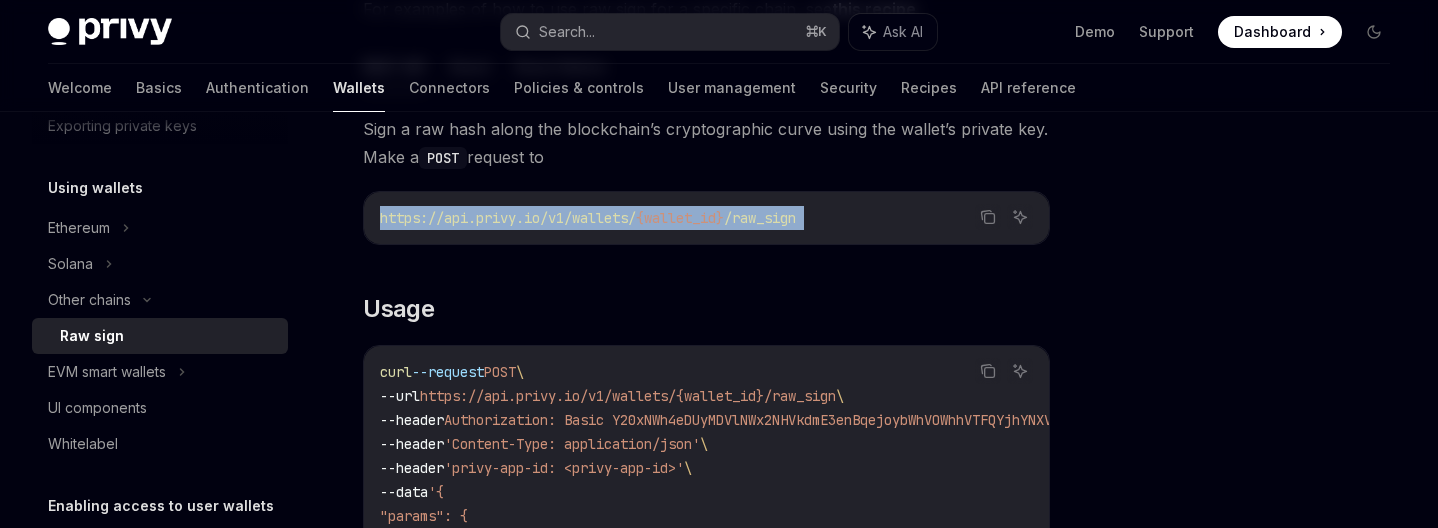 click on "https://api.privy.io/v1/wallets/" at bounding box center [508, 218] 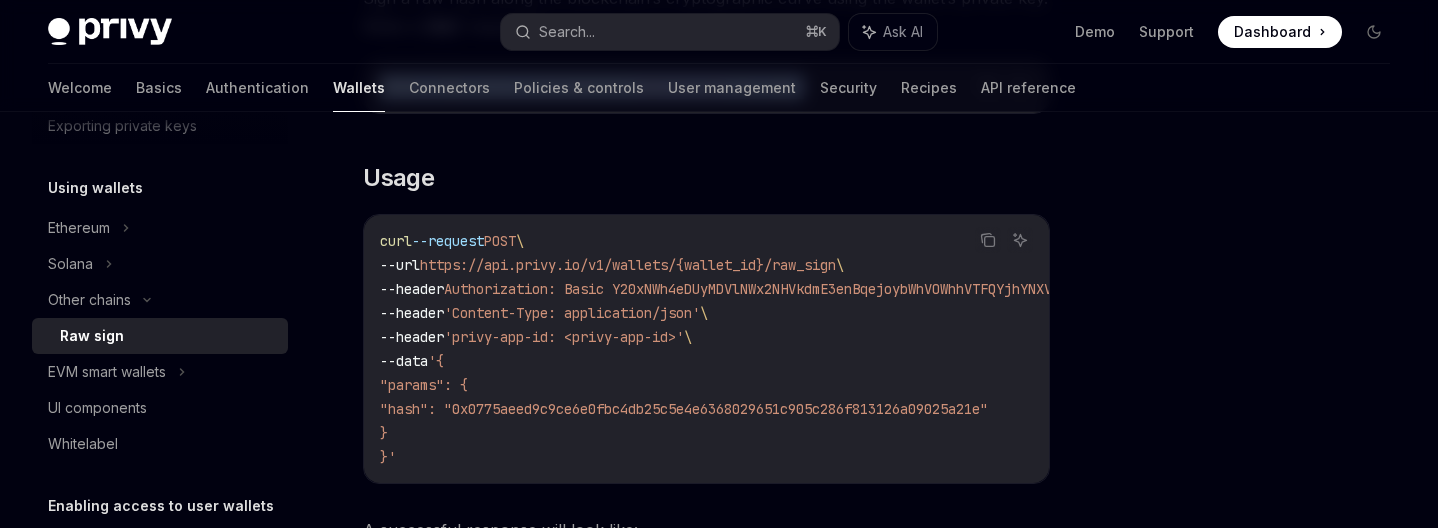 scroll, scrollTop: 508, scrollLeft: 0, axis: vertical 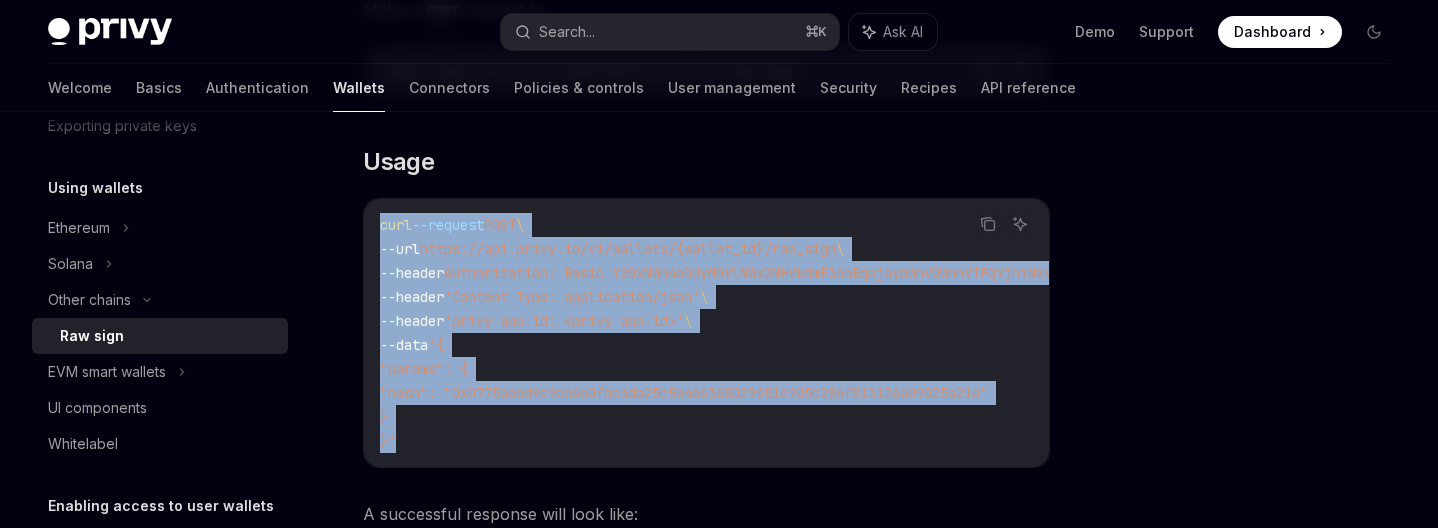 drag, startPoint x: 404, startPoint y: 447, endPoint x: 346, endPoint y: 227, distance: 227.51703 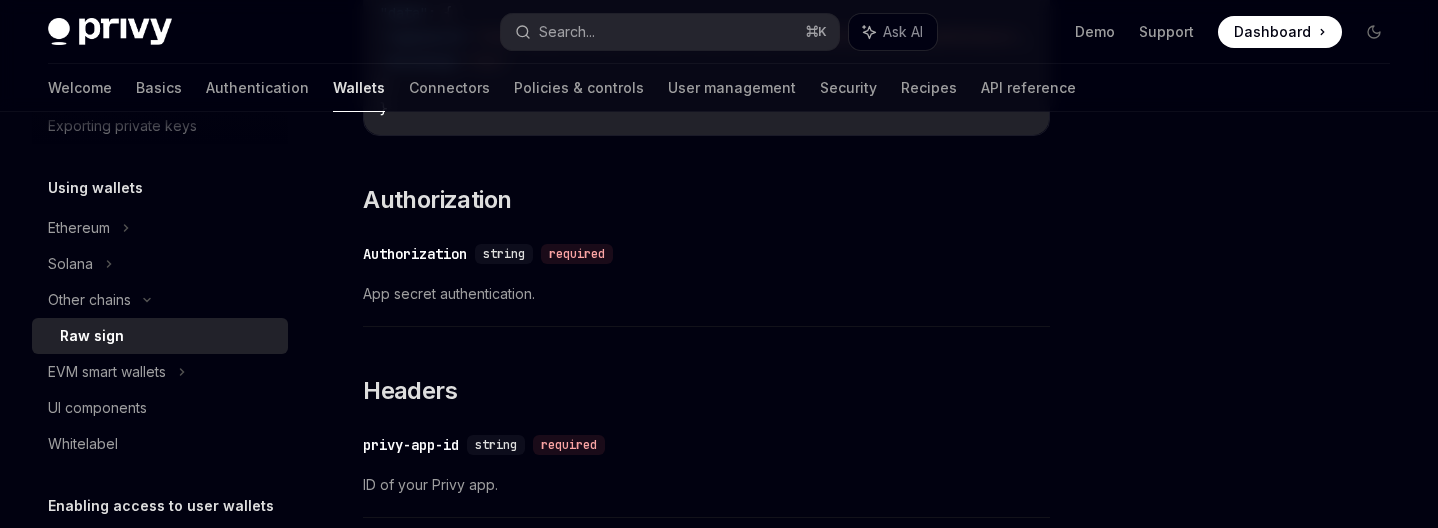 scroll, scrollTop: 1099, scrollLeft: 0, axis: vertical 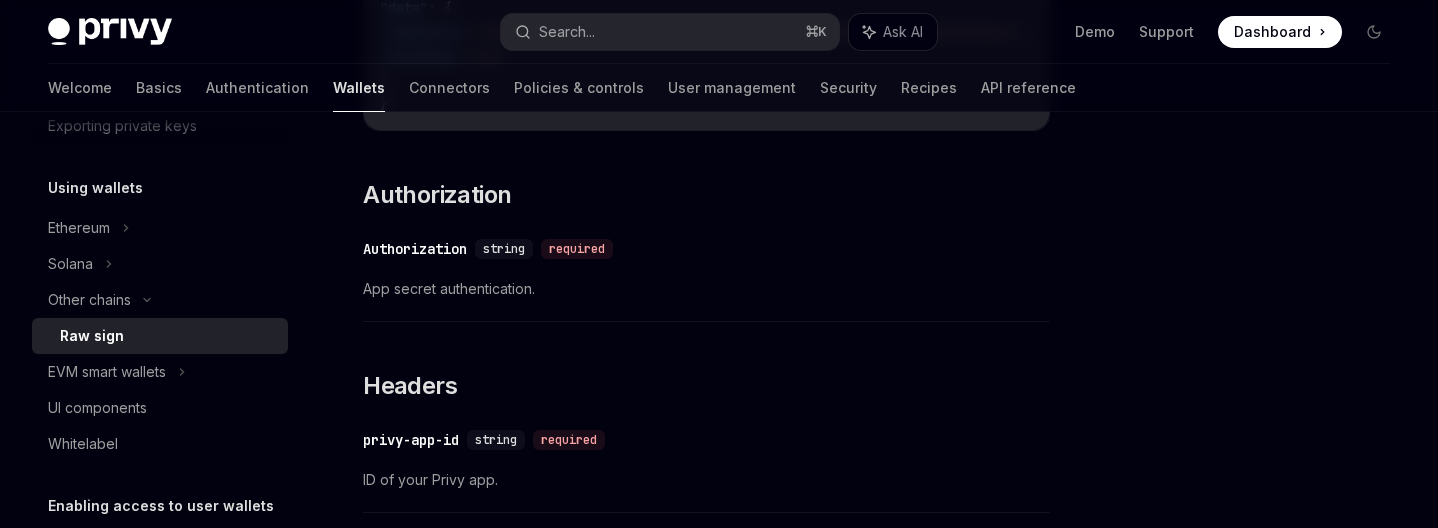 click on "App secret authentication." at bounding box center [706, 289] 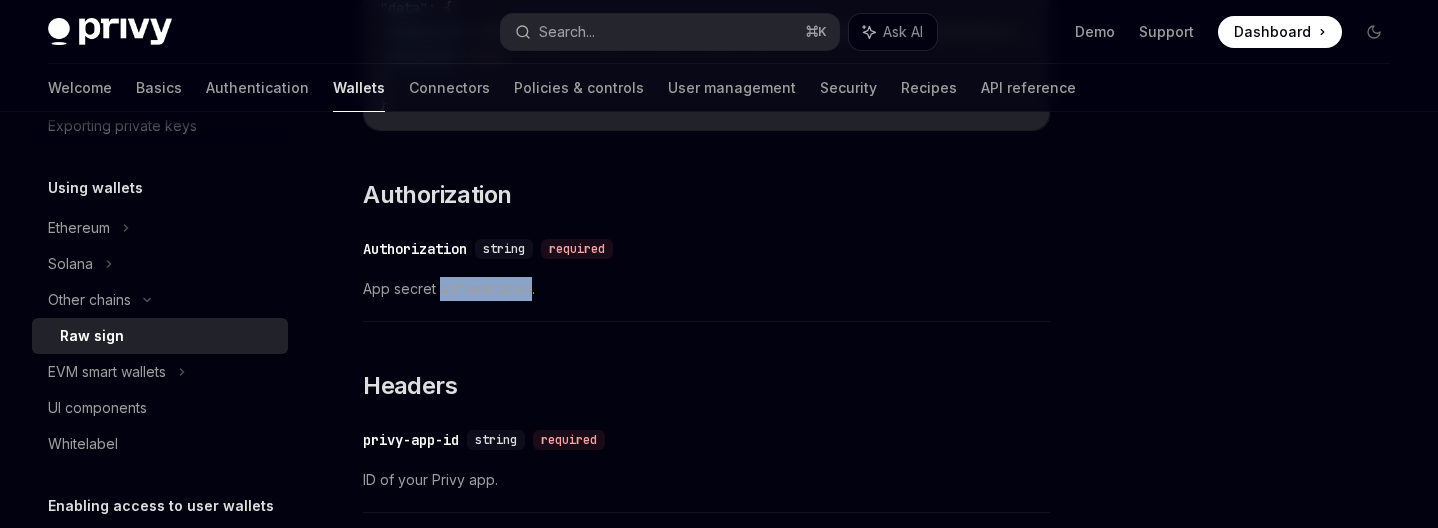 click on "App secret authentication." at bounding box center (706, 289) 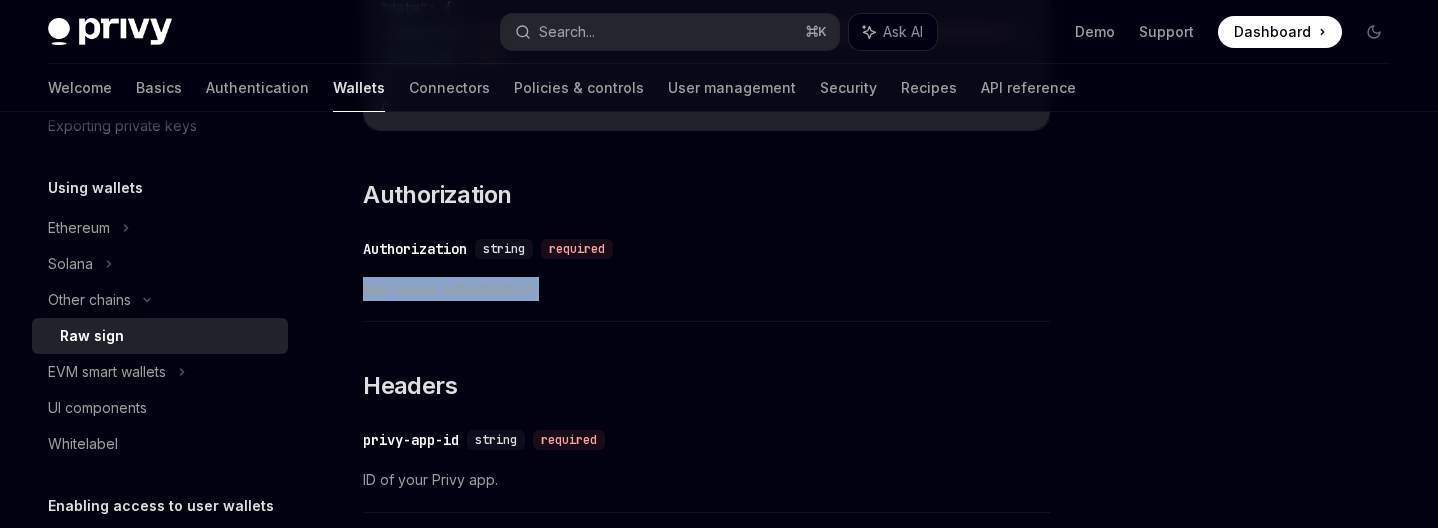 click on "App secret authentication." at bounding box center (706, 289) 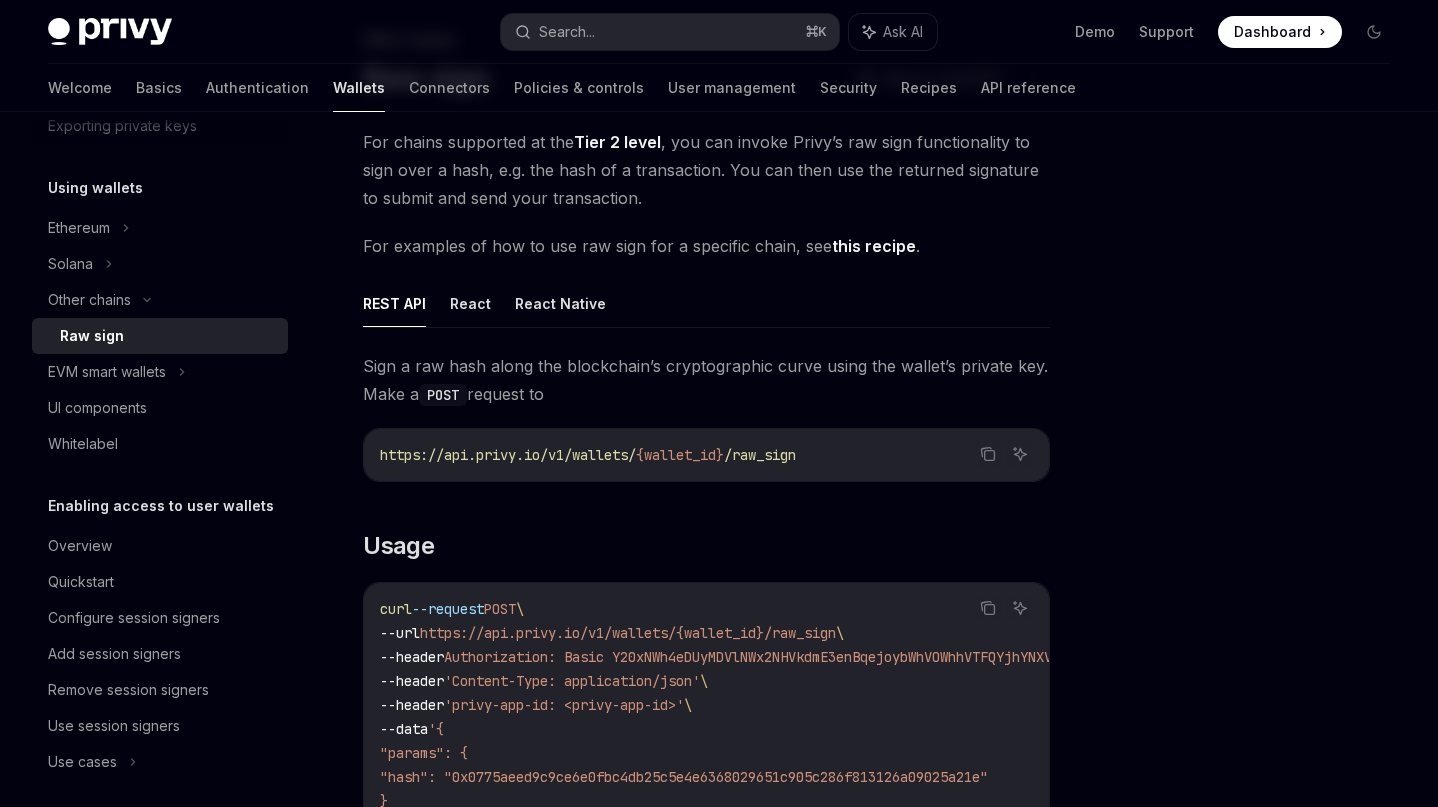 scroll, scrollTop: 94, scrollLeft: 0, axis: vertical 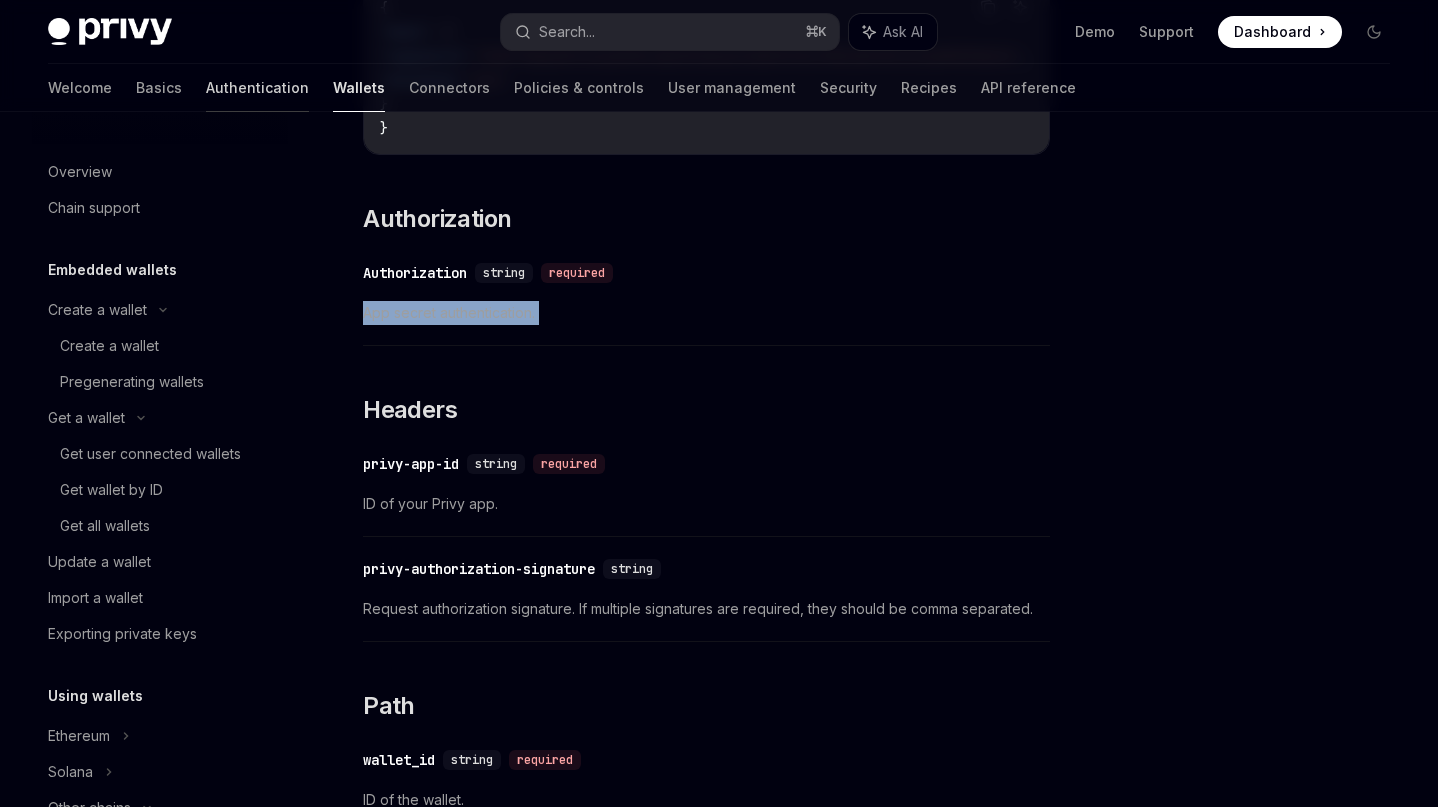 click on "Authentication" at bounding box center (257, 88) 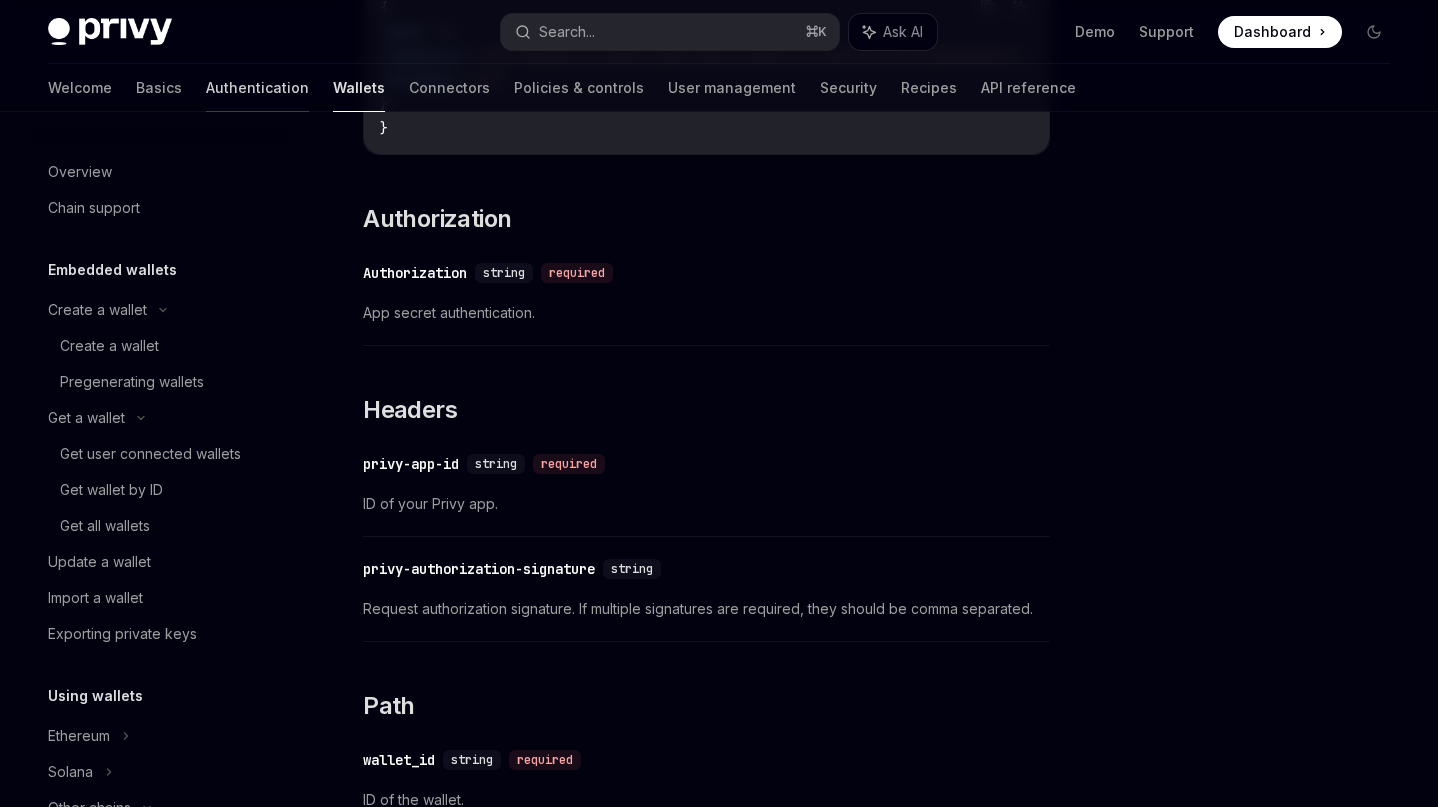 scroll, scrollTop: 0, scrollLeft: 0, axis: both 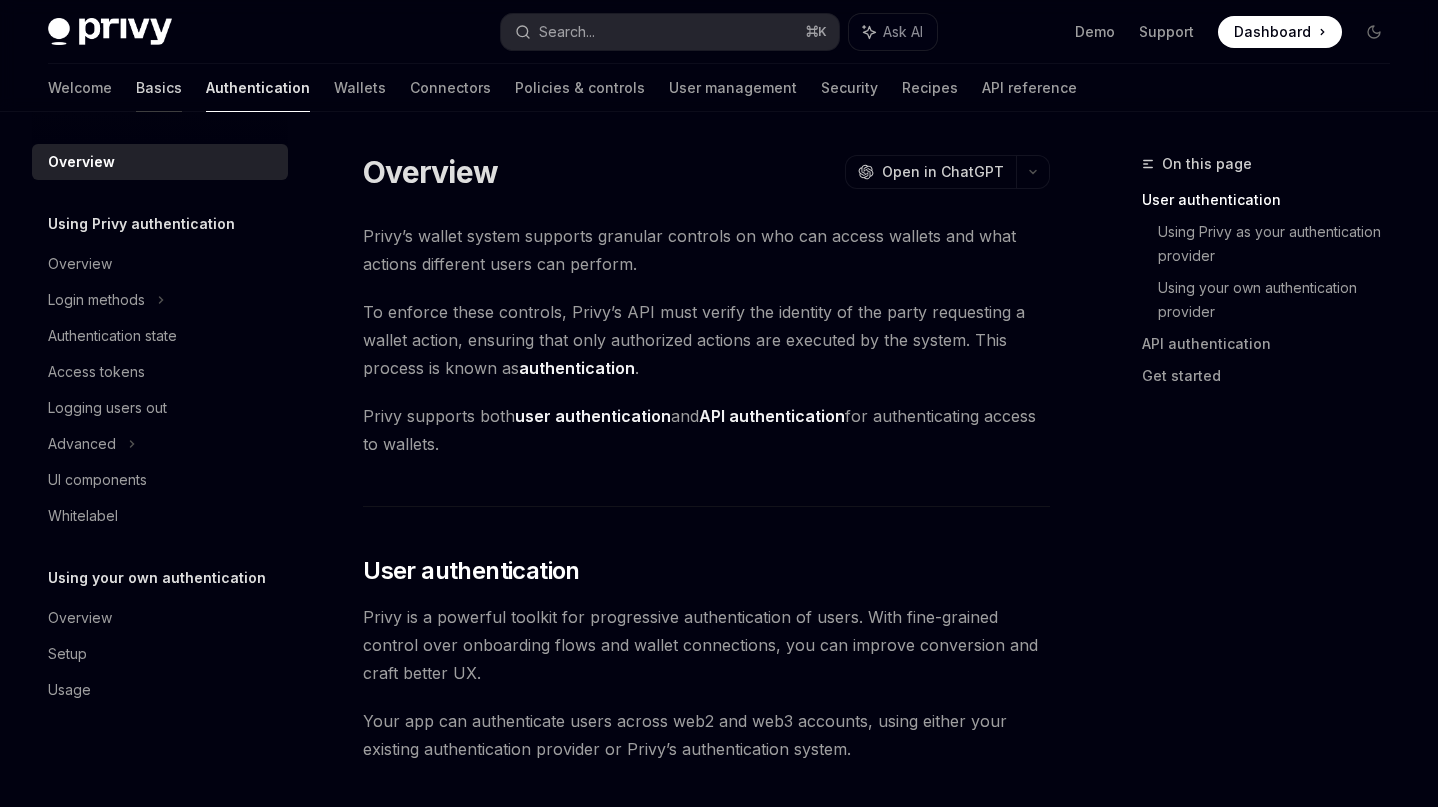 click on "Basics" at bounding box center (159, 88) 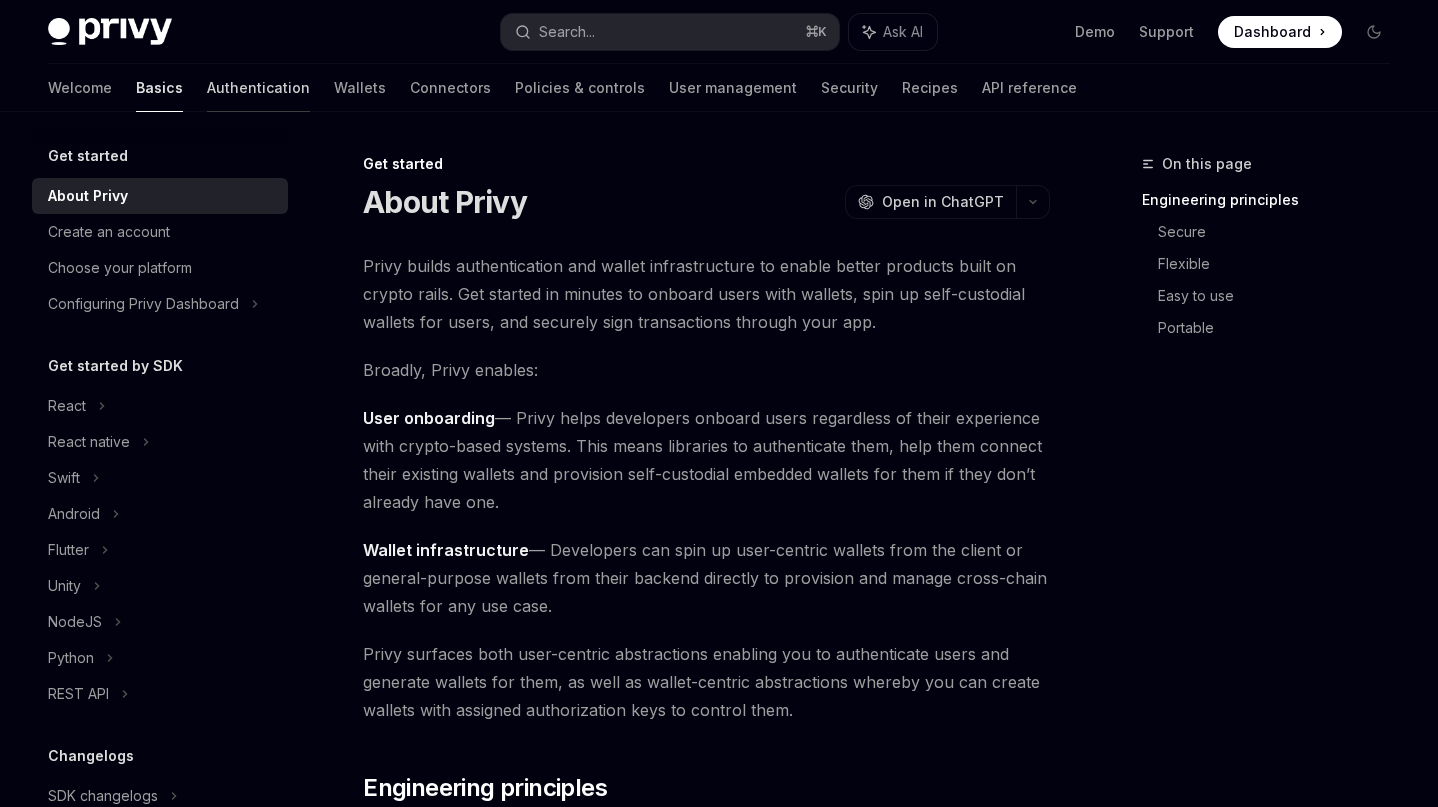 click on "Authentication" at bounding box center (258, 88) 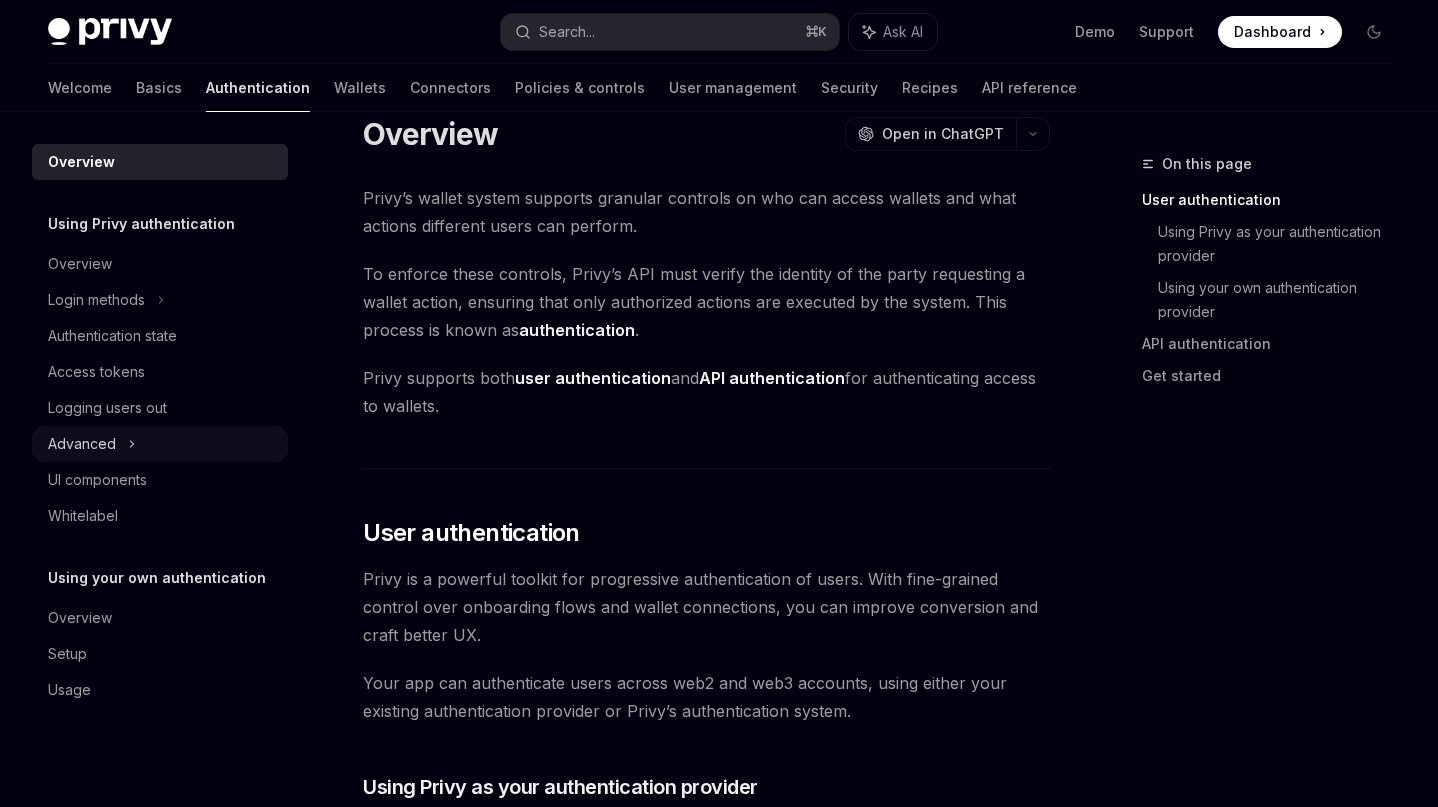 scroll, scrollTop: 58, scrollLeft: 0, axis: vertical 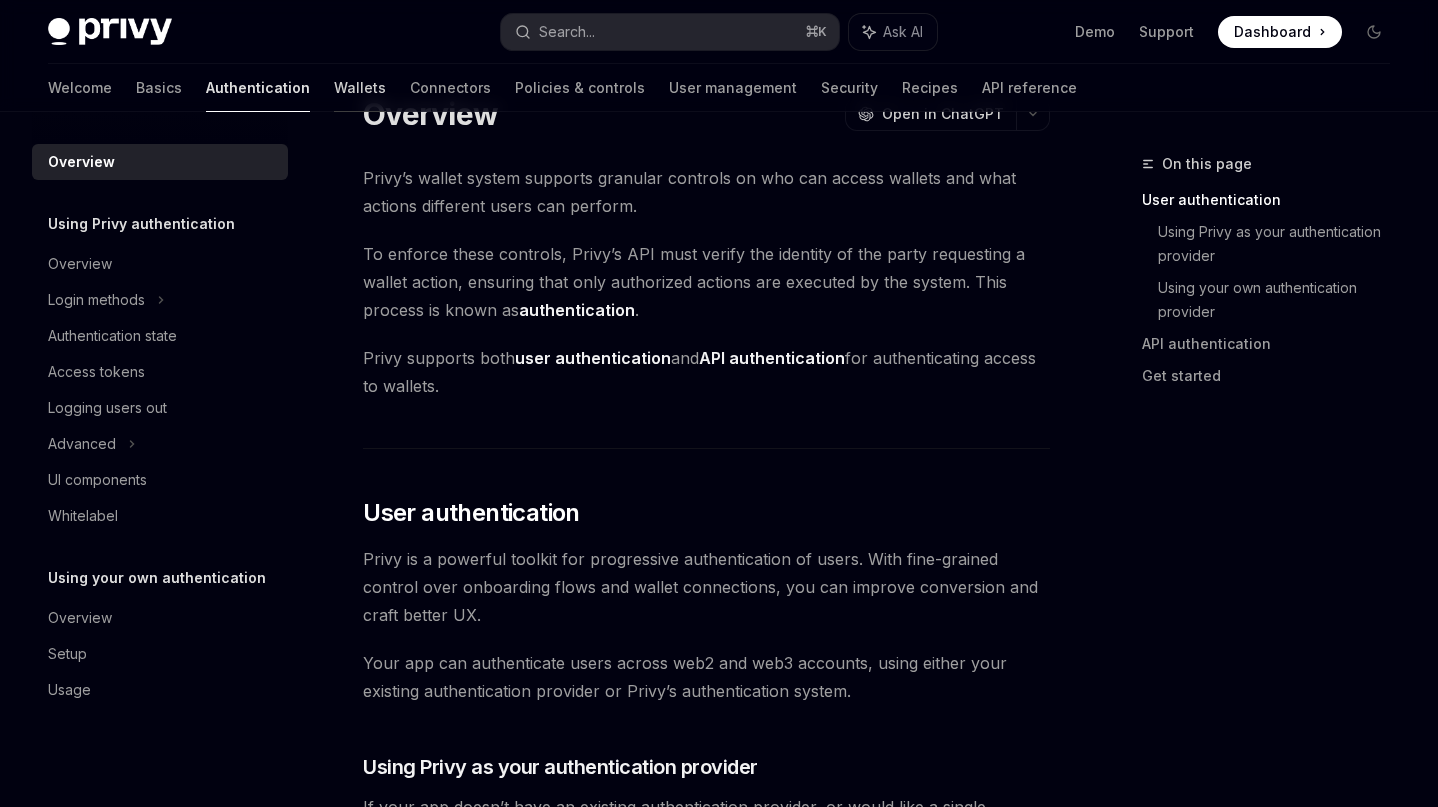 click on "Wallets" at bounding box center [360, 88] 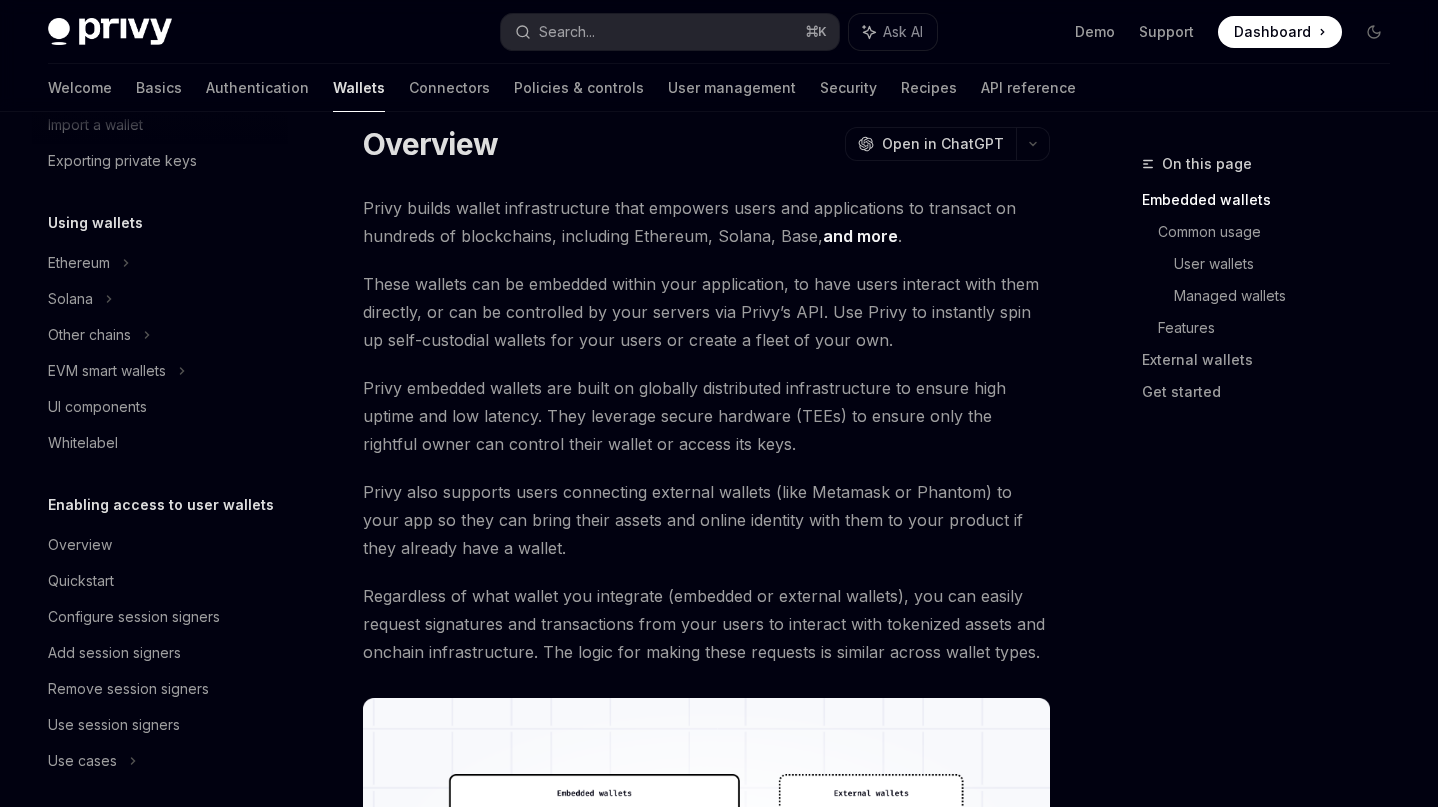 scroll, scrollTop: 335, scrollLeft: 0, axis: vertical 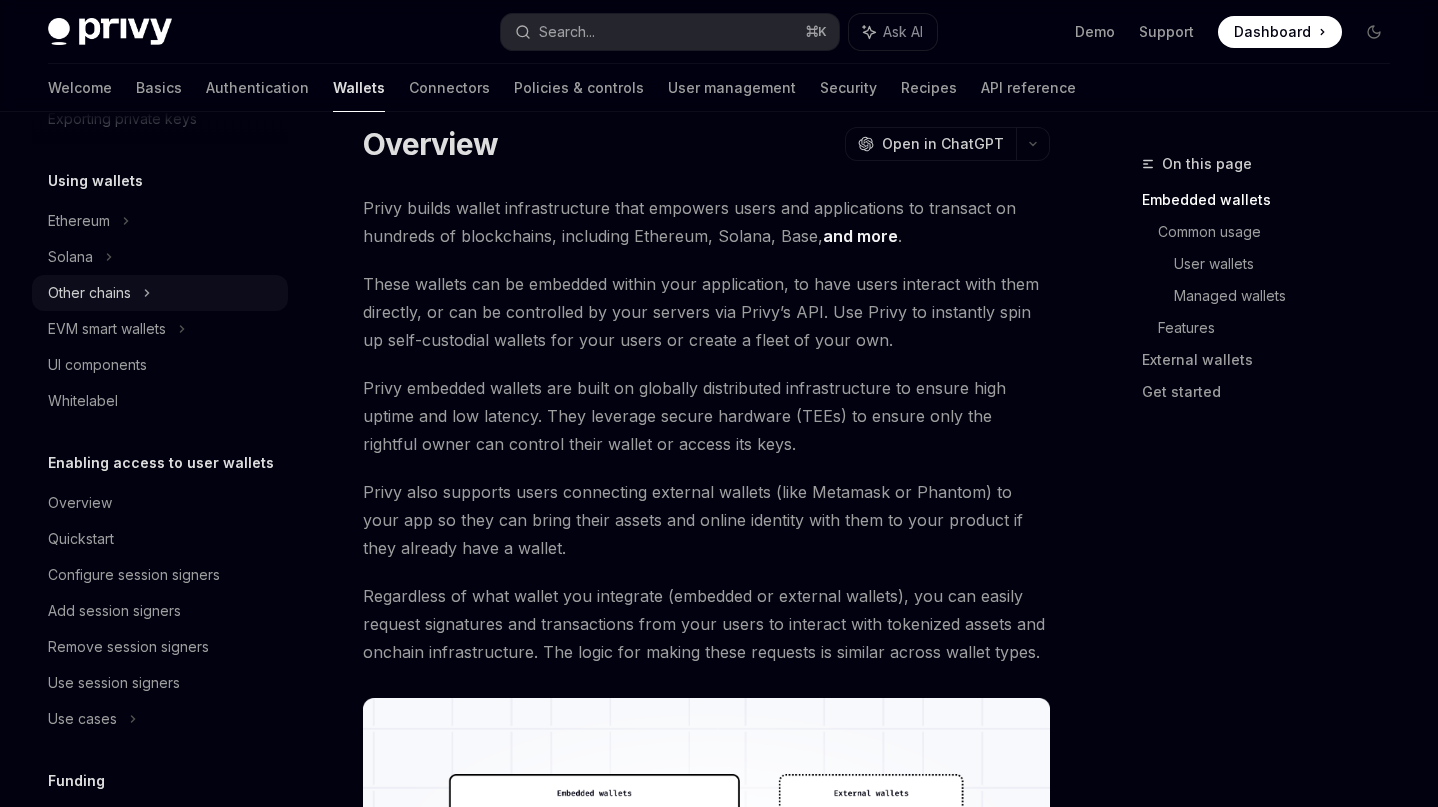 click on "Other chains" at bounding box center [160, 293] 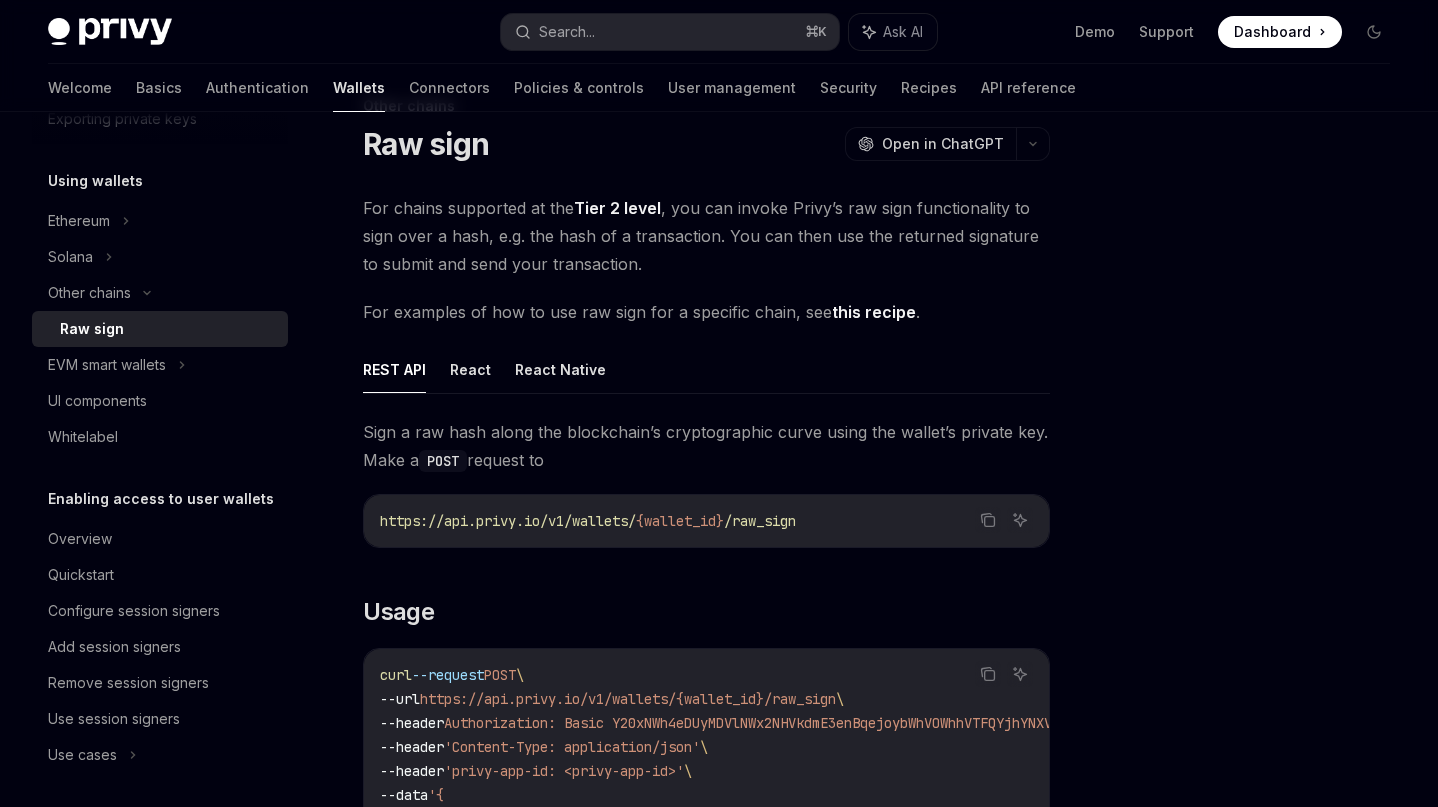 click on "Raw sign" at bounding box center (168, 329) 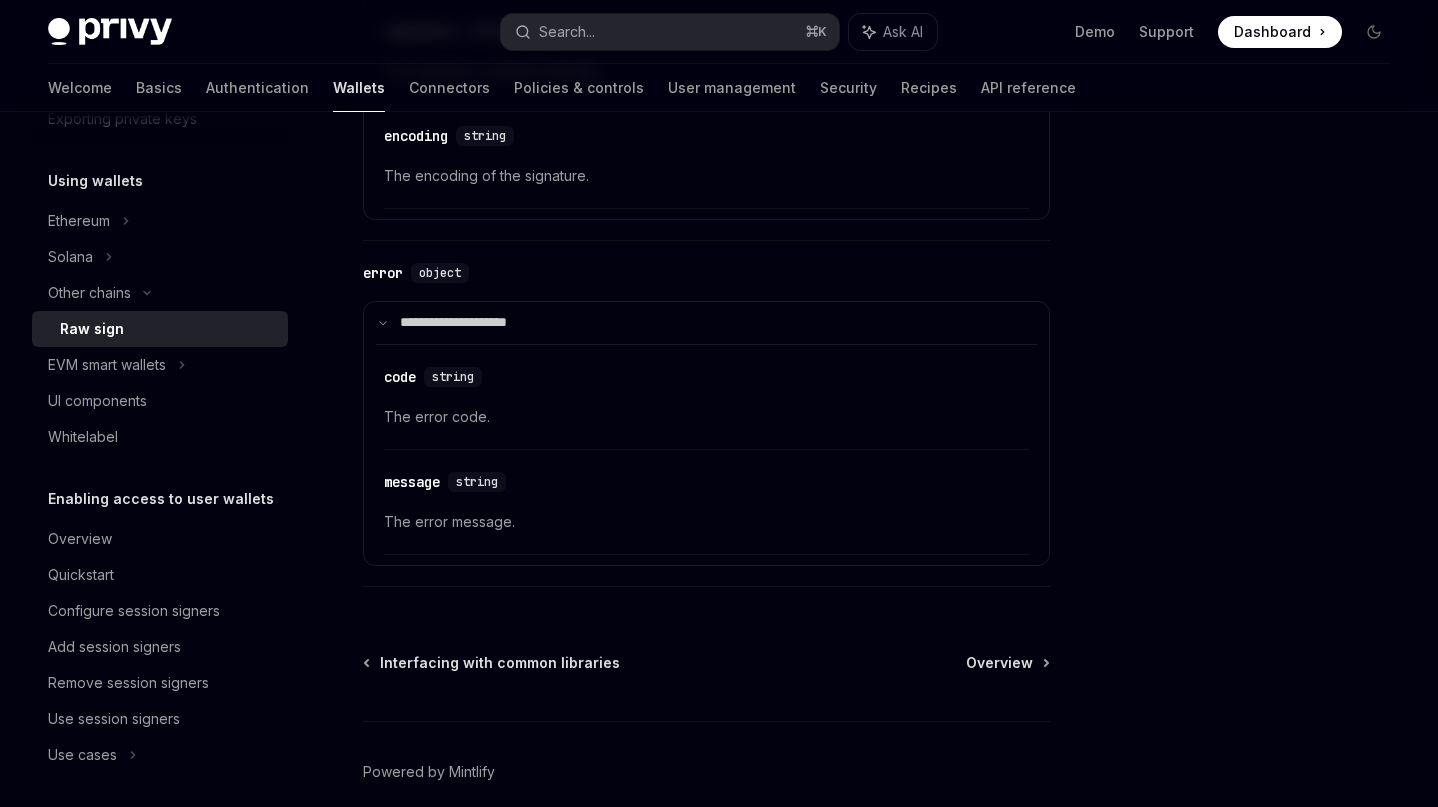 scroll, scrollTop: 2527, scrollLeft: 0, axis: vertical 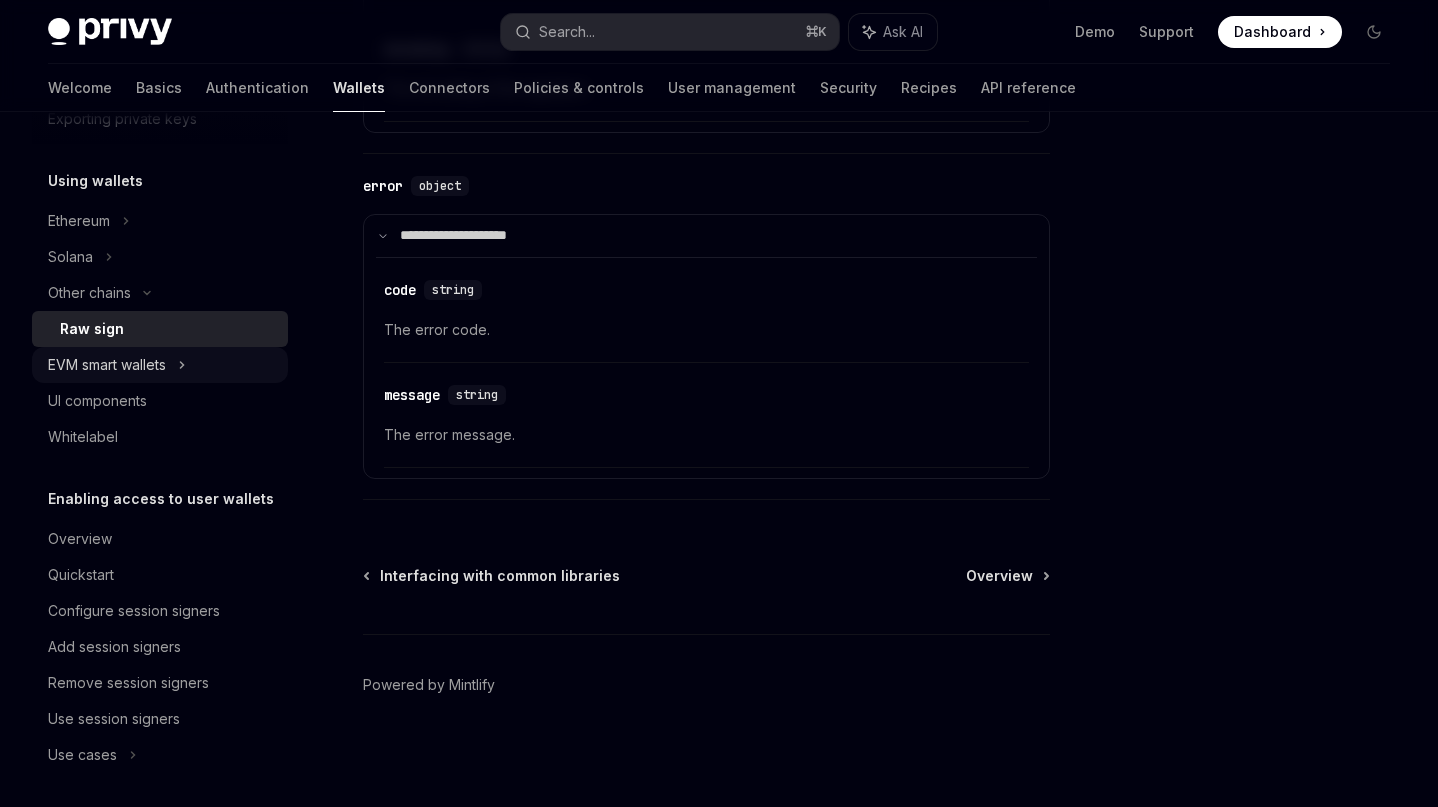 click on "EVM smart wallets" at bounding box center [107, 365] 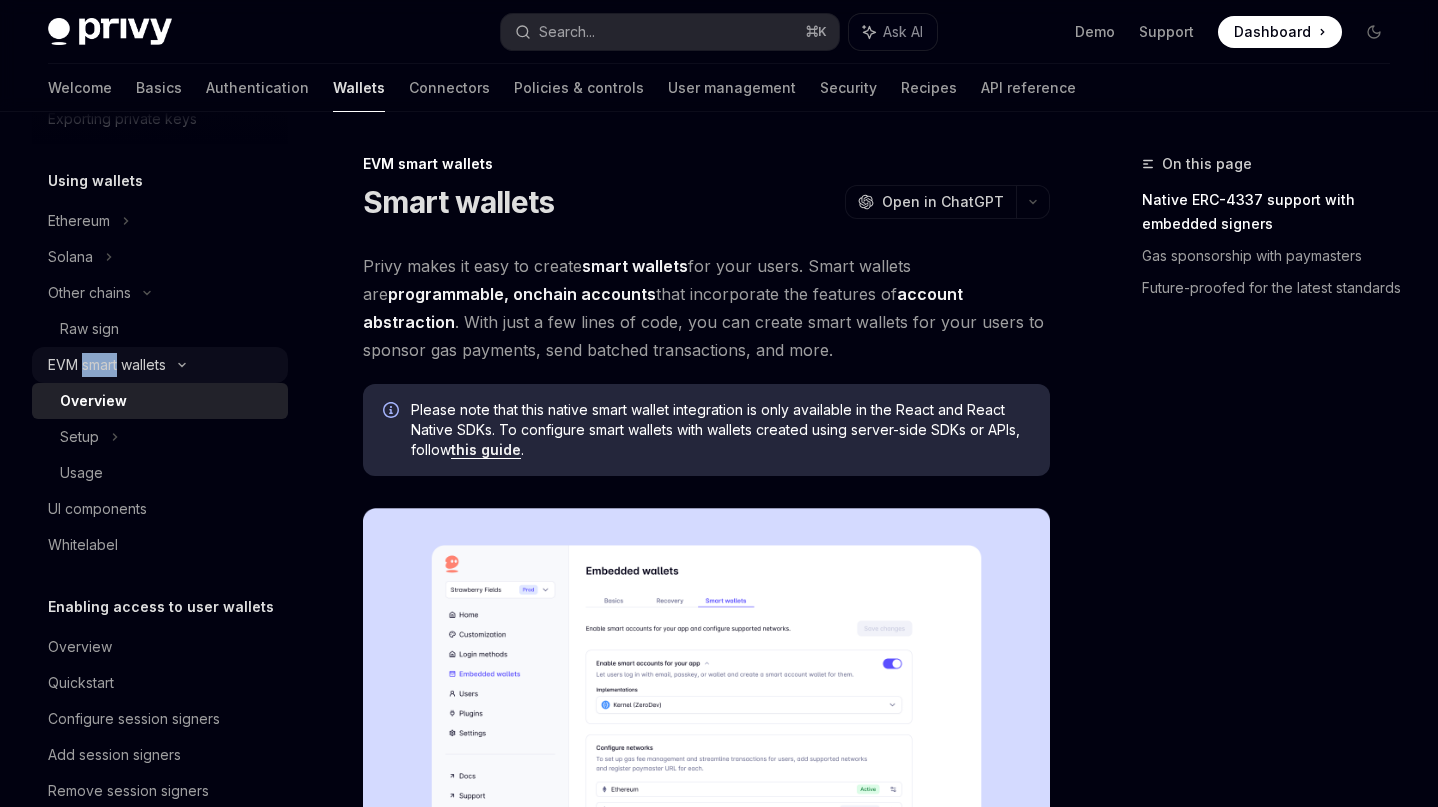 click on "EVM smart wallets" at bounding box center (107, 365) 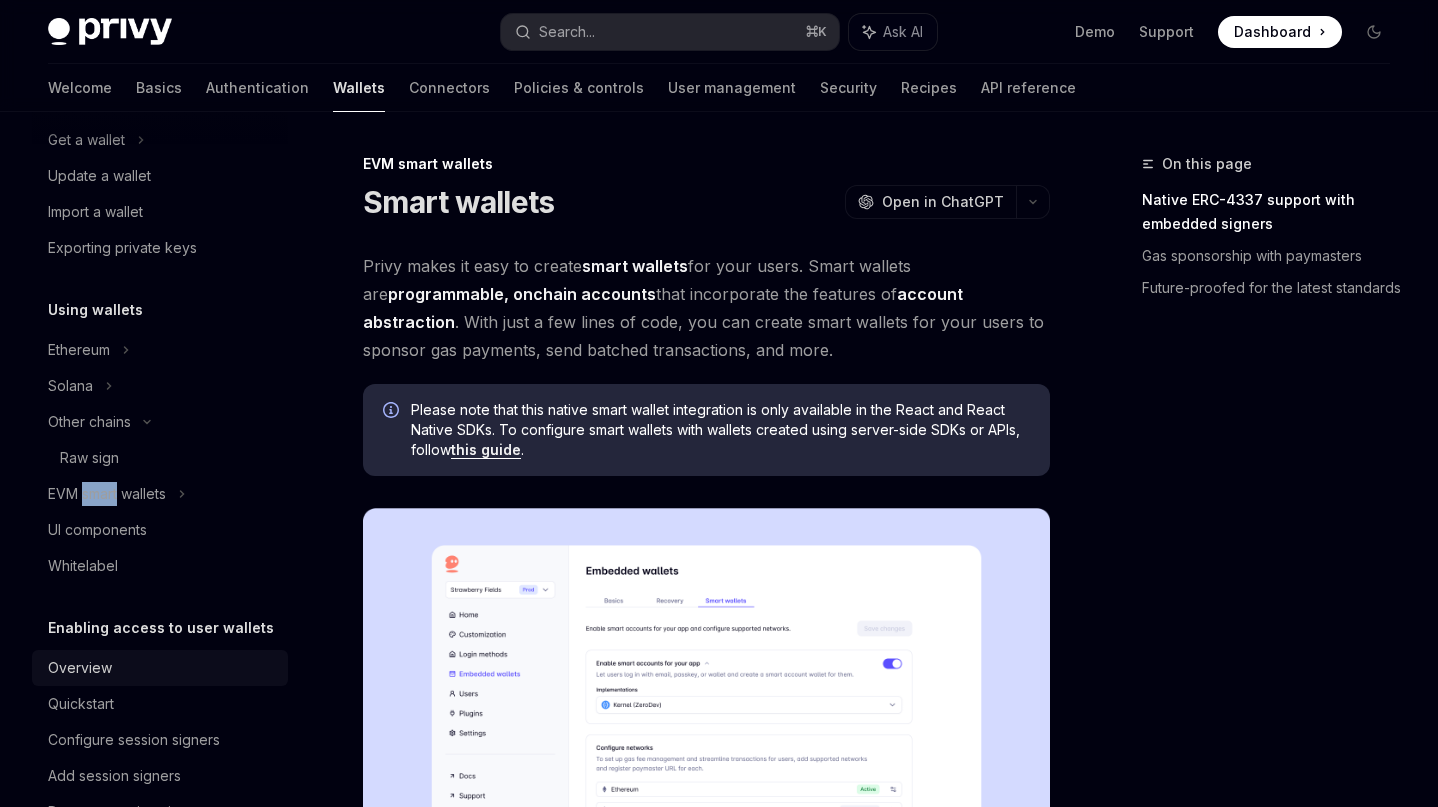 scroll, scrollTop: 28, scrollLeft: 0, axis: vertical 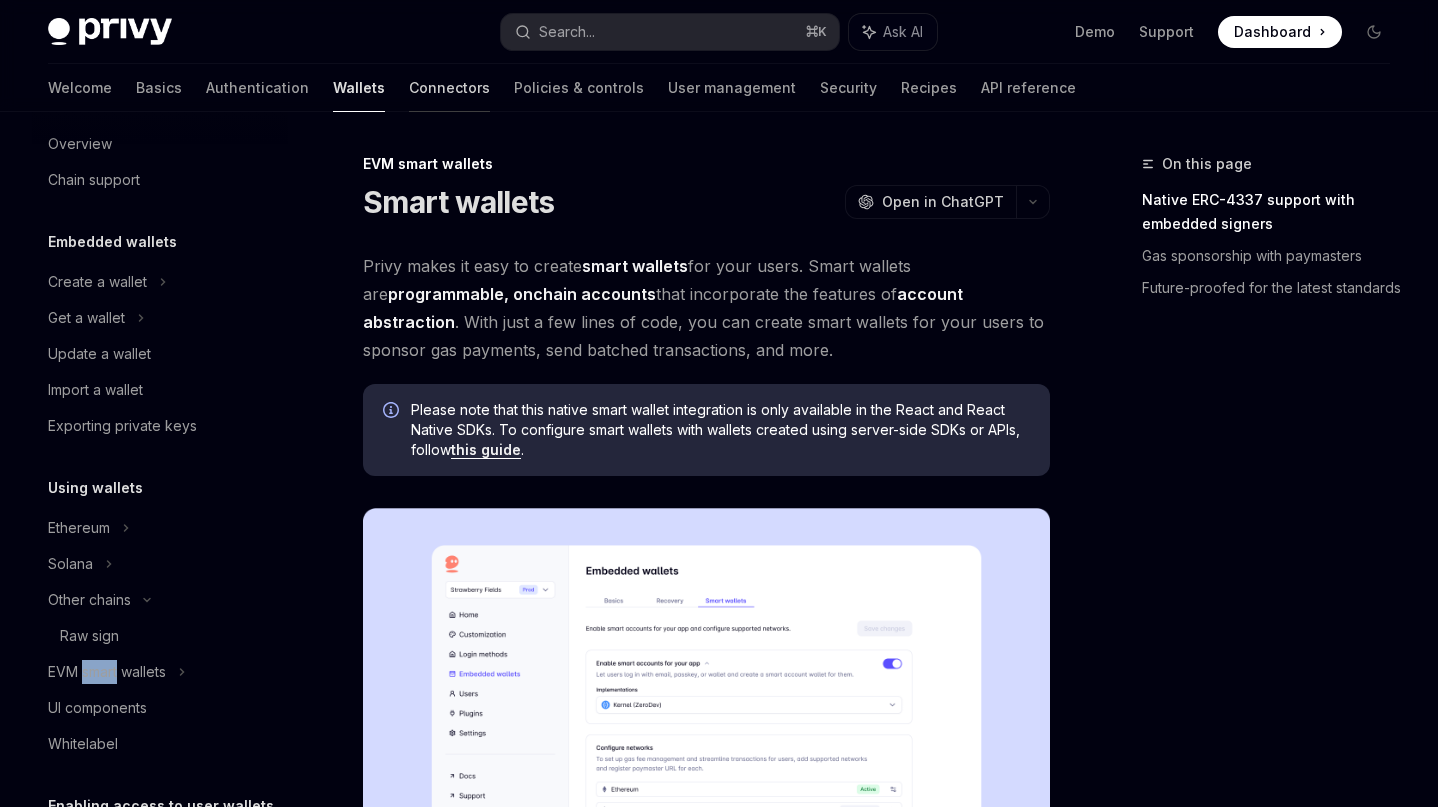 click on "Connectors" at bounding box center (449, 88) 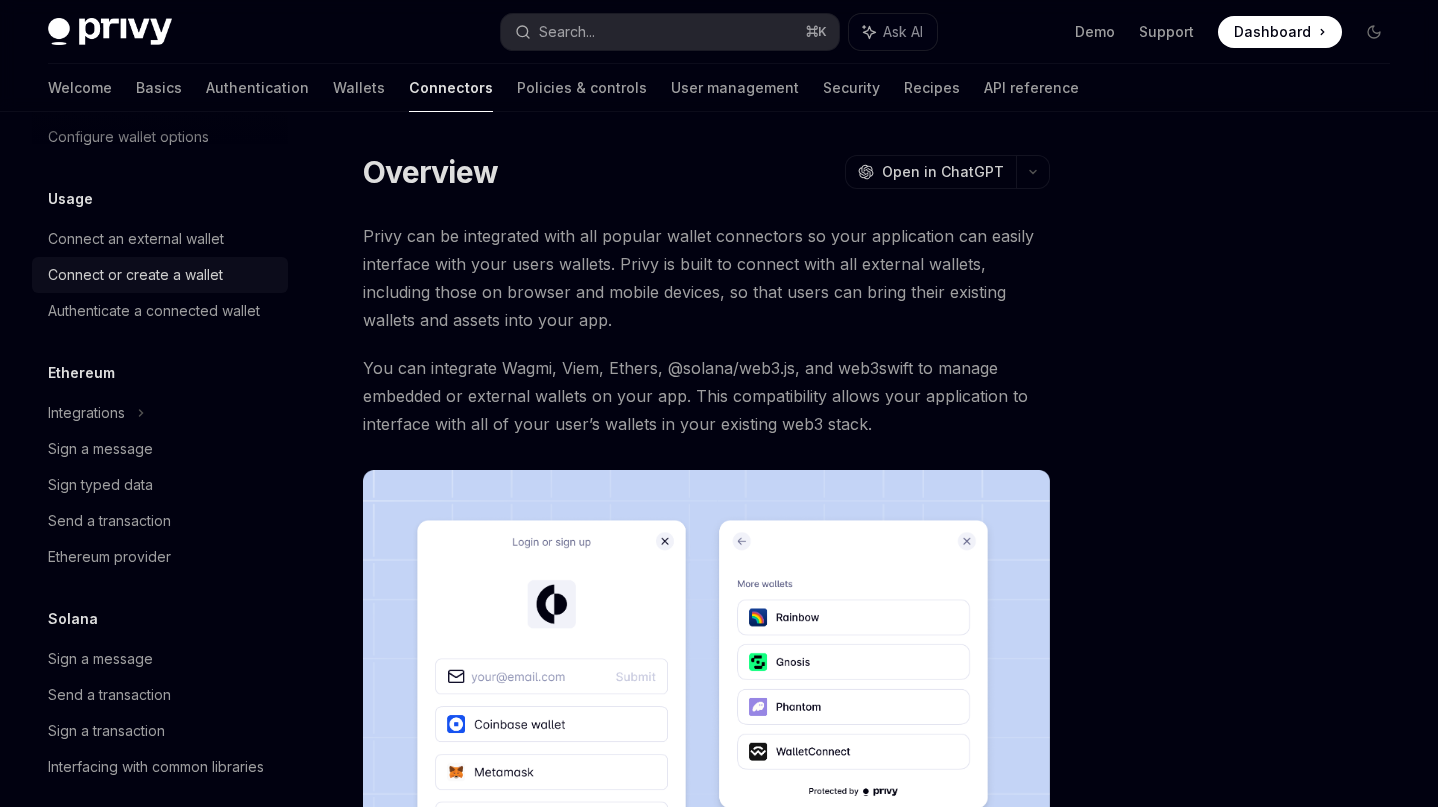 scroll, scrollTop: 181, scrollLeft: 0, axis: vertical 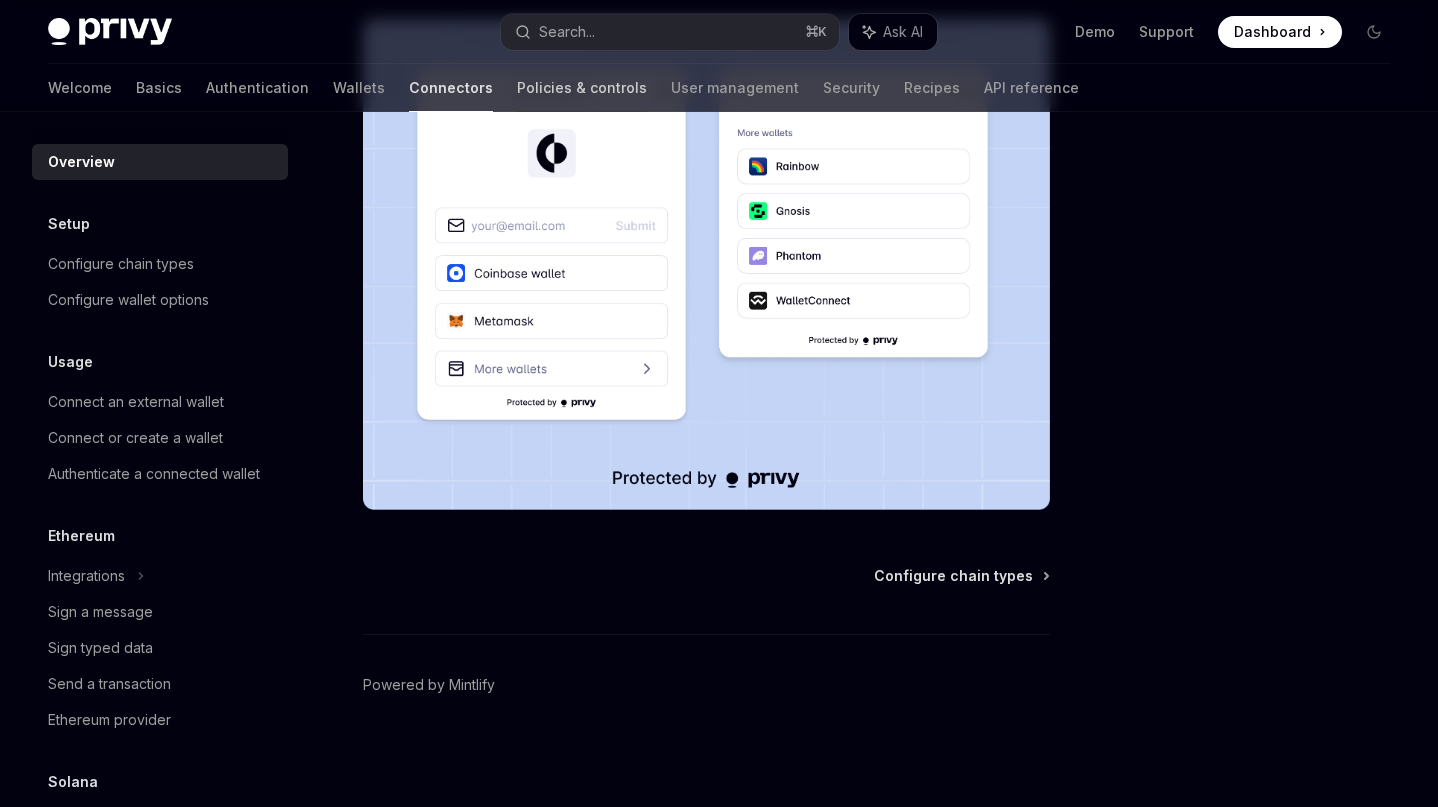 click on "Policies & controls" at bounding box center [582, 88] 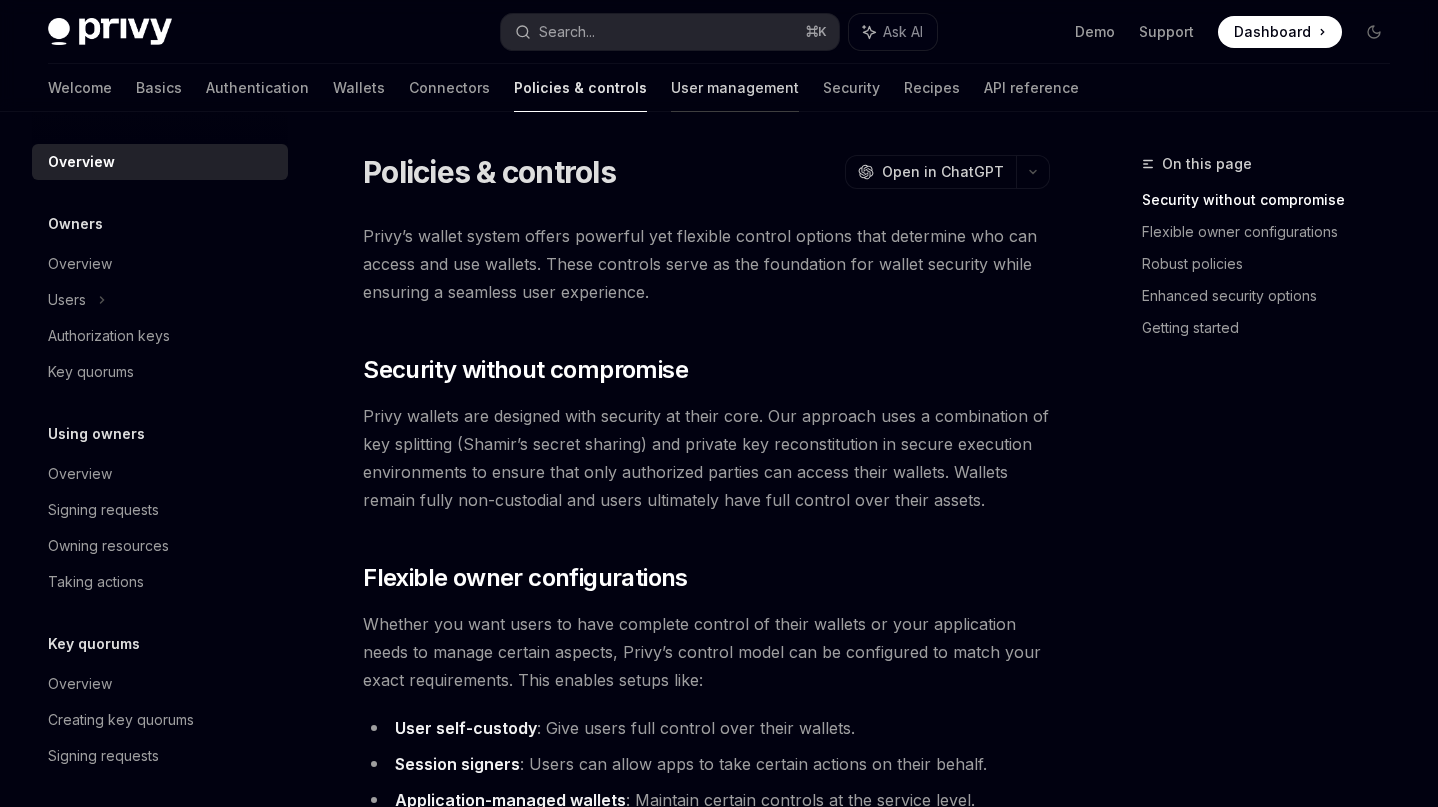 click on "User management" at bounding box center (735, 88) 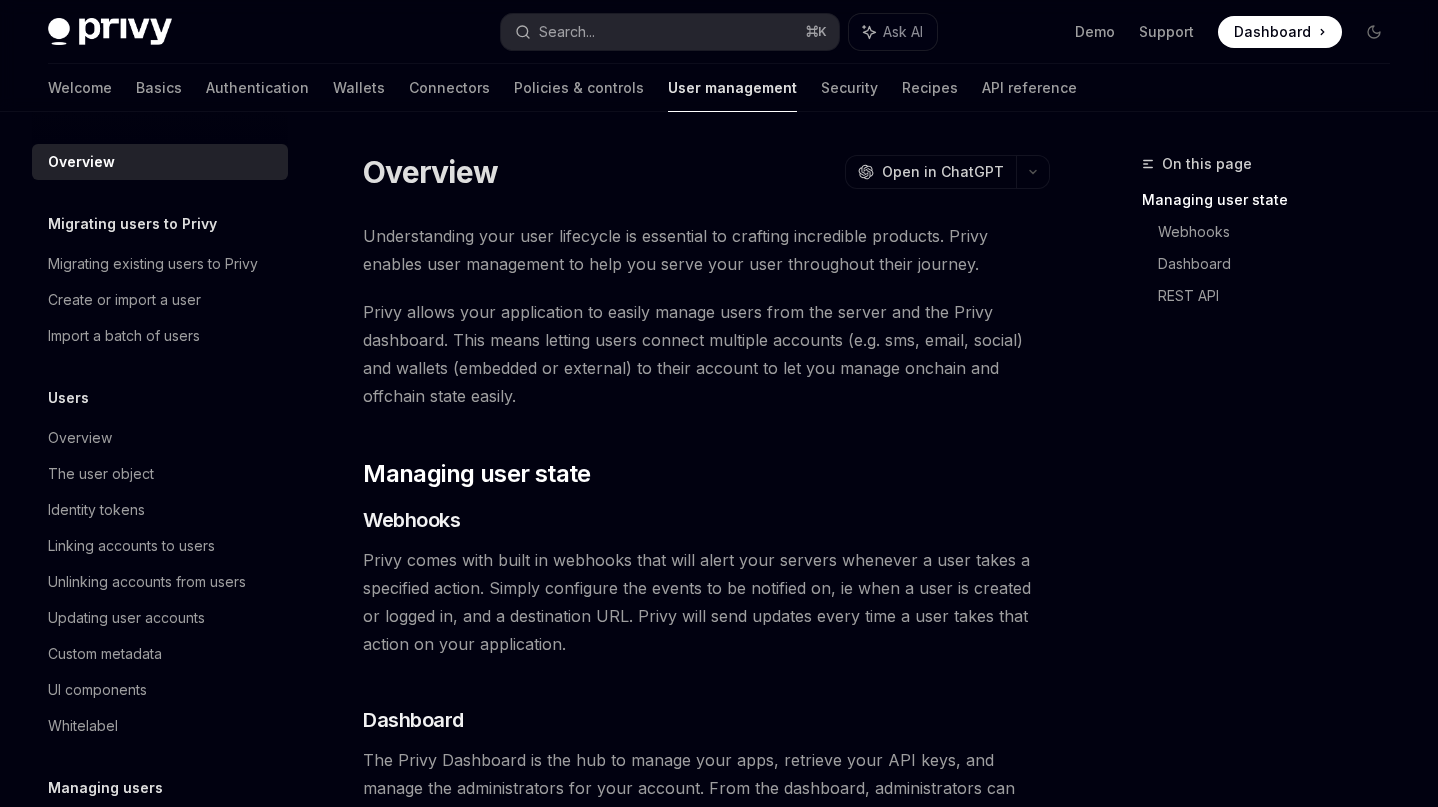 scroll, scrollTop: 39, scrollLeft: 0, axis: vertical 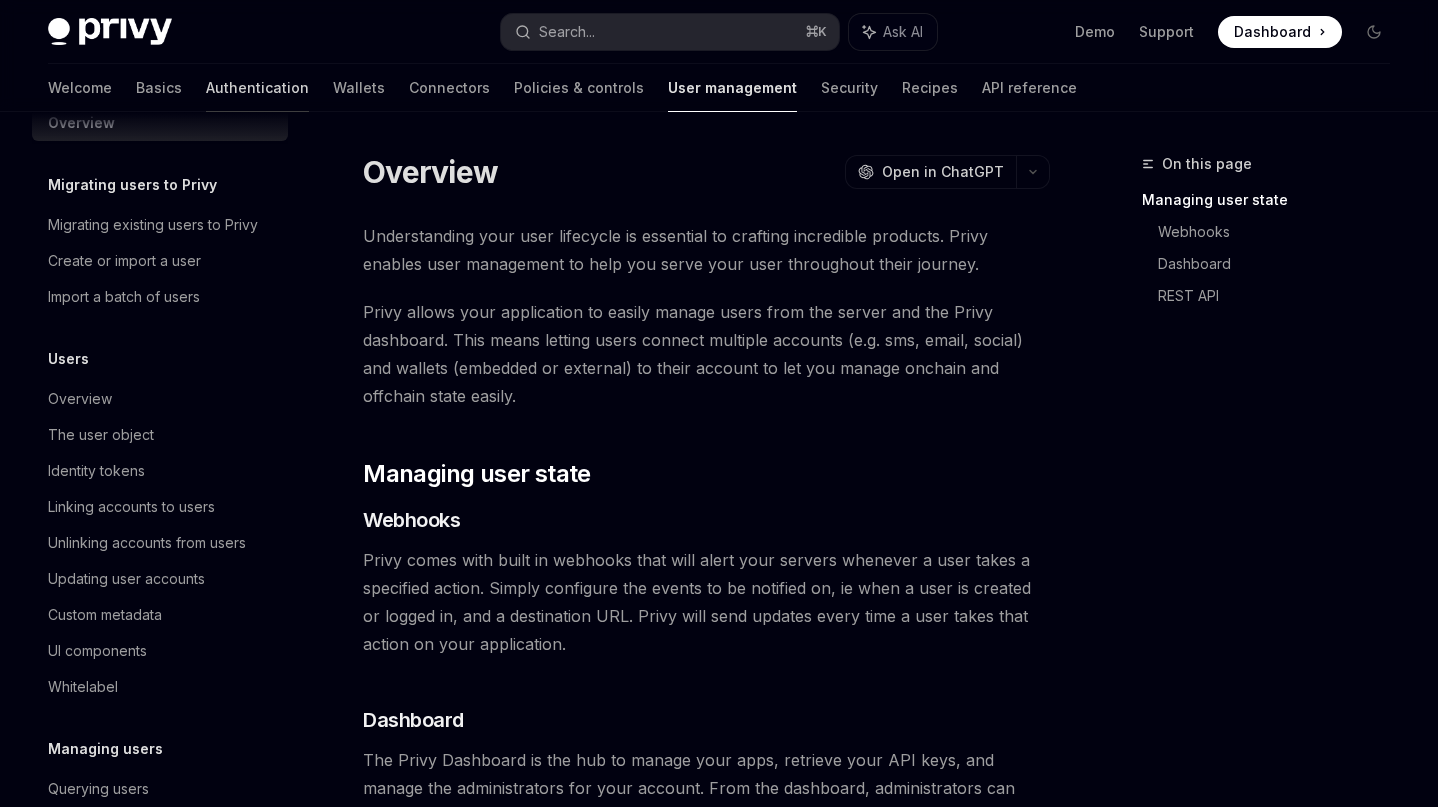 click on "Authentication" at bounding box center [257, 88] 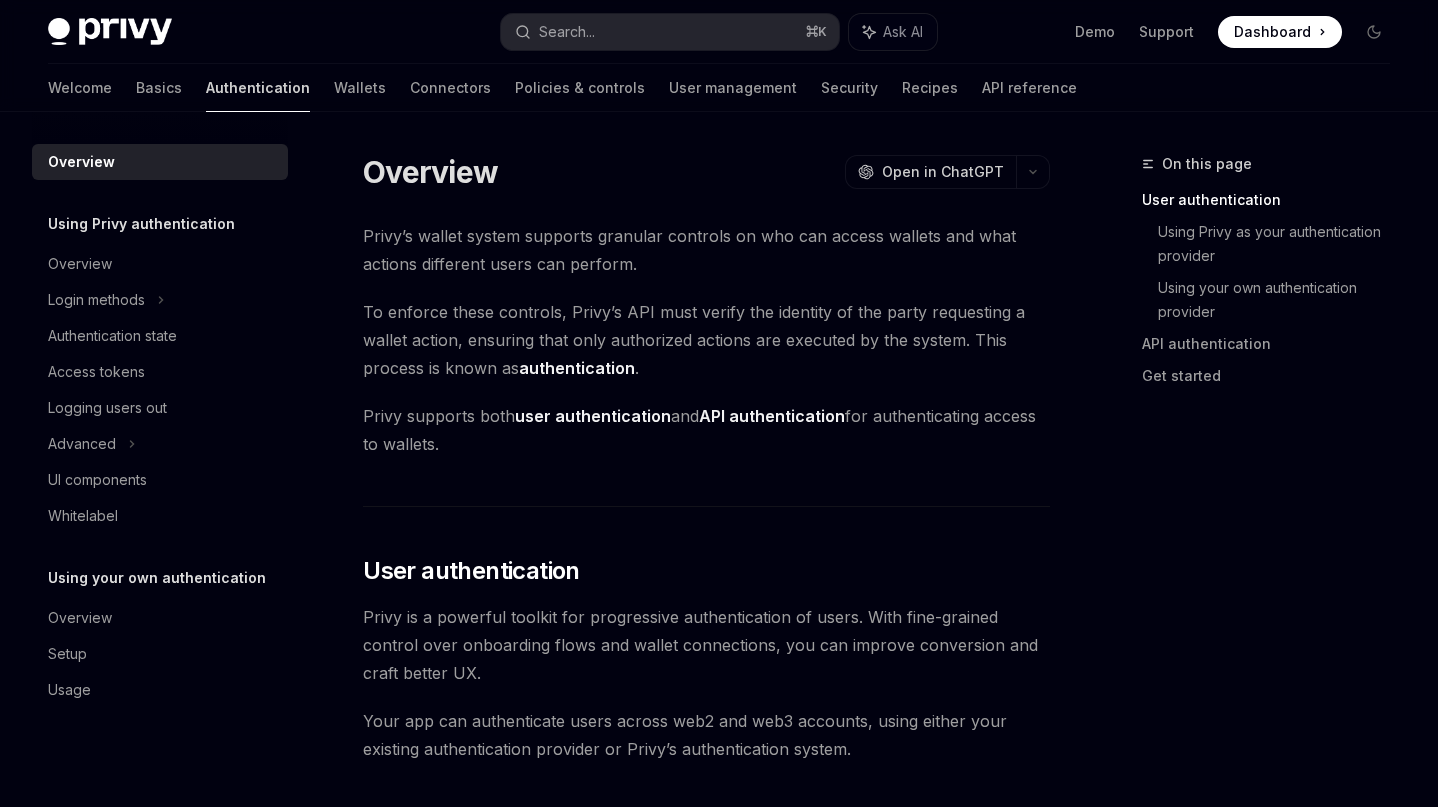 scroll, scrollTop: 0, scrollLeft: 0, axis: both 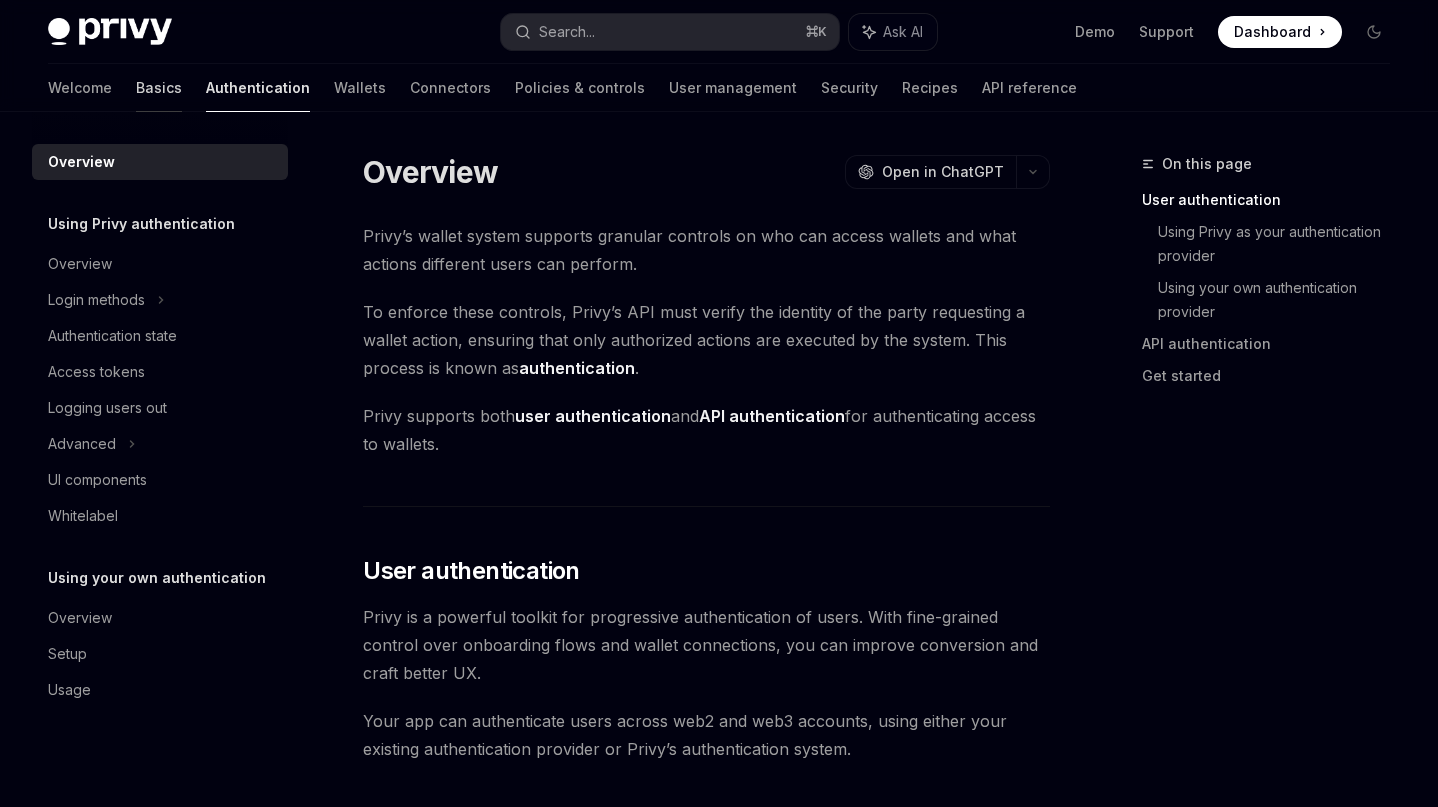 click on "Basics" at bounding box center (159, 88) 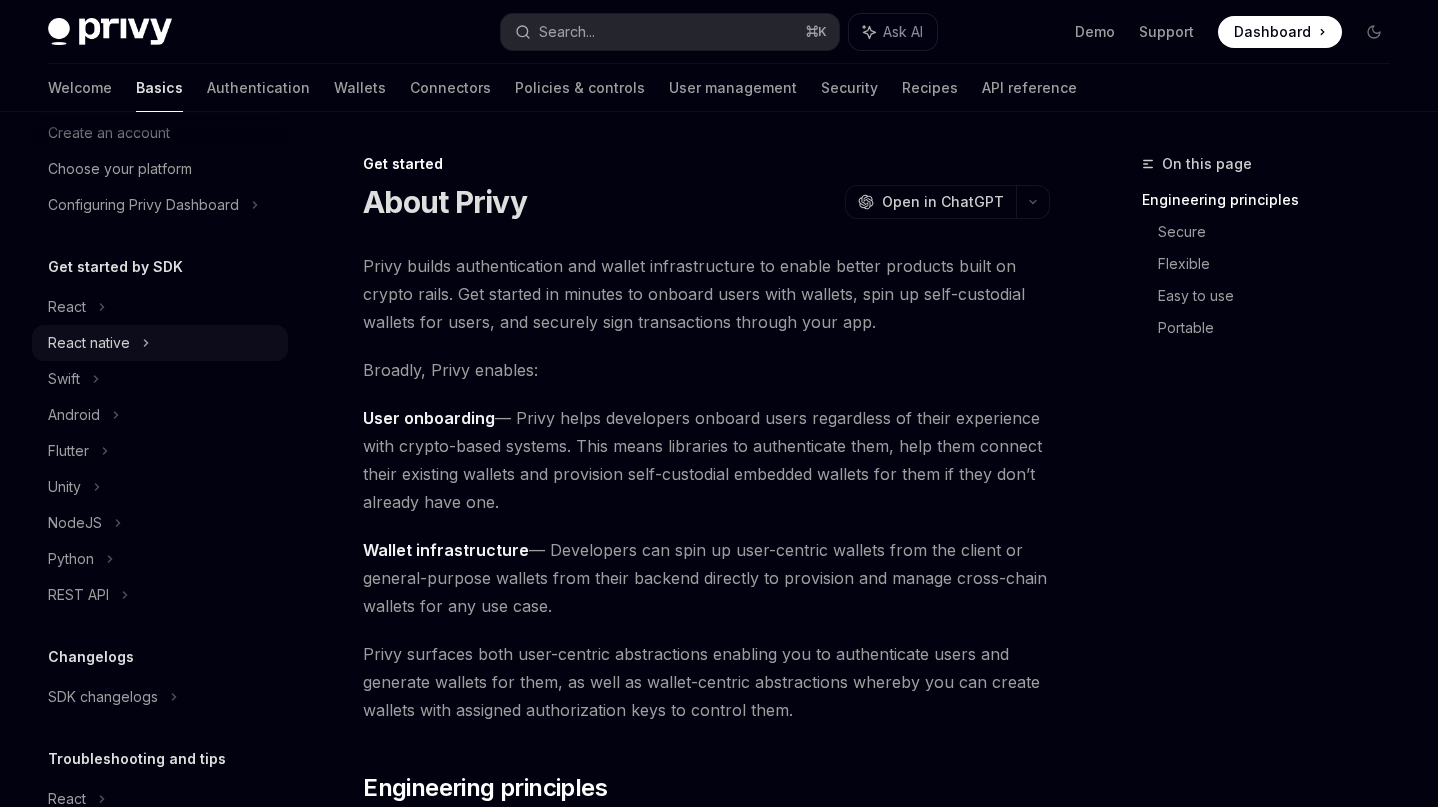 scroll, scrollTop: 76, scrollLeft: 0, axis: vertical 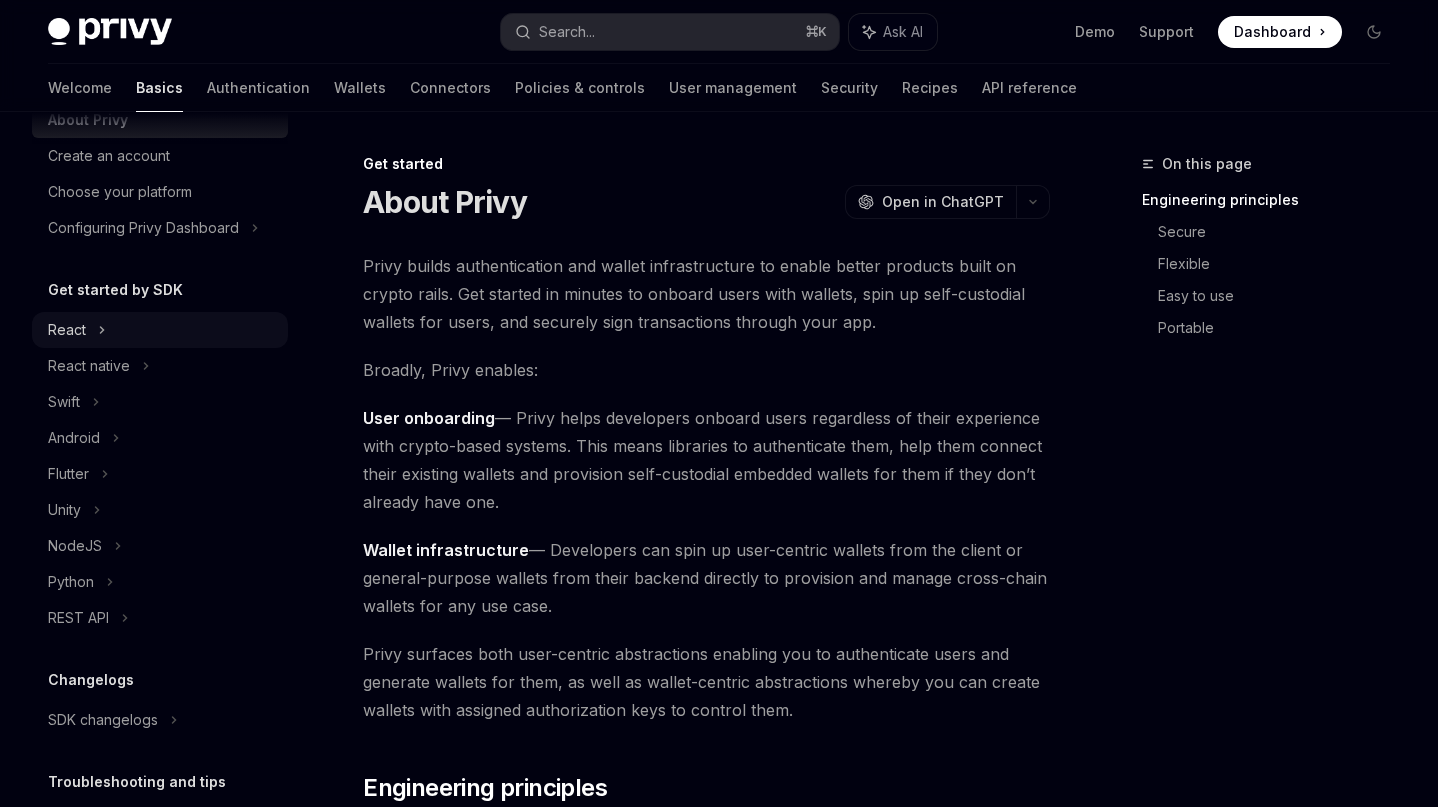 click on "React" at bounding box center [160, 330] 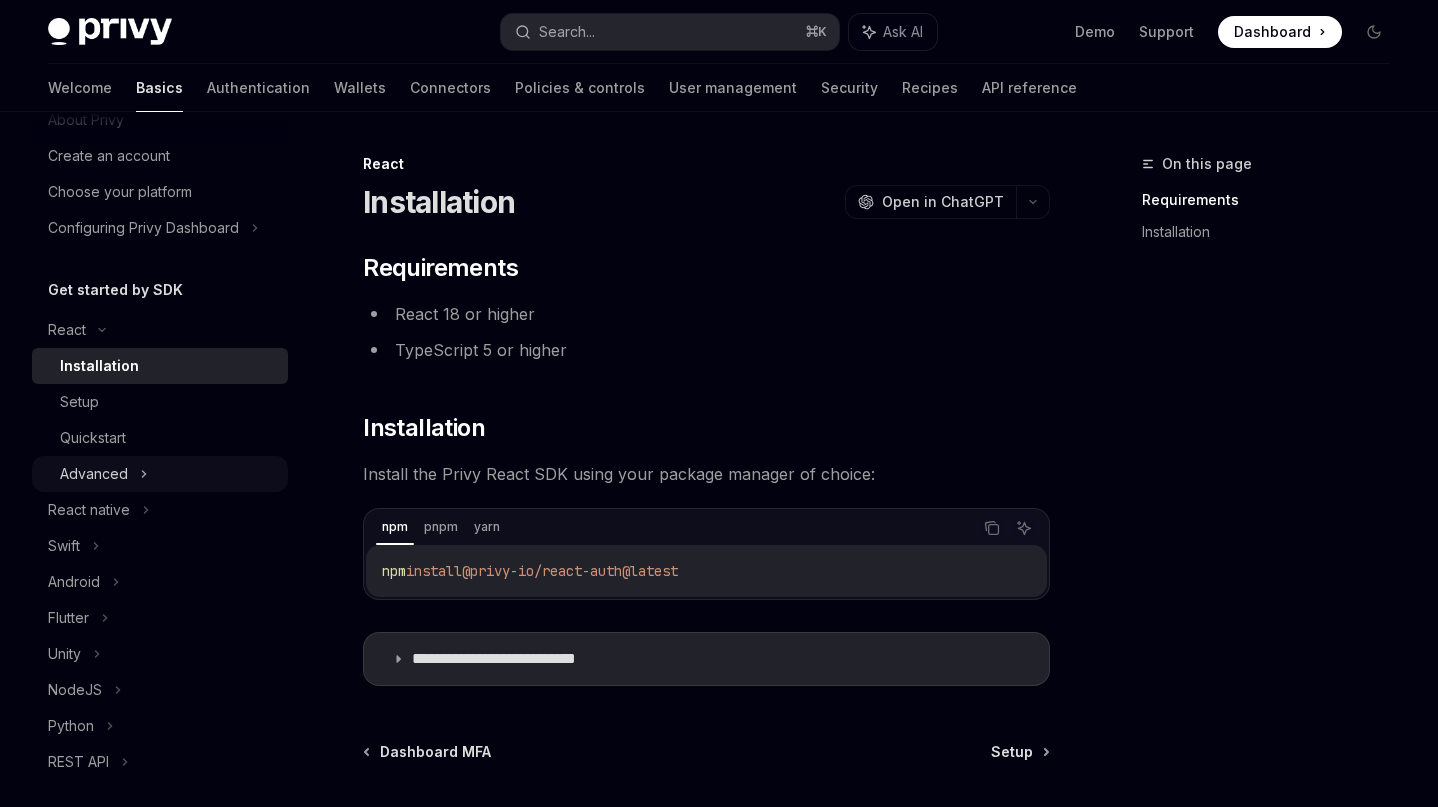 click on "Advanced" at bounding box center [160, 474] 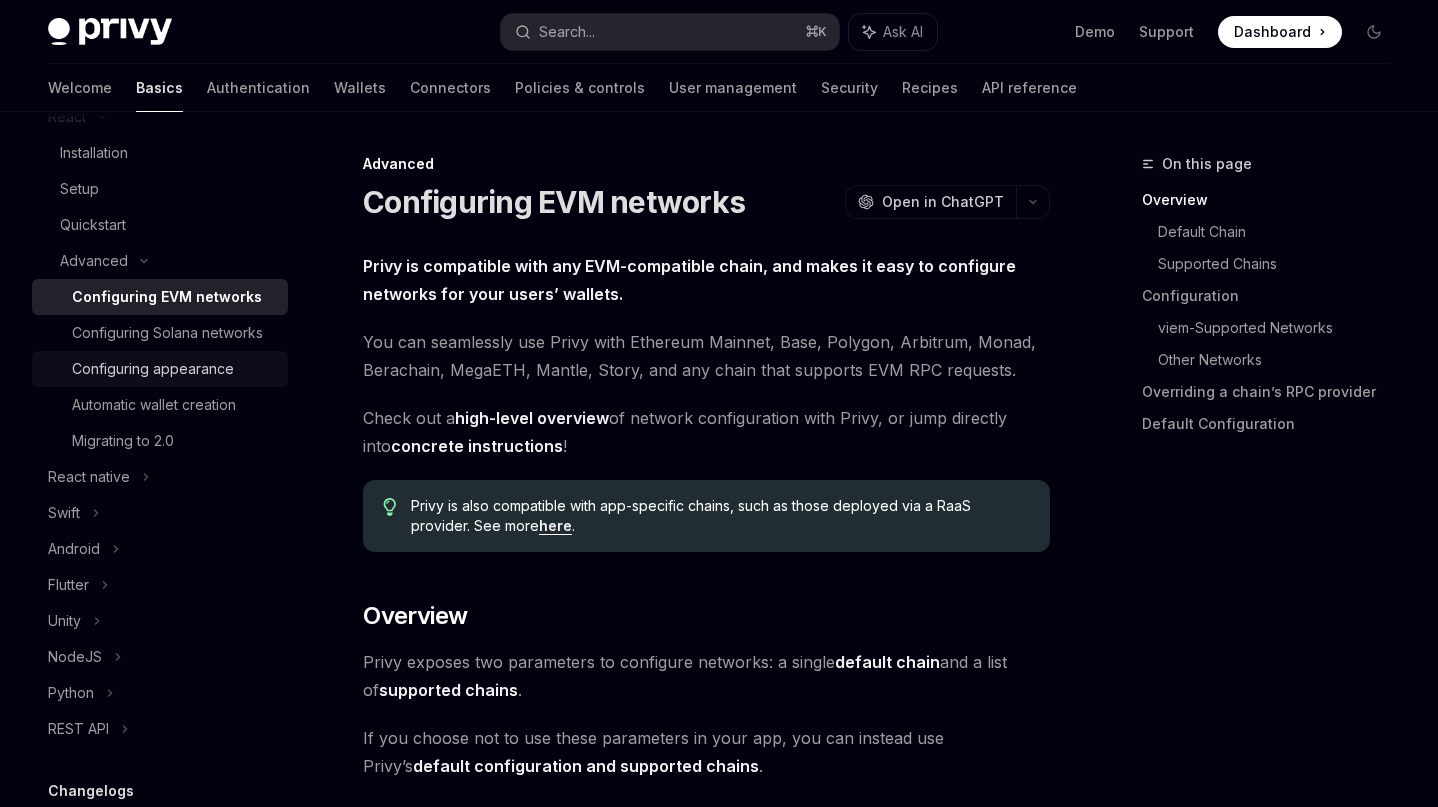 scroll, scrollTop: 509, scrollLeft: 0, axis: vertical 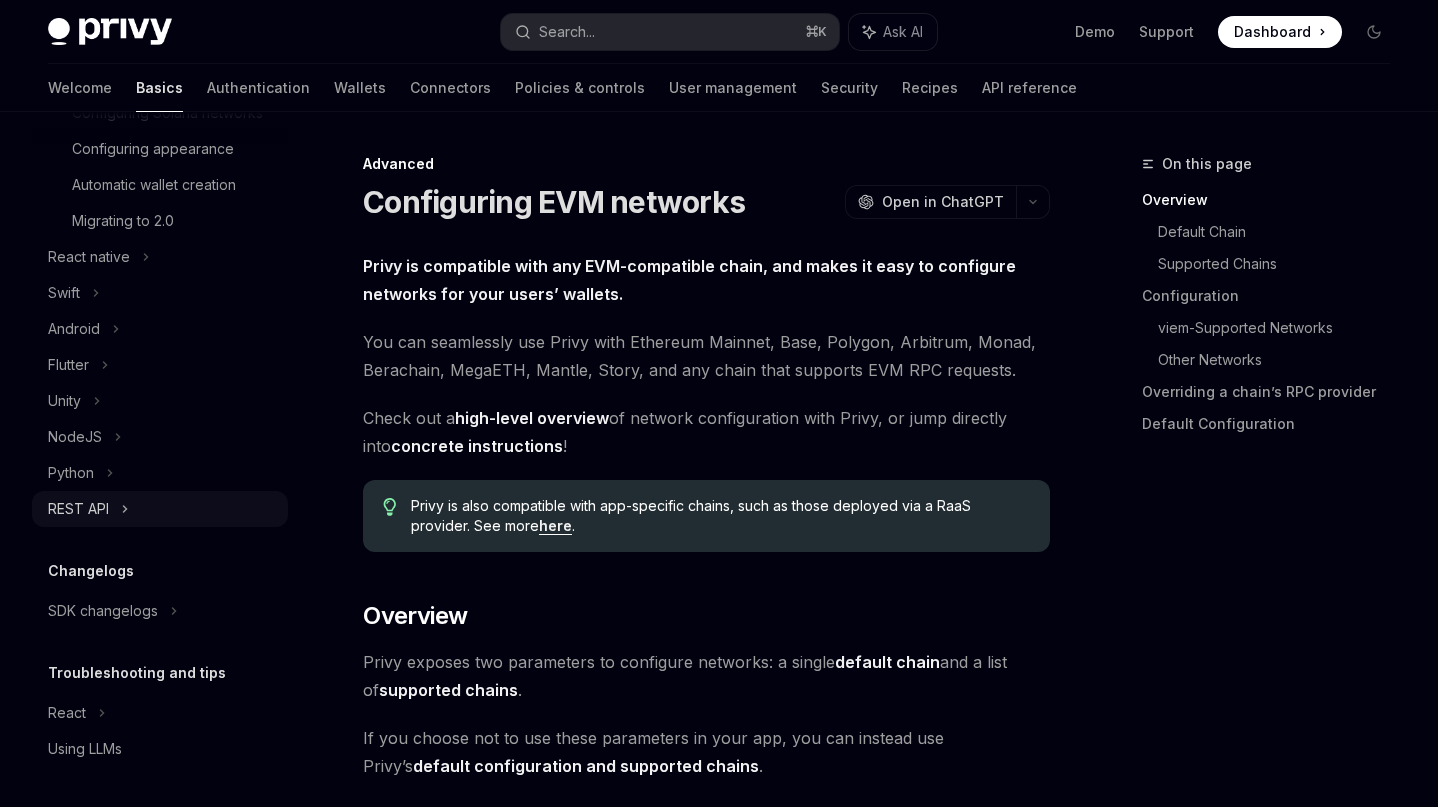 click on "REST API" at bounding box center [160, 509] 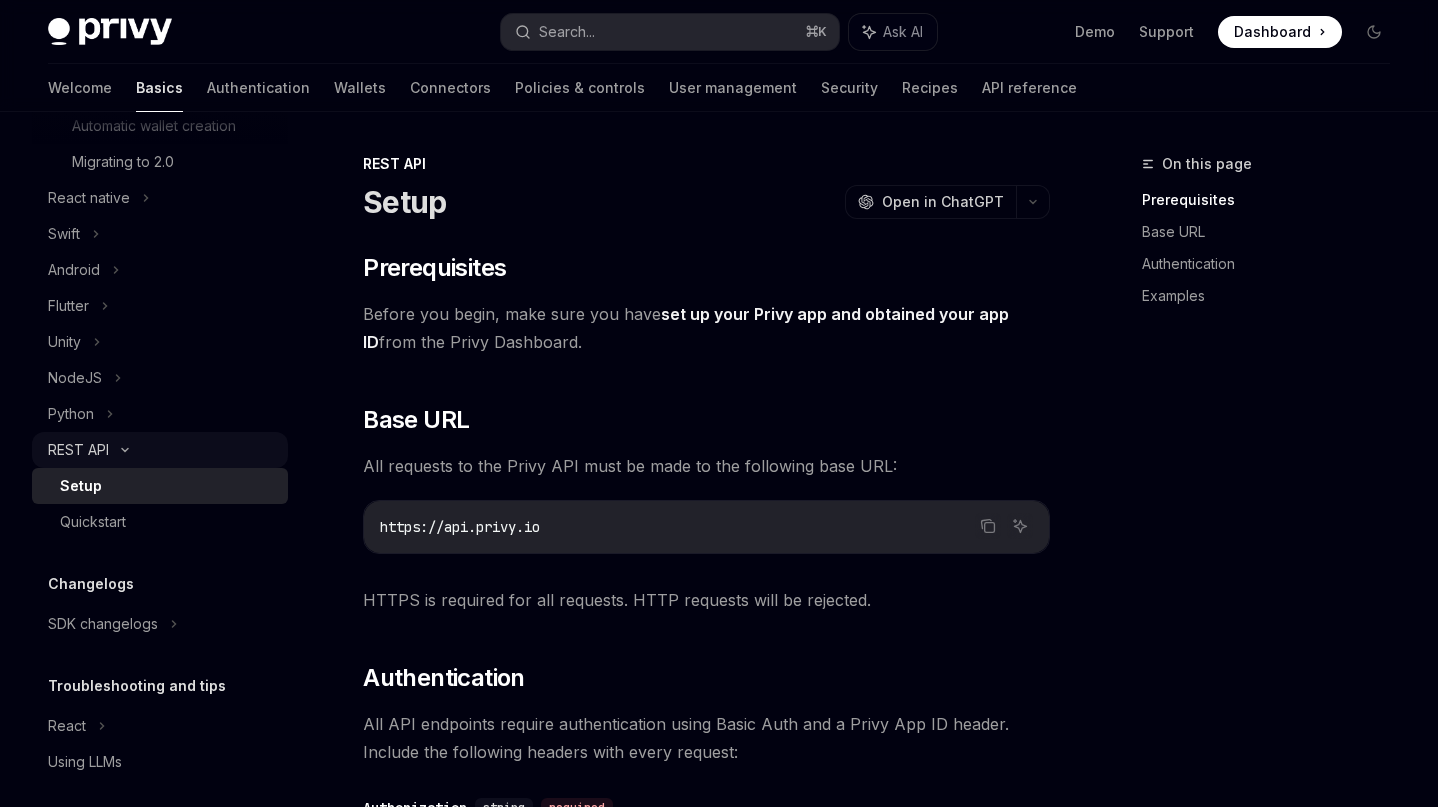 scroll, scrollTop: 581, scrollLeft: 0, axis: vertical 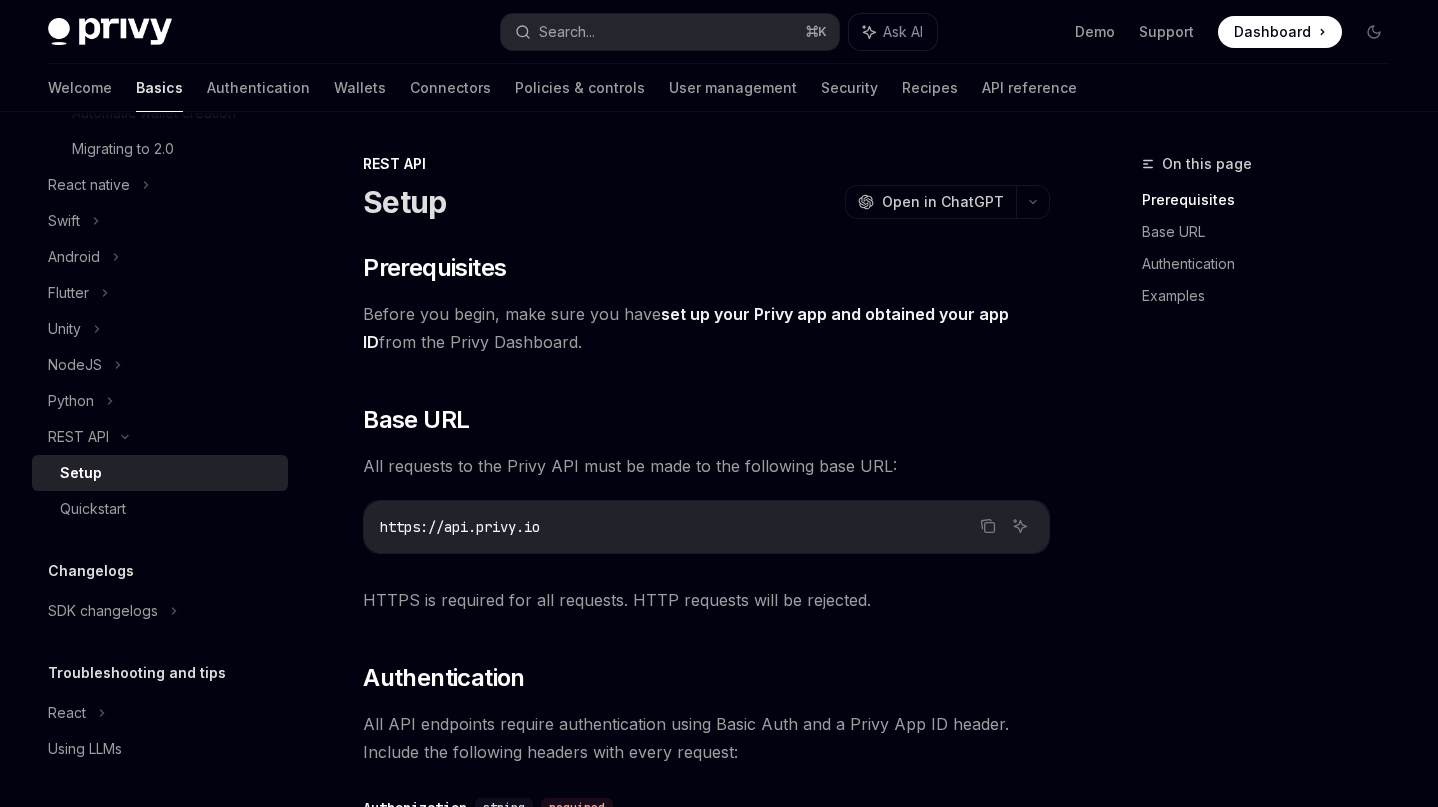 click on "Setup" at bounding box center (168, 473) 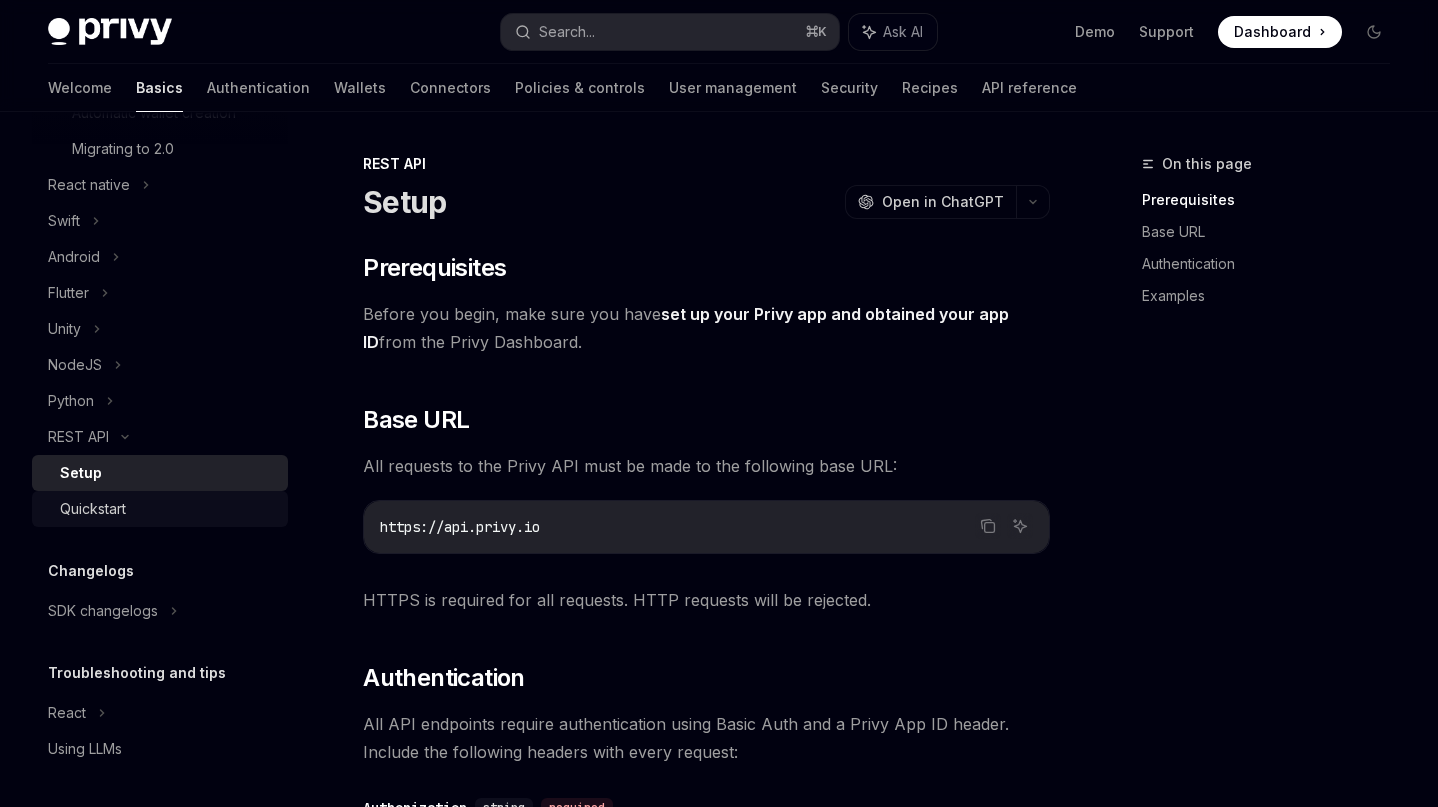 click on "Quickstart" at bounding box center [168, 509] 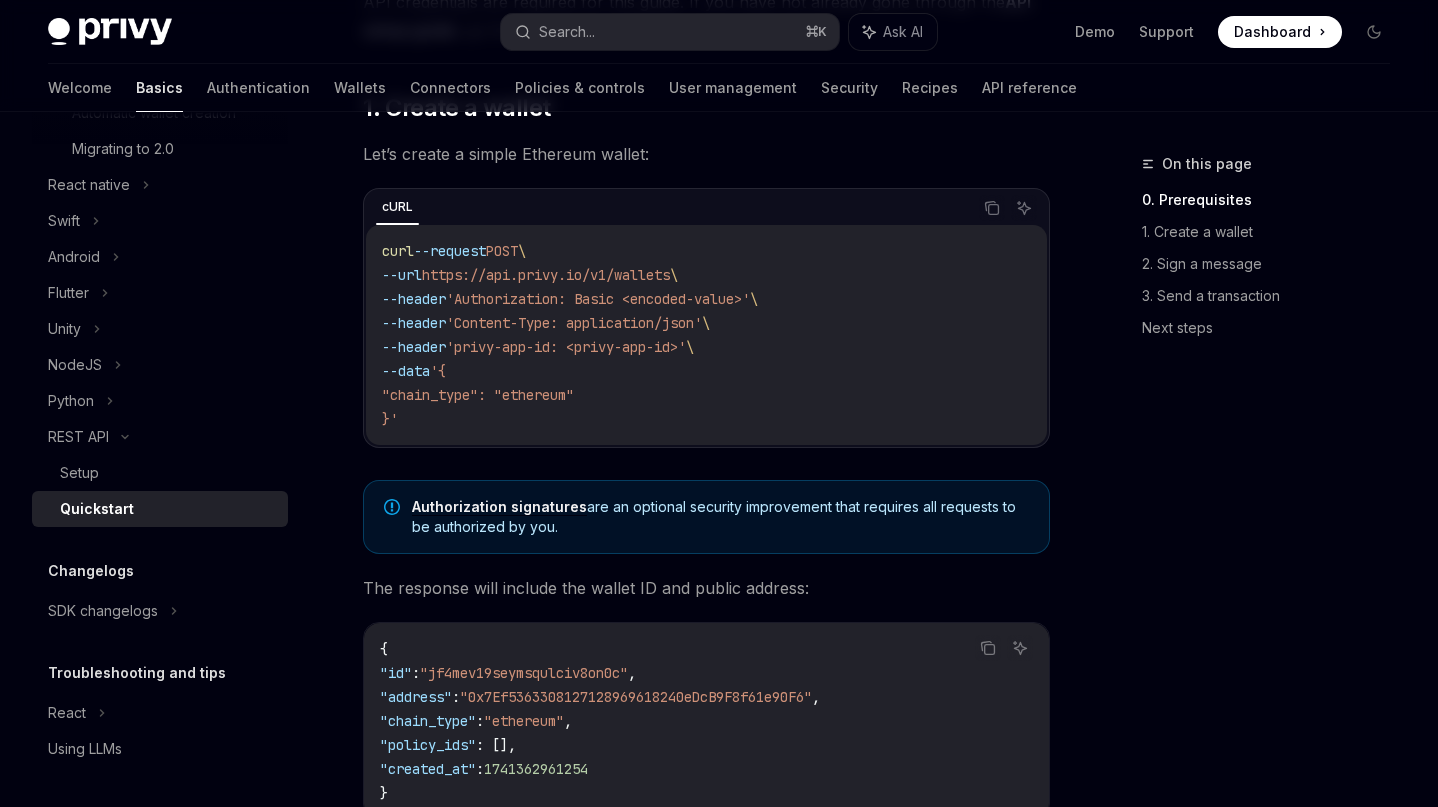 scroll, scrollTop: 0, scrollLeft: 0, axis: both 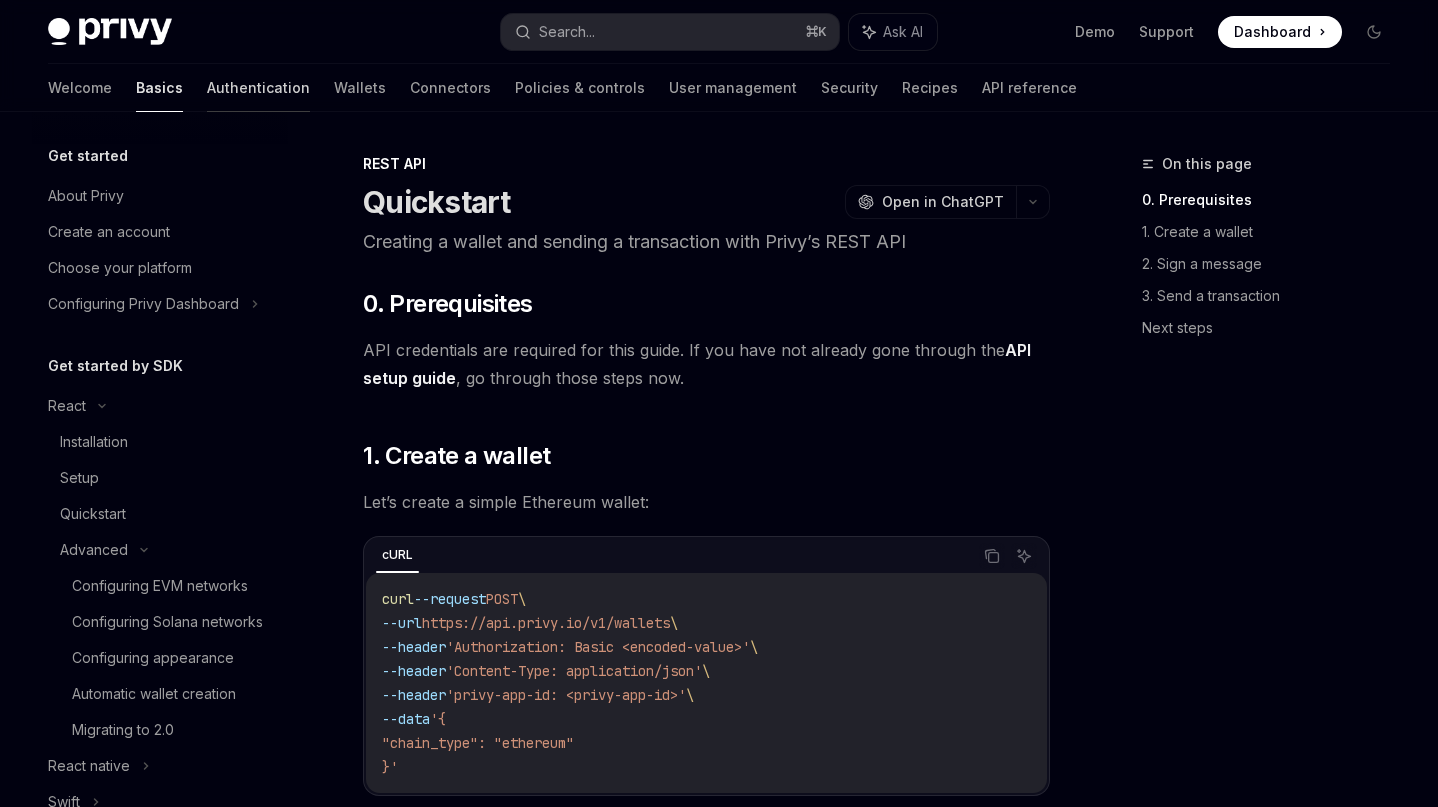 click on "Authentication" at bounding box center [258, 88] 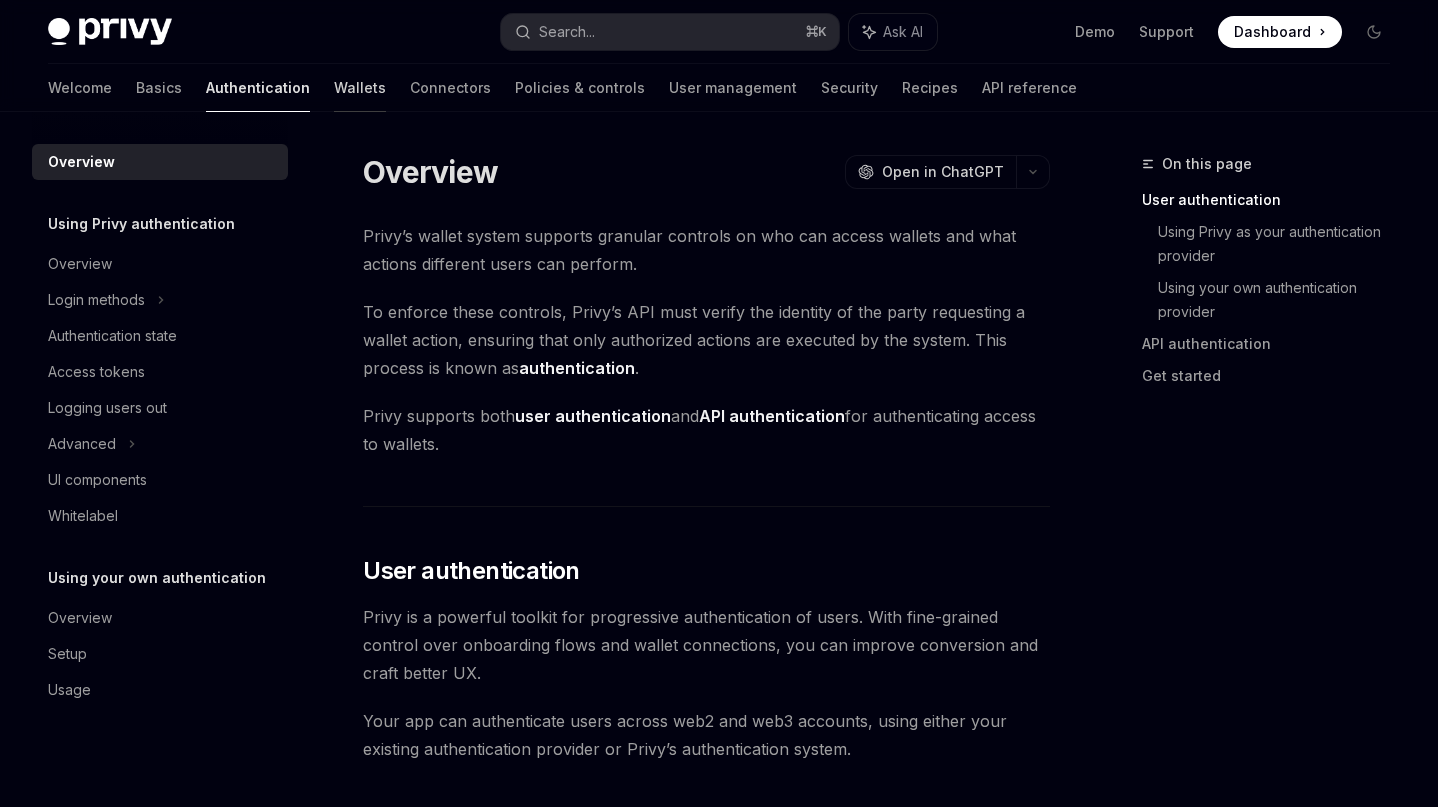 click on "Wallets" at bounding box center (360, 88) 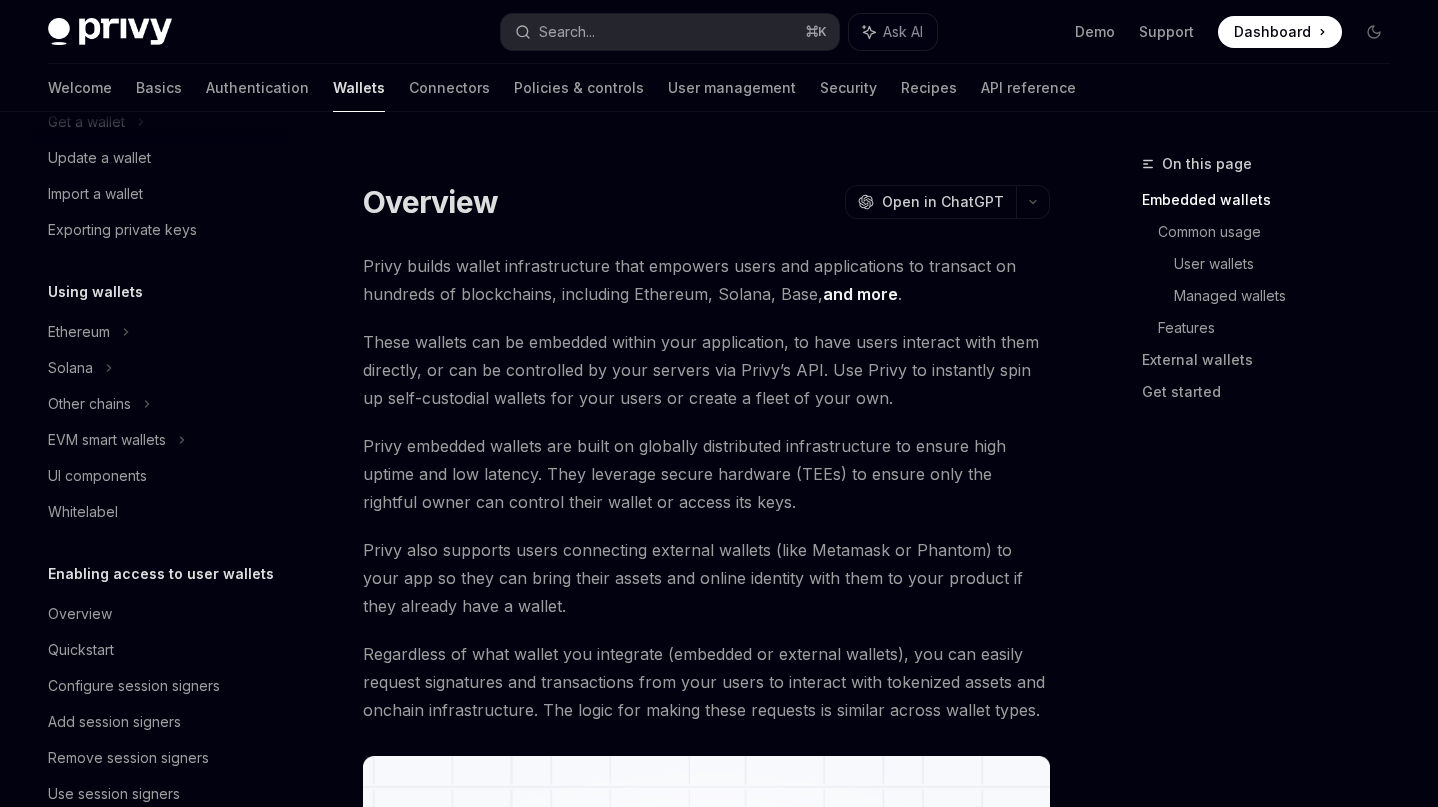 scroll, scrollTop: 226, scrollLeft: 0, axis: vertical 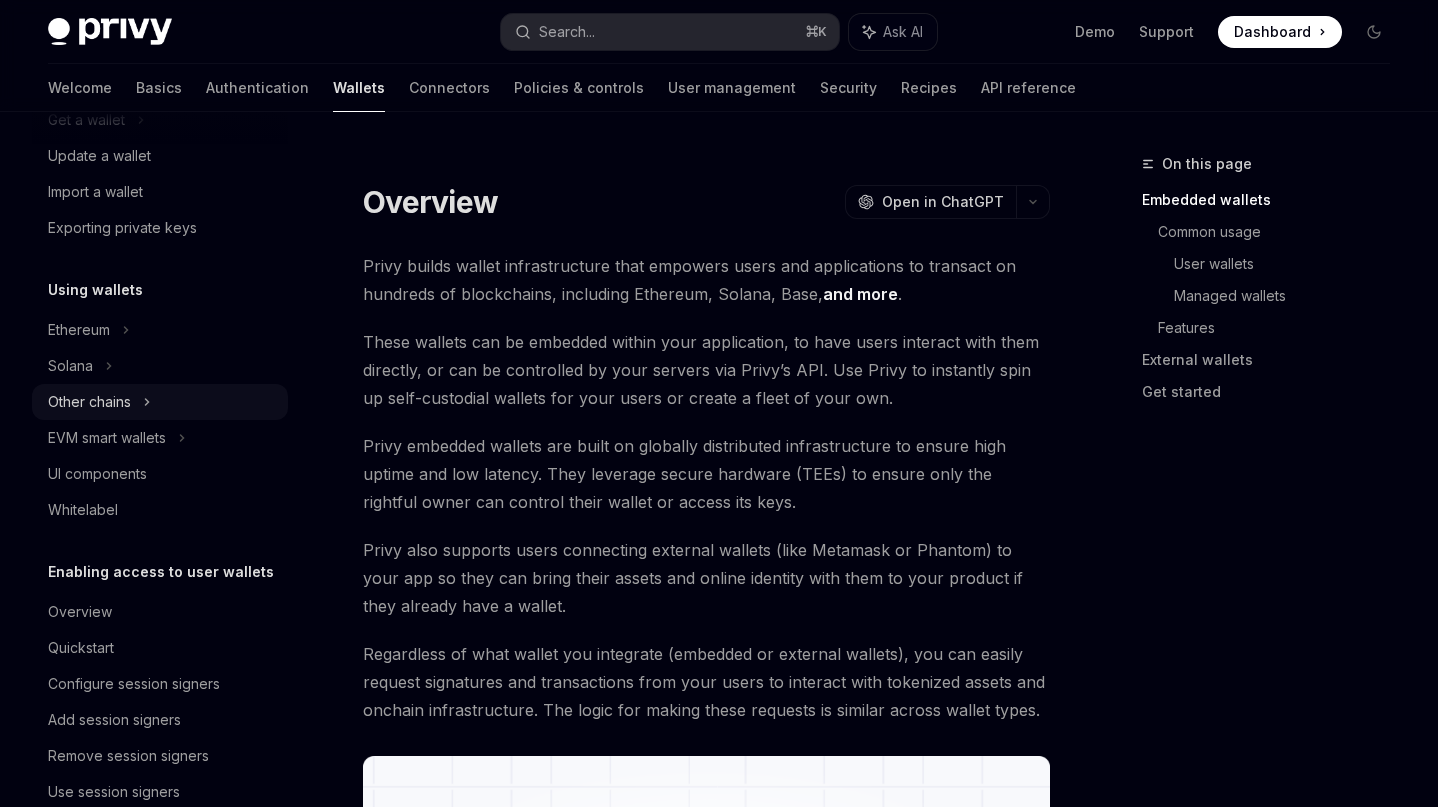 click on "Other chains" at bounding box center [160, 402] 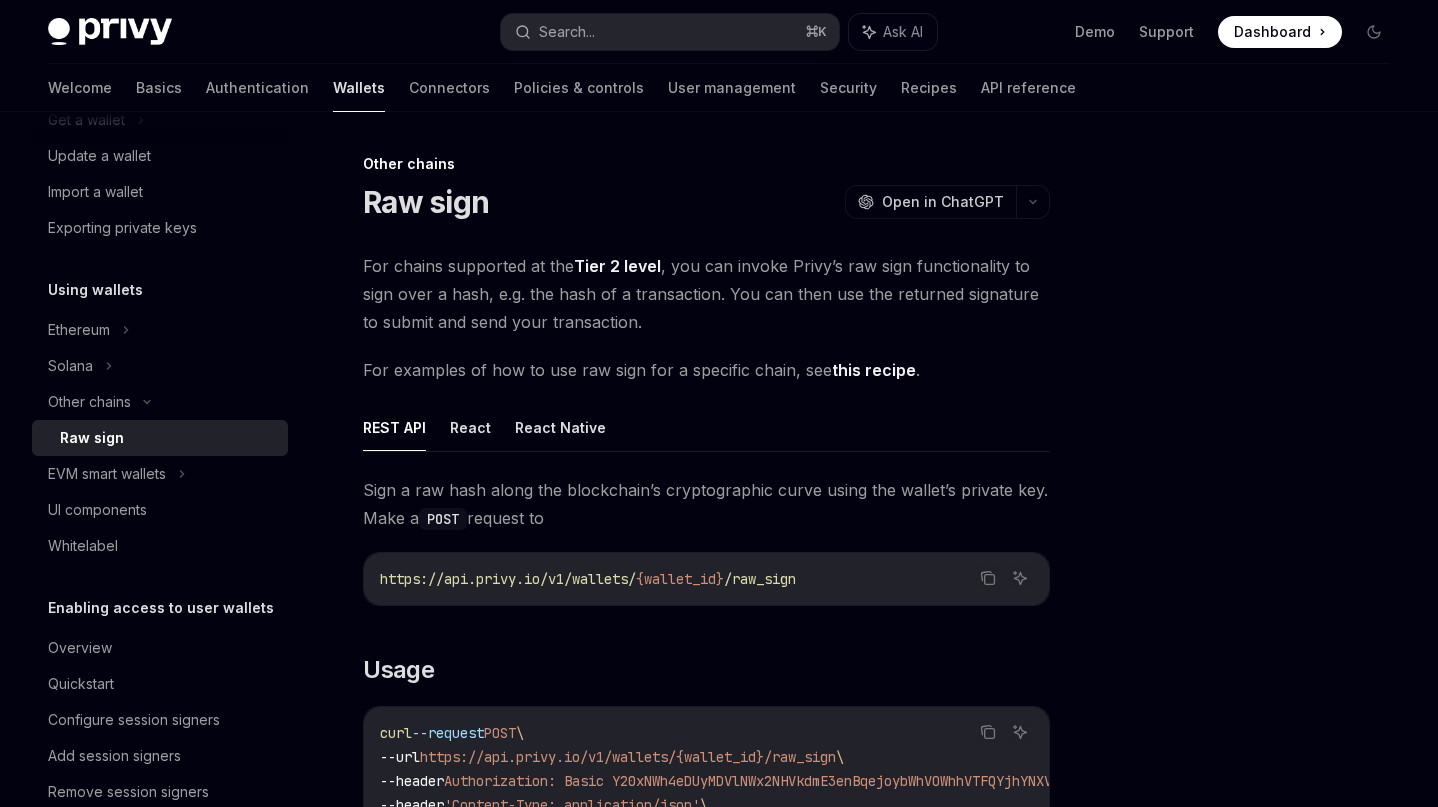 click on "Raw sign" at bounding box center [168, 438] 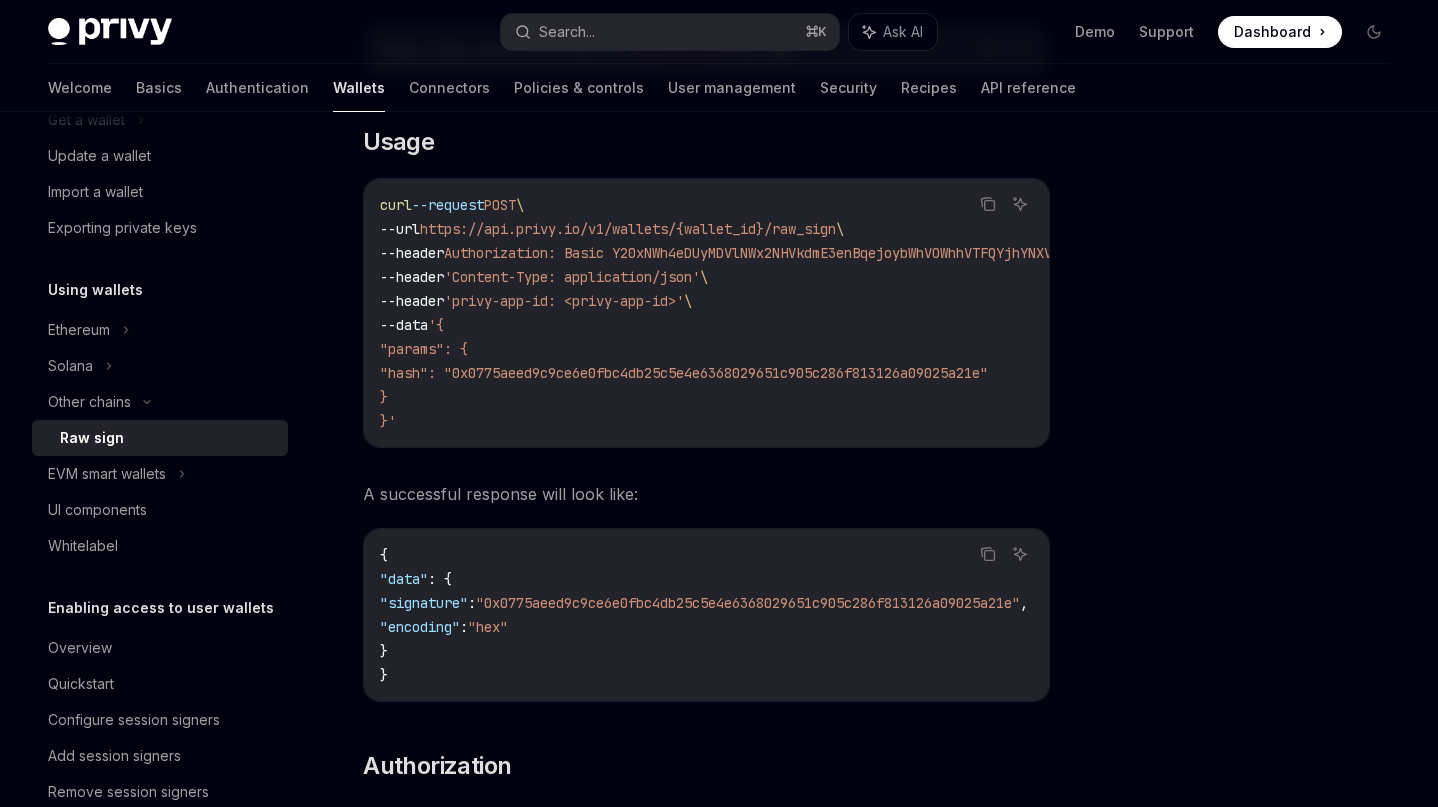 scroll, scrollTop: 681, scrollLeft: 0, axis: vertical 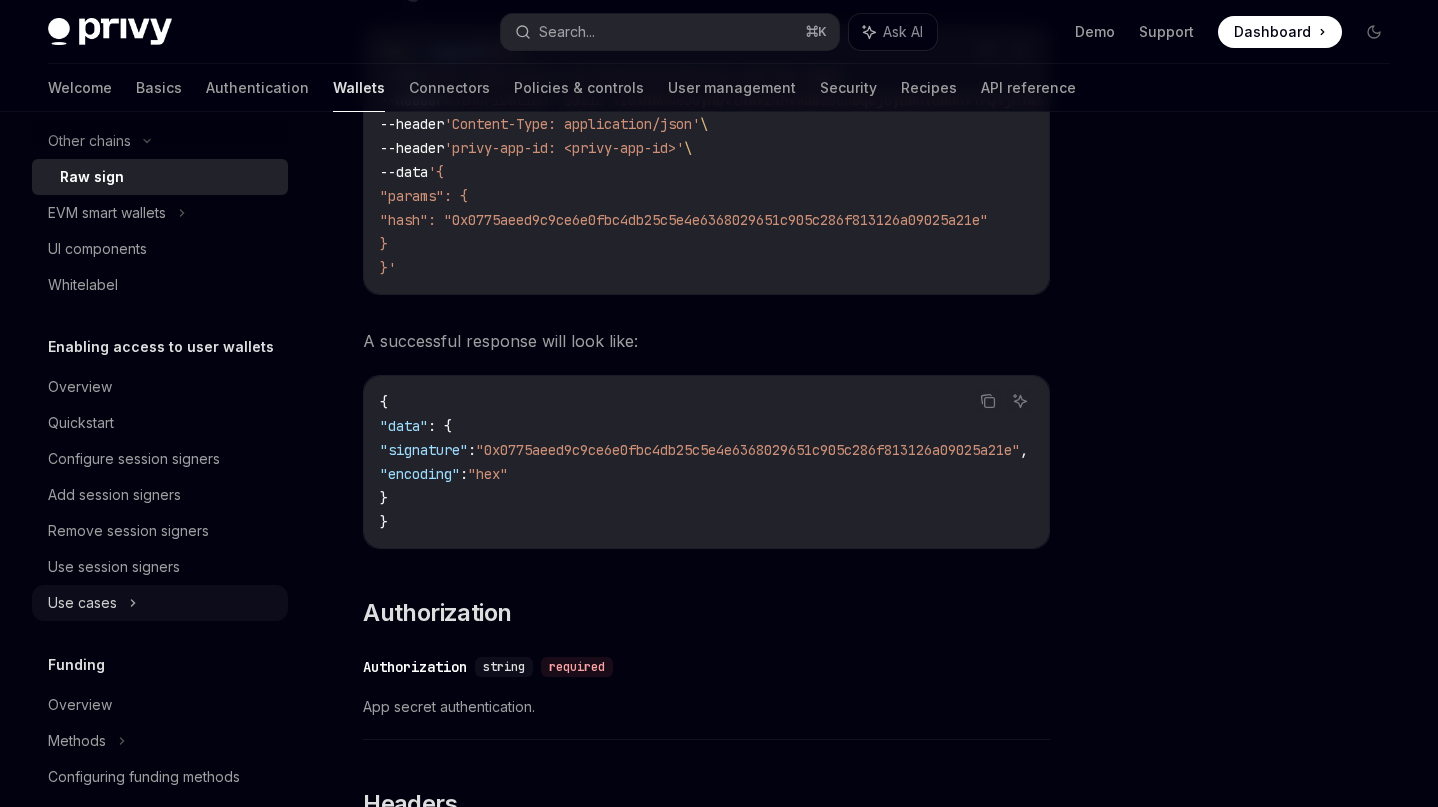 click 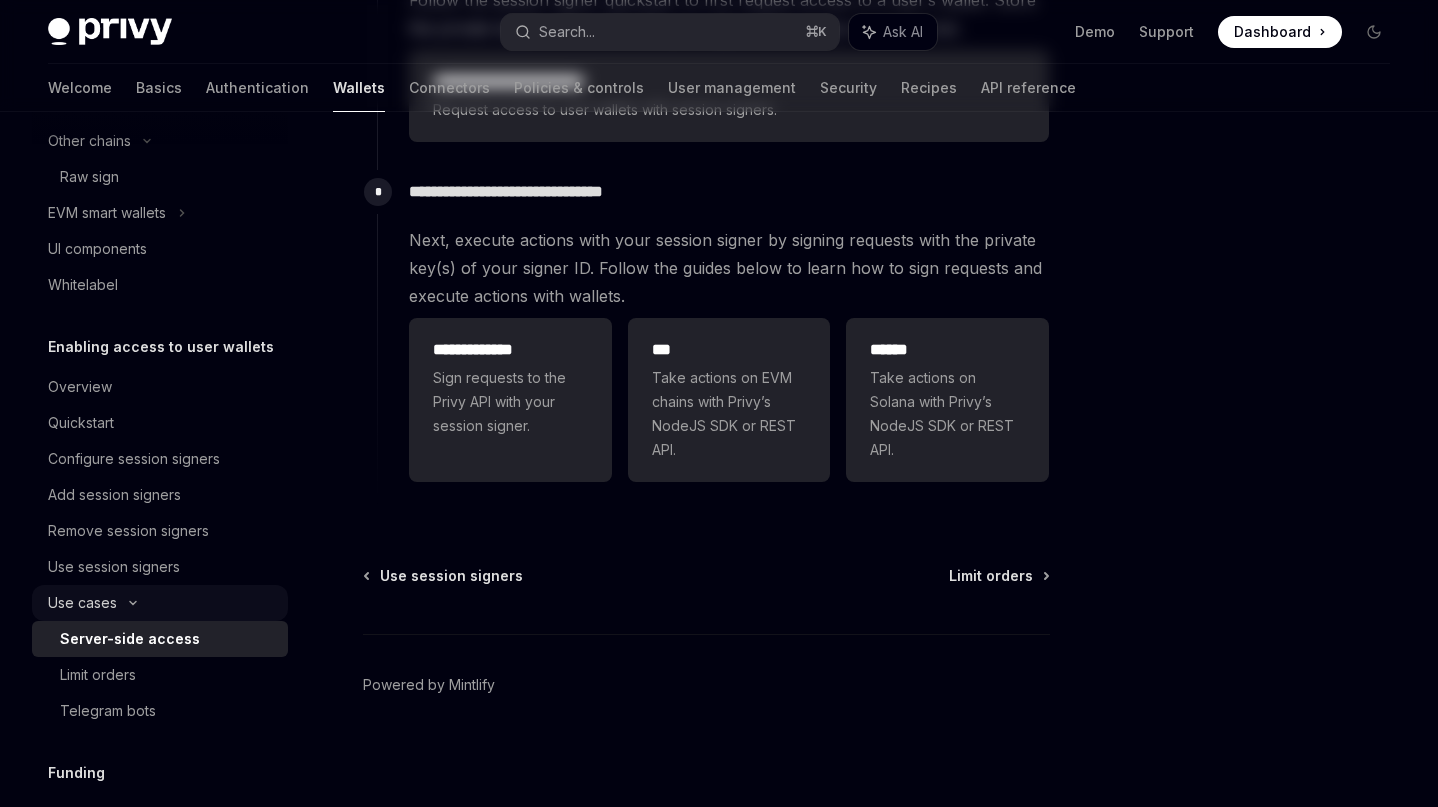 scroll, scrollTop: 0, scrollLeft: 0, axis: both 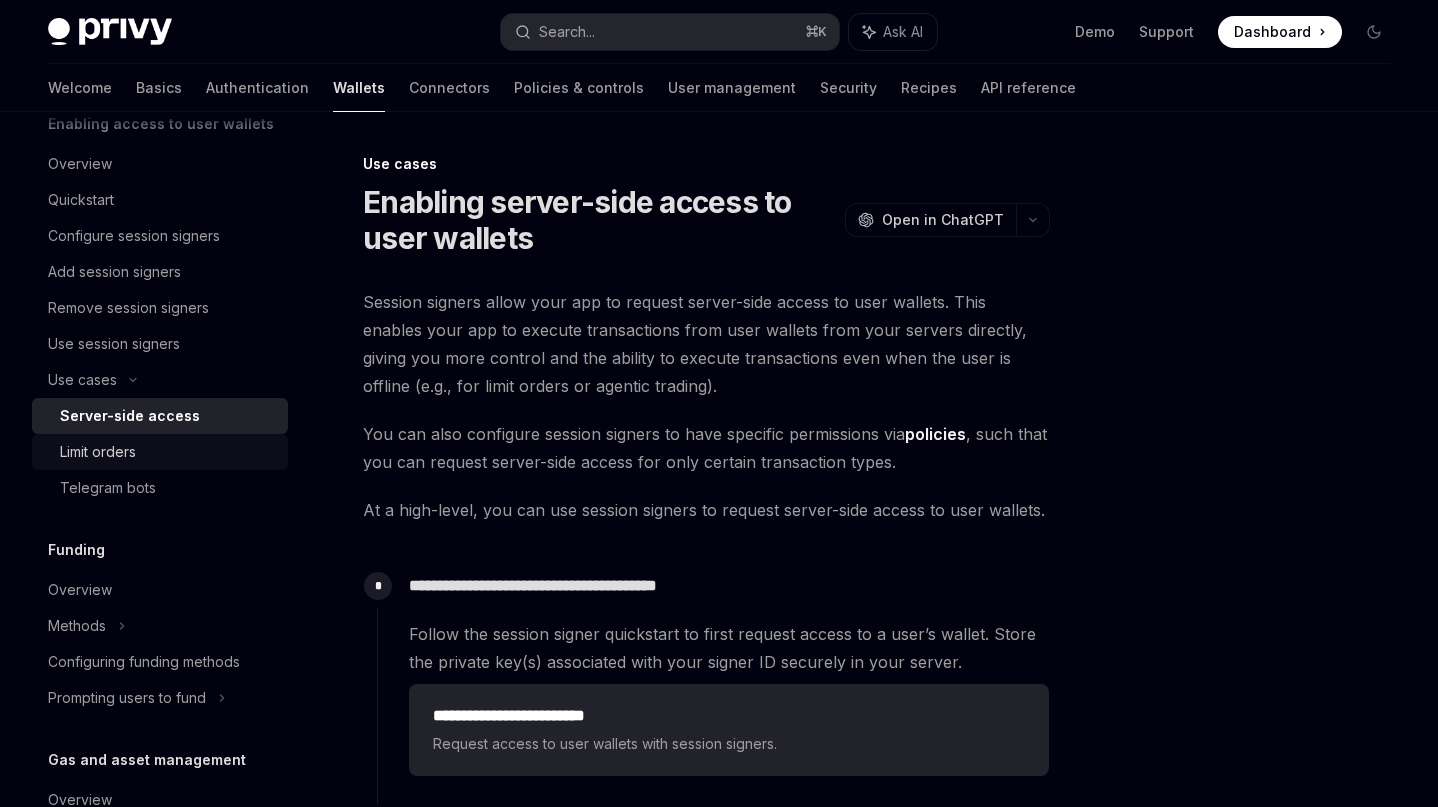 click on "Limit orders" at bounding box center [98, 452] 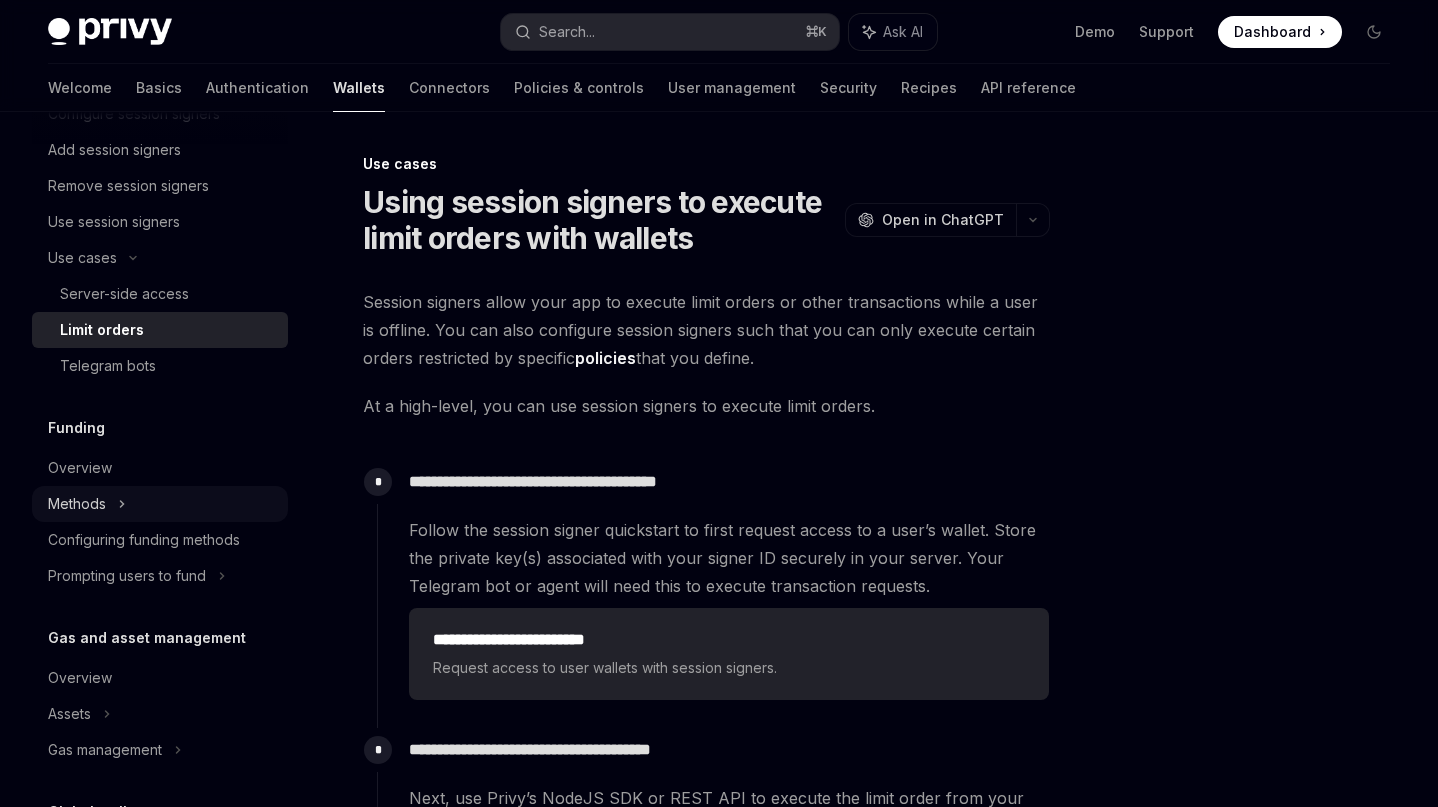 scroll, scrollTop: 848, scrollLeft: 0, axis: vertical 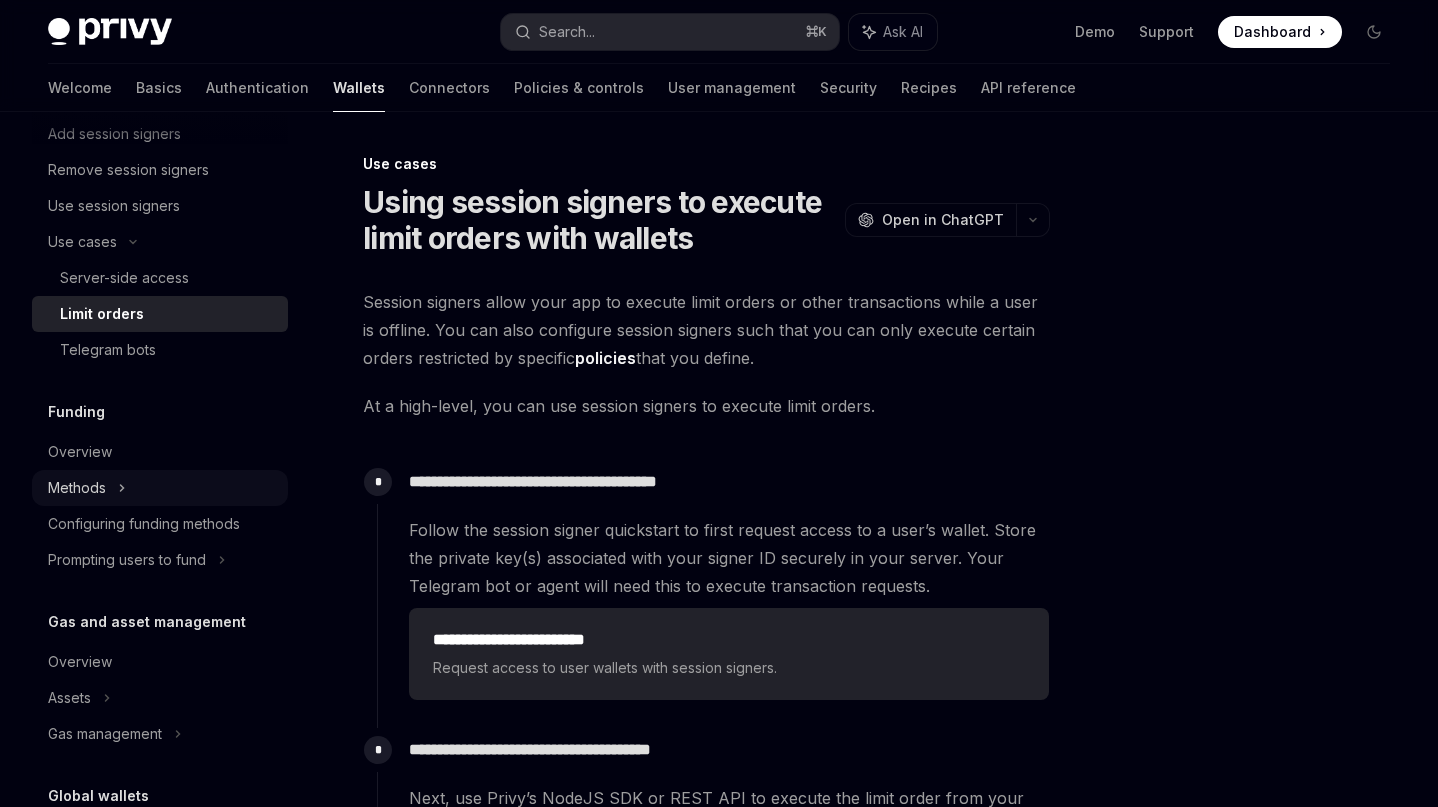 click on "Methods" at bounding box center (160, -502) 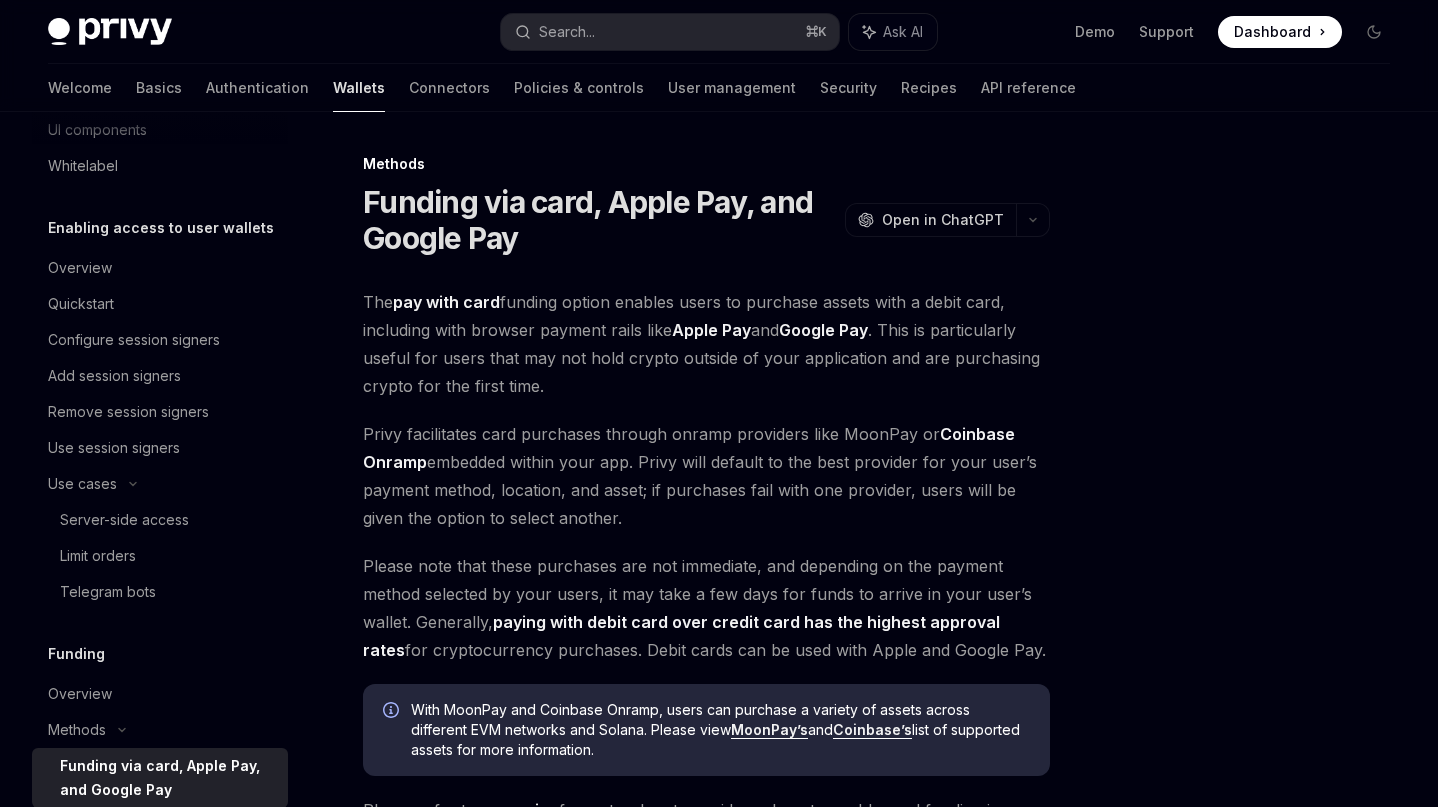 scroll, scrollTop: 0, scrollLeft: 0, axis: both 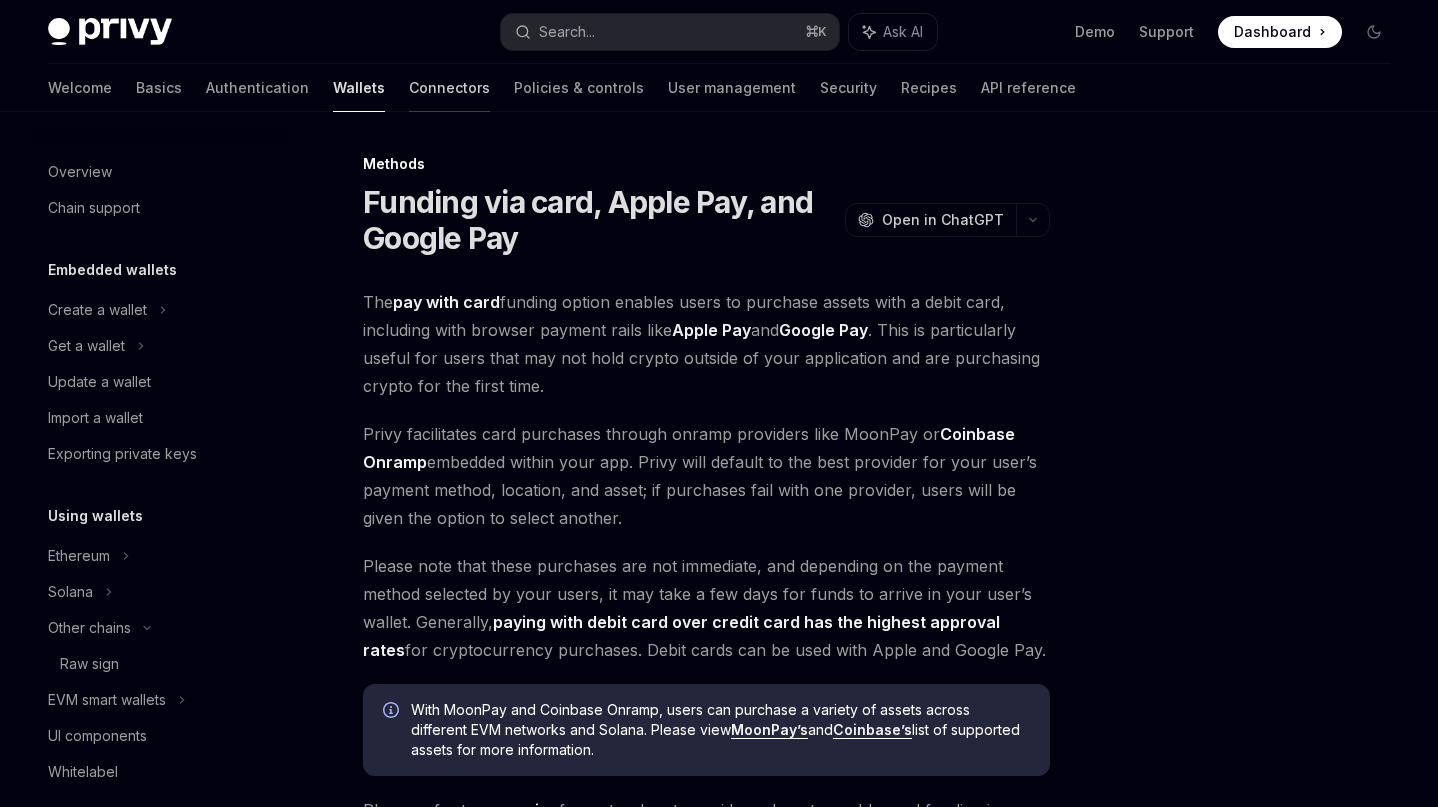 click on "Connectors" at bounding box center [449, 88] 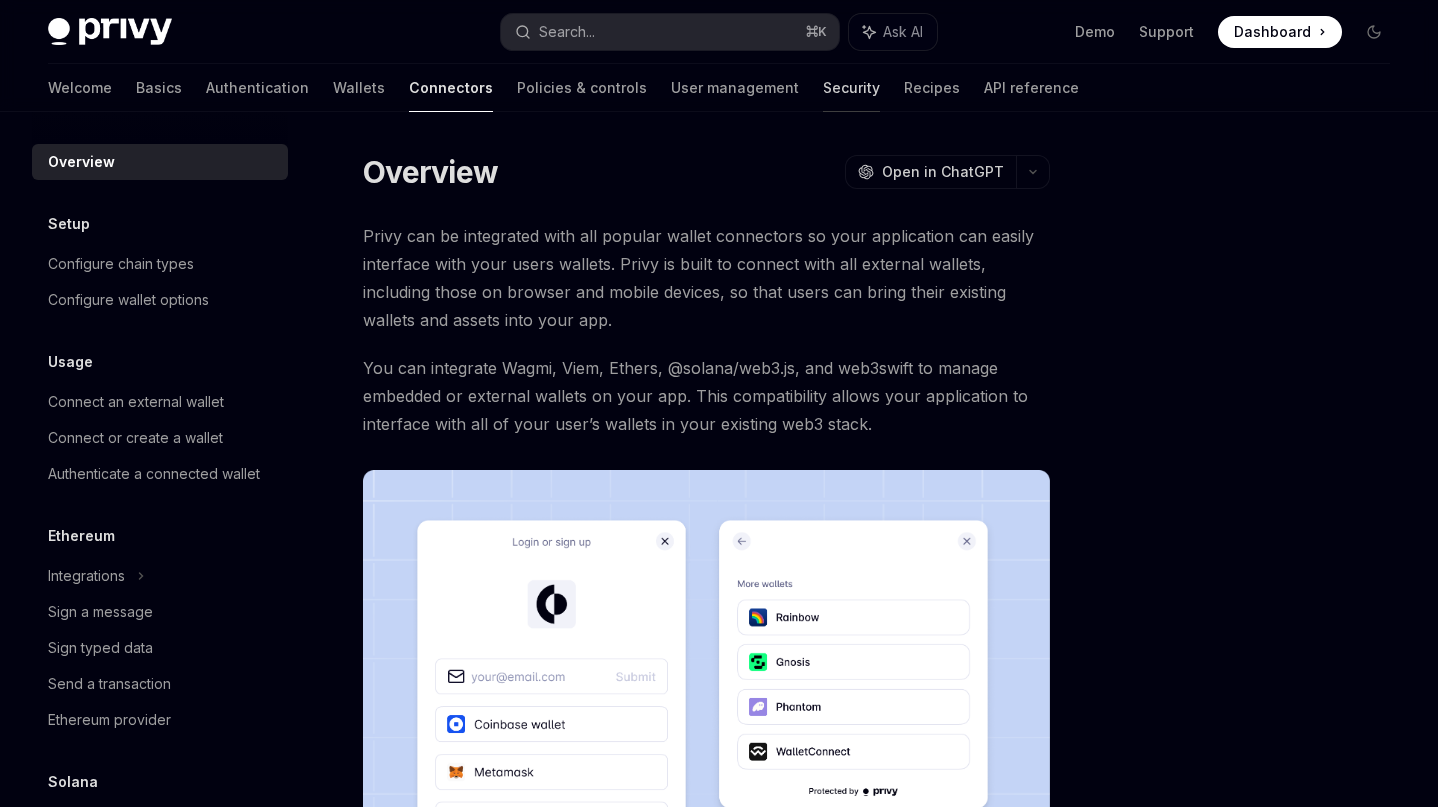click on "Security" at bounding box center [851, 88] 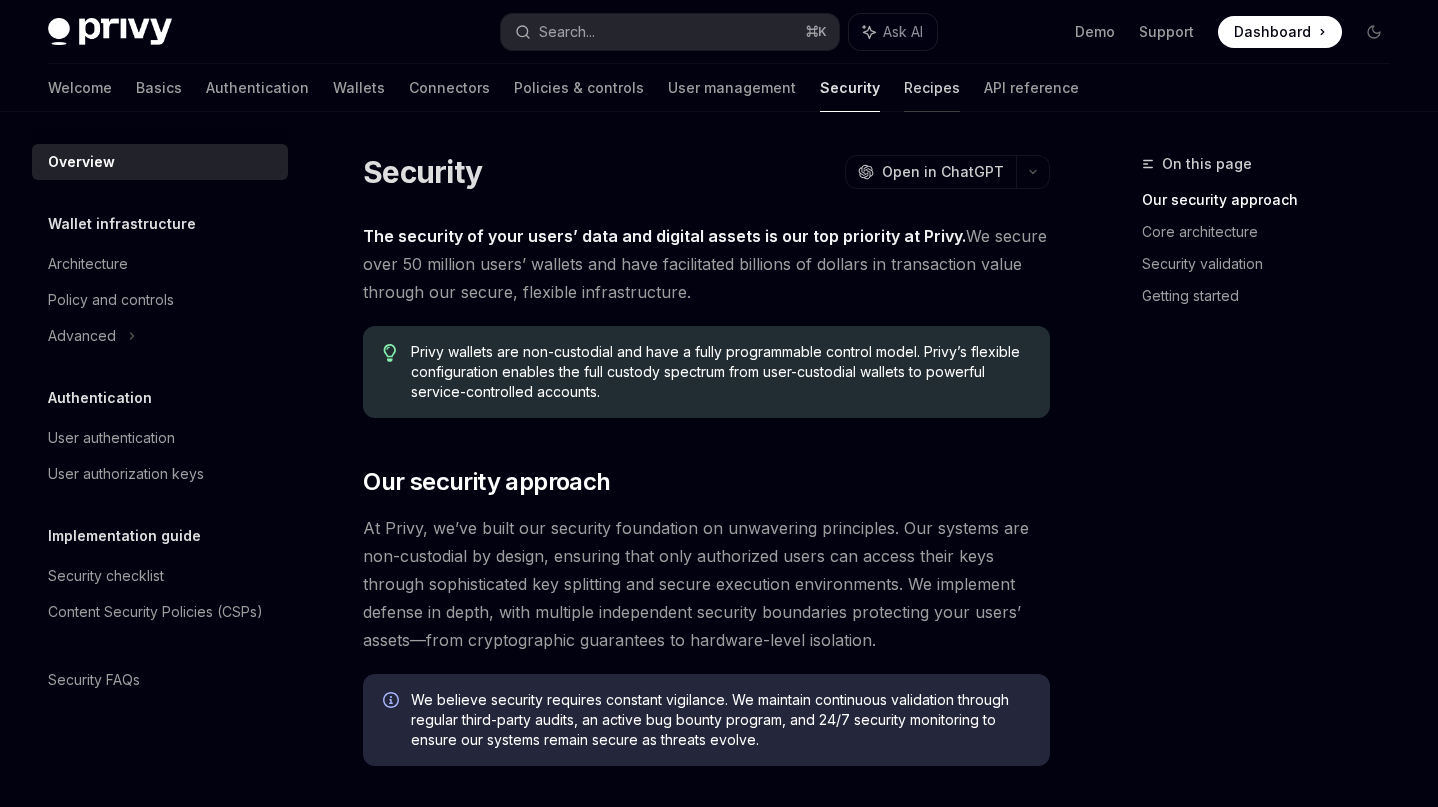 click on "Recipes" at bounding box center (932, 88) 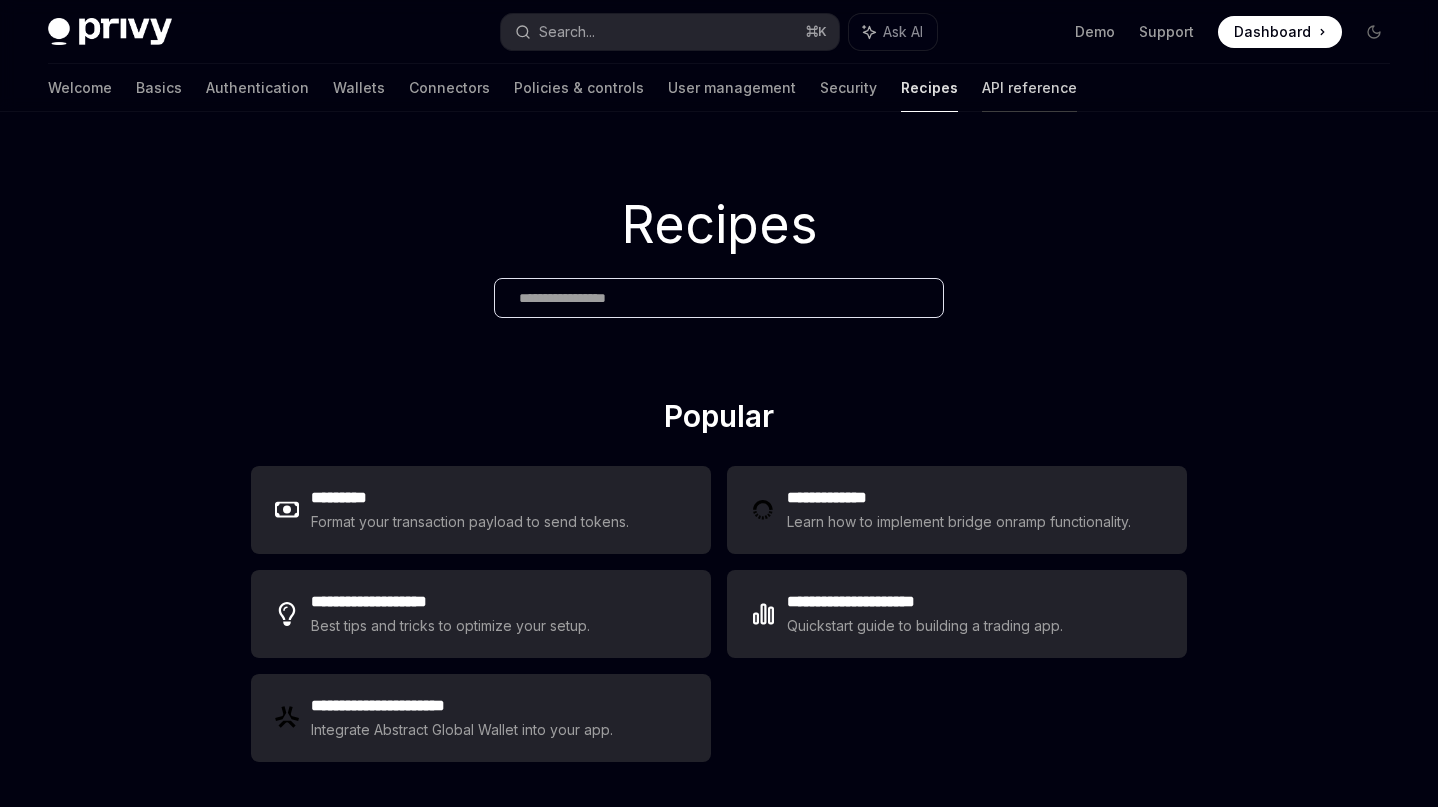click on "API reference" at bounding box center [1029, 88] 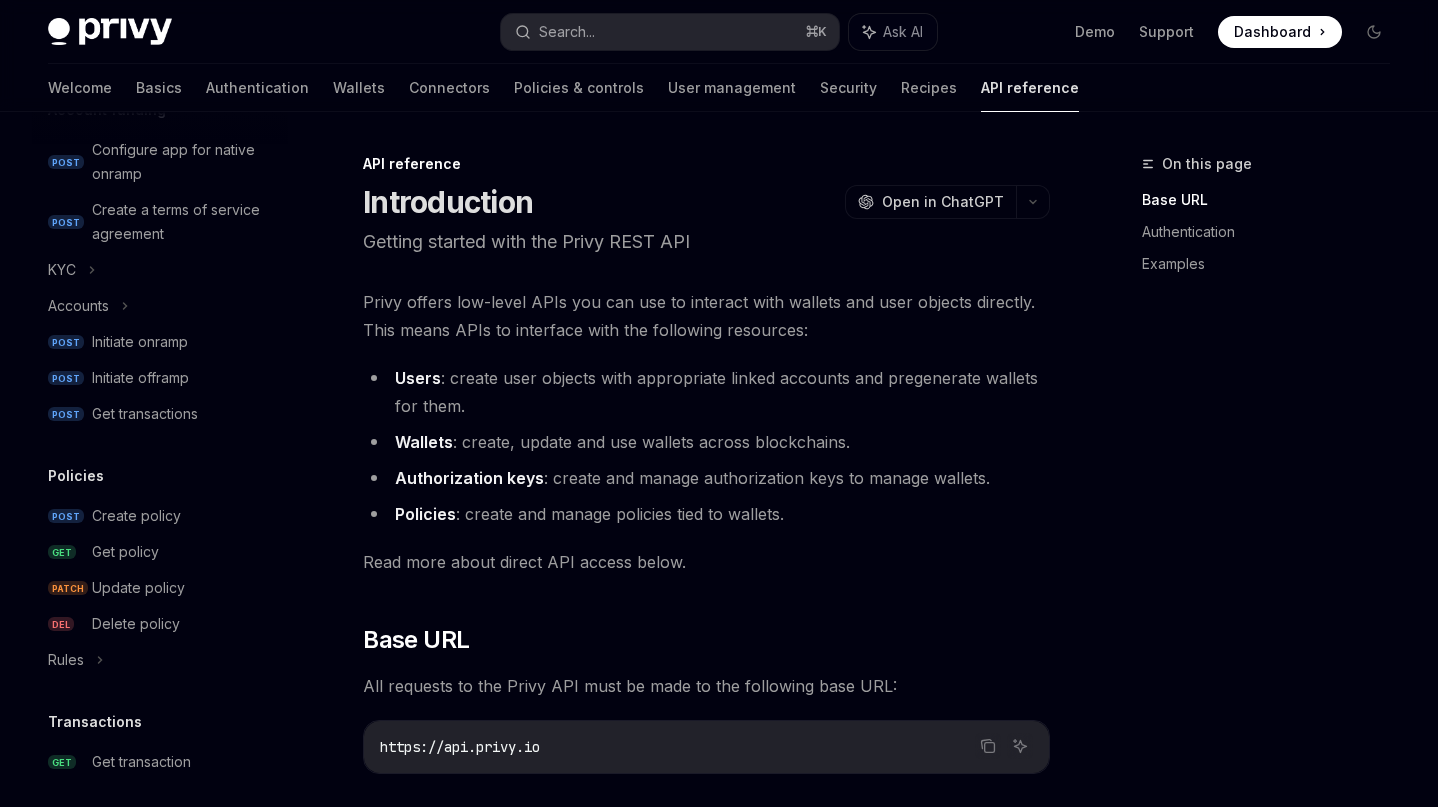 scroll, scrollTop: 1187, scrollLeft: 0, axis: vertical 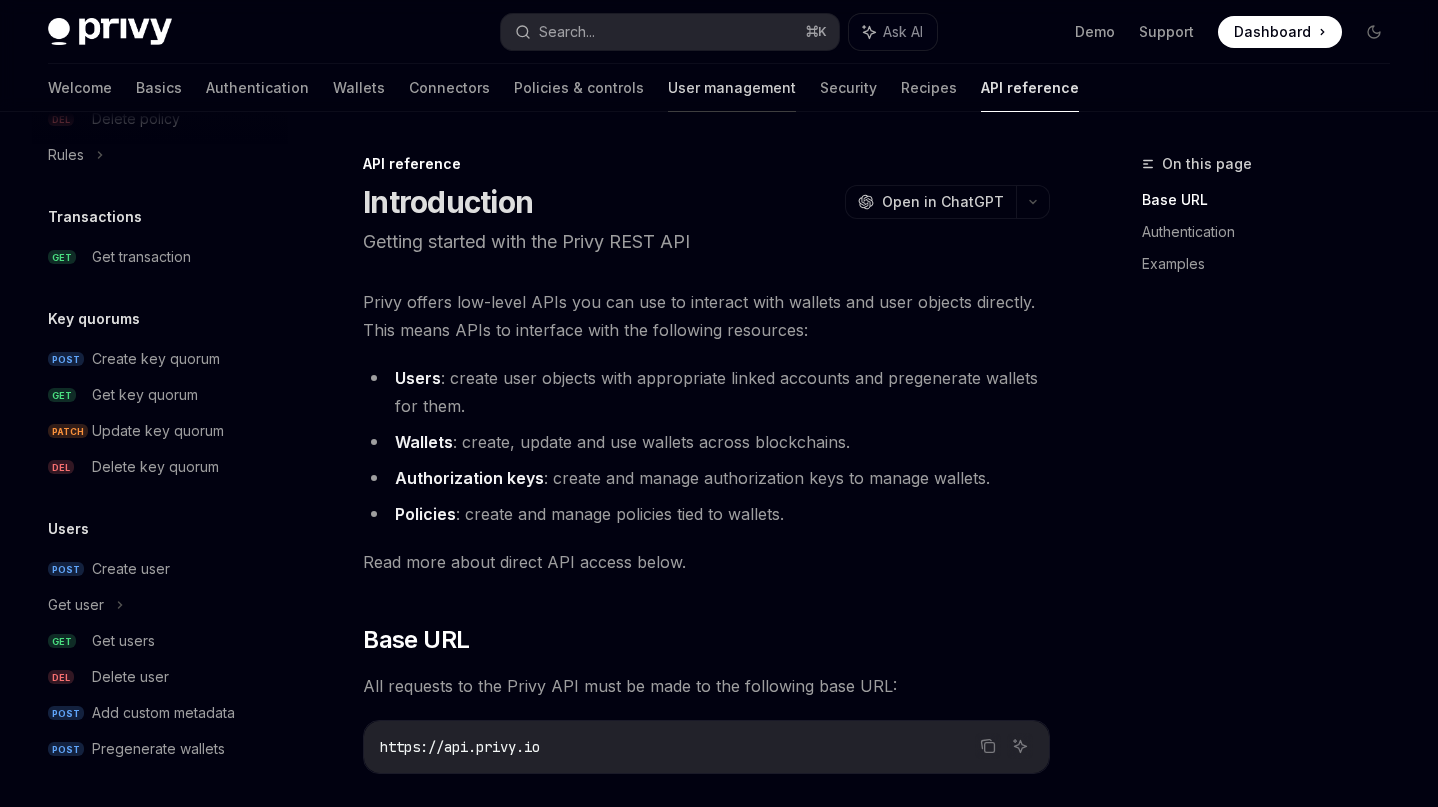 click on "User management" at bounding box center [732, 88] 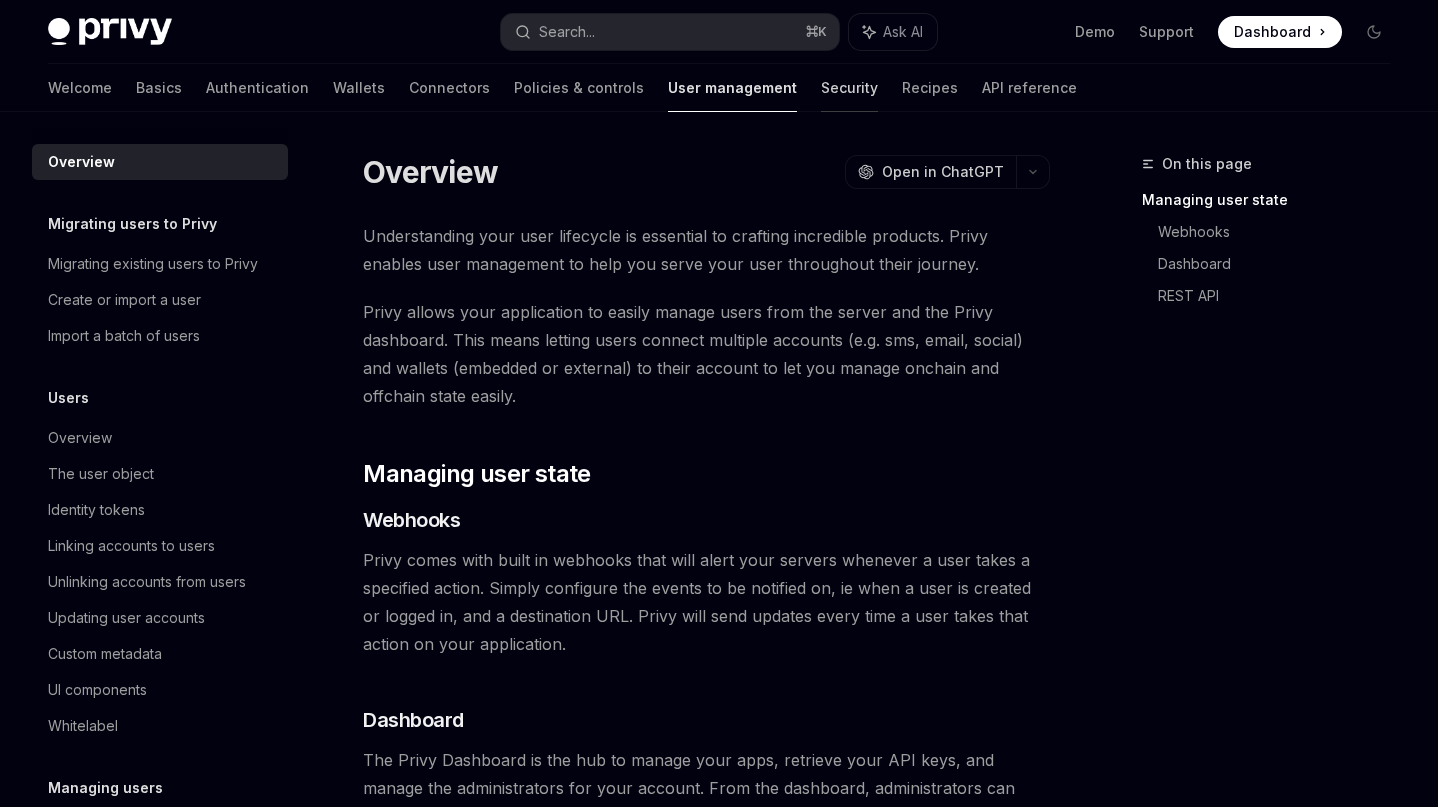 click on "Security" at bounding box center (849, 88) 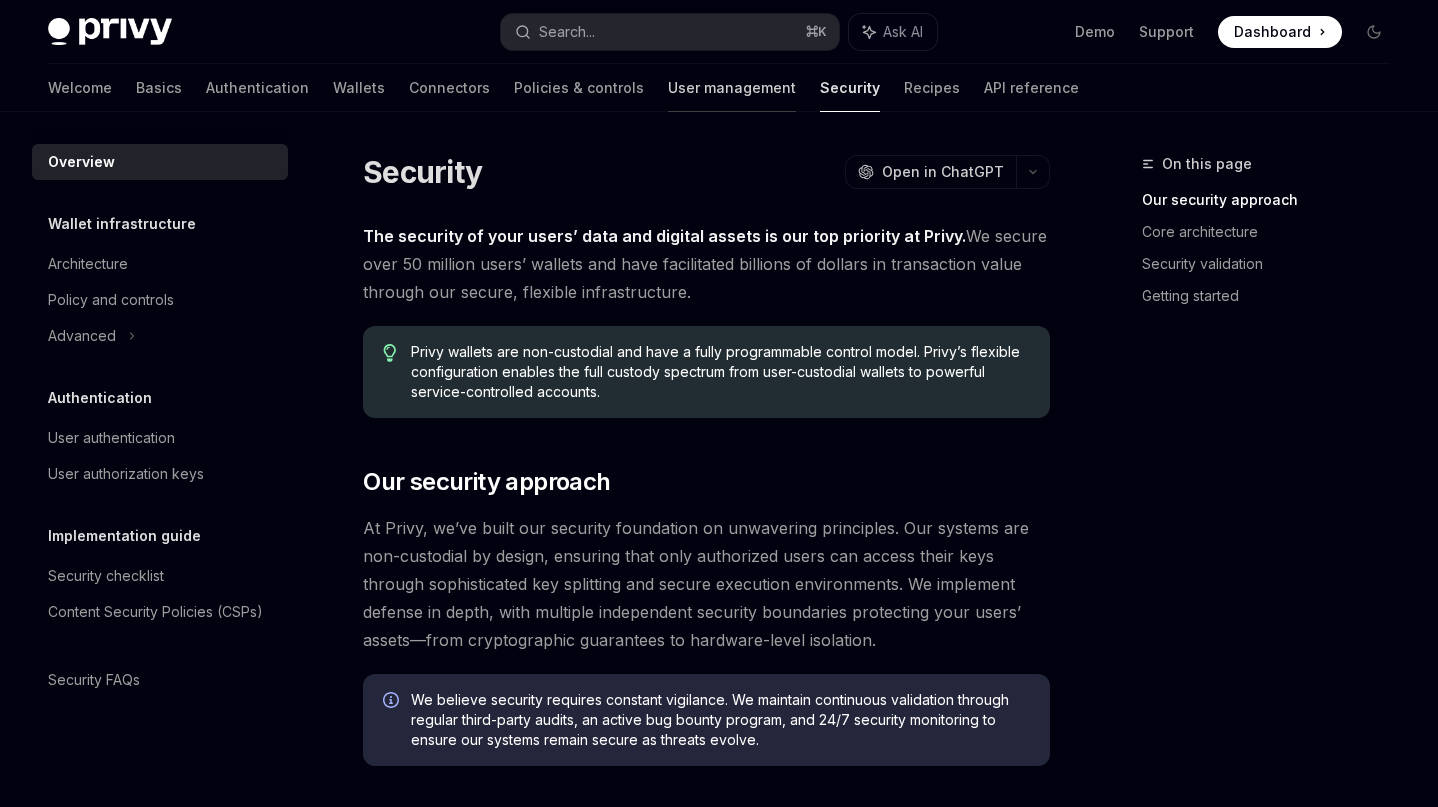 click on "User management" at bounding box center (732, 88) 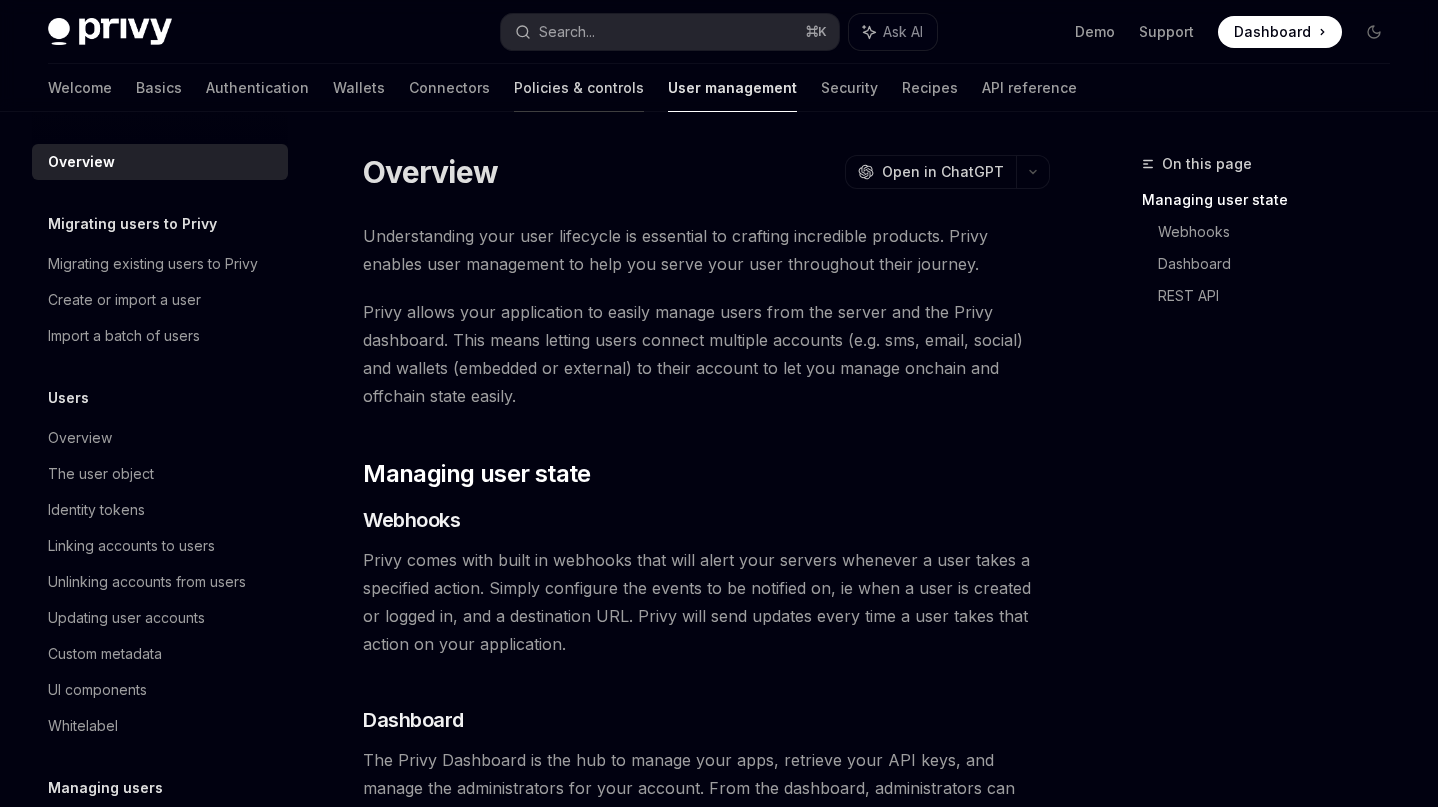 click on "Policies & controls" at bounding box center [579, 88] 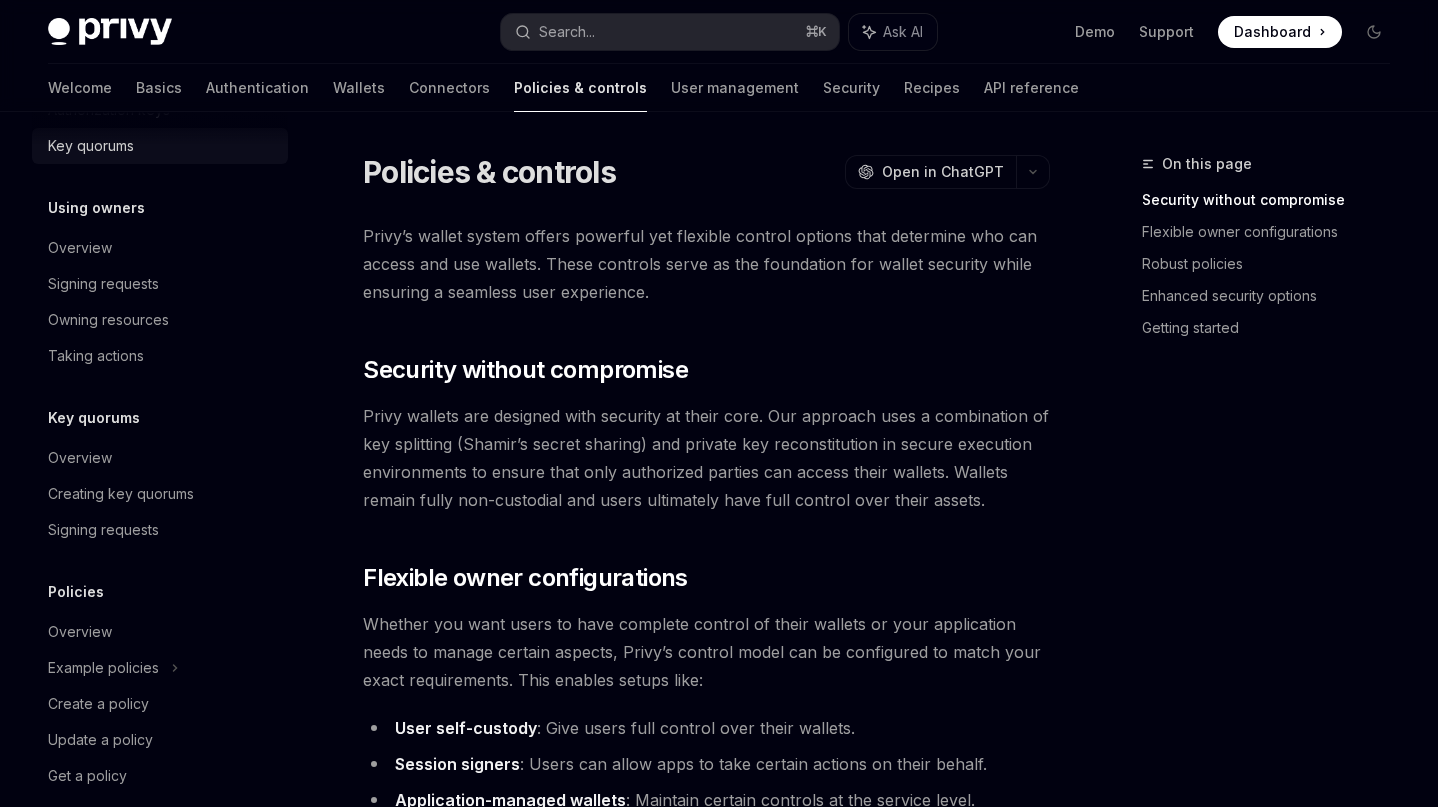 scroll, scrollTop: 253, scrollLeft: 0, axis: vertical 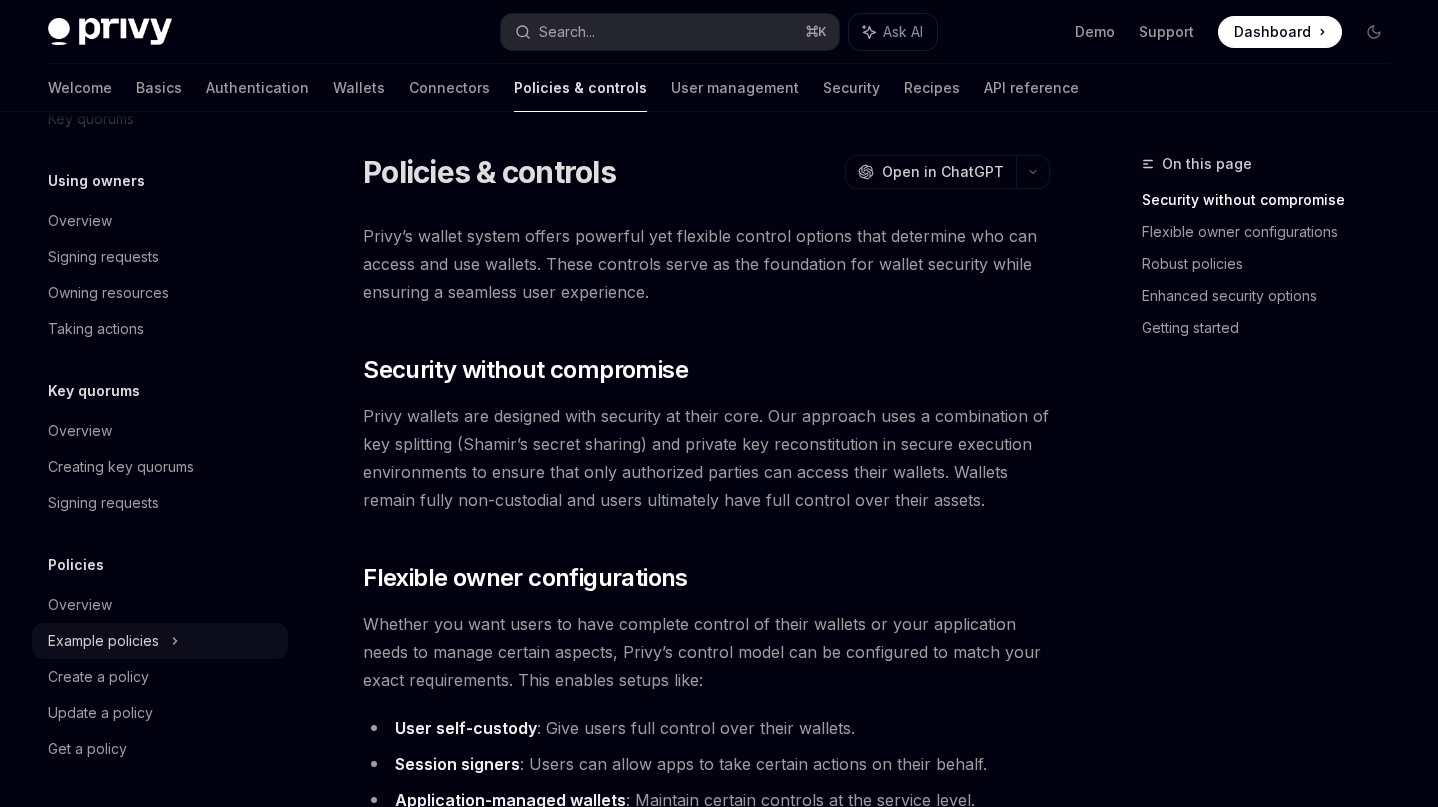 click 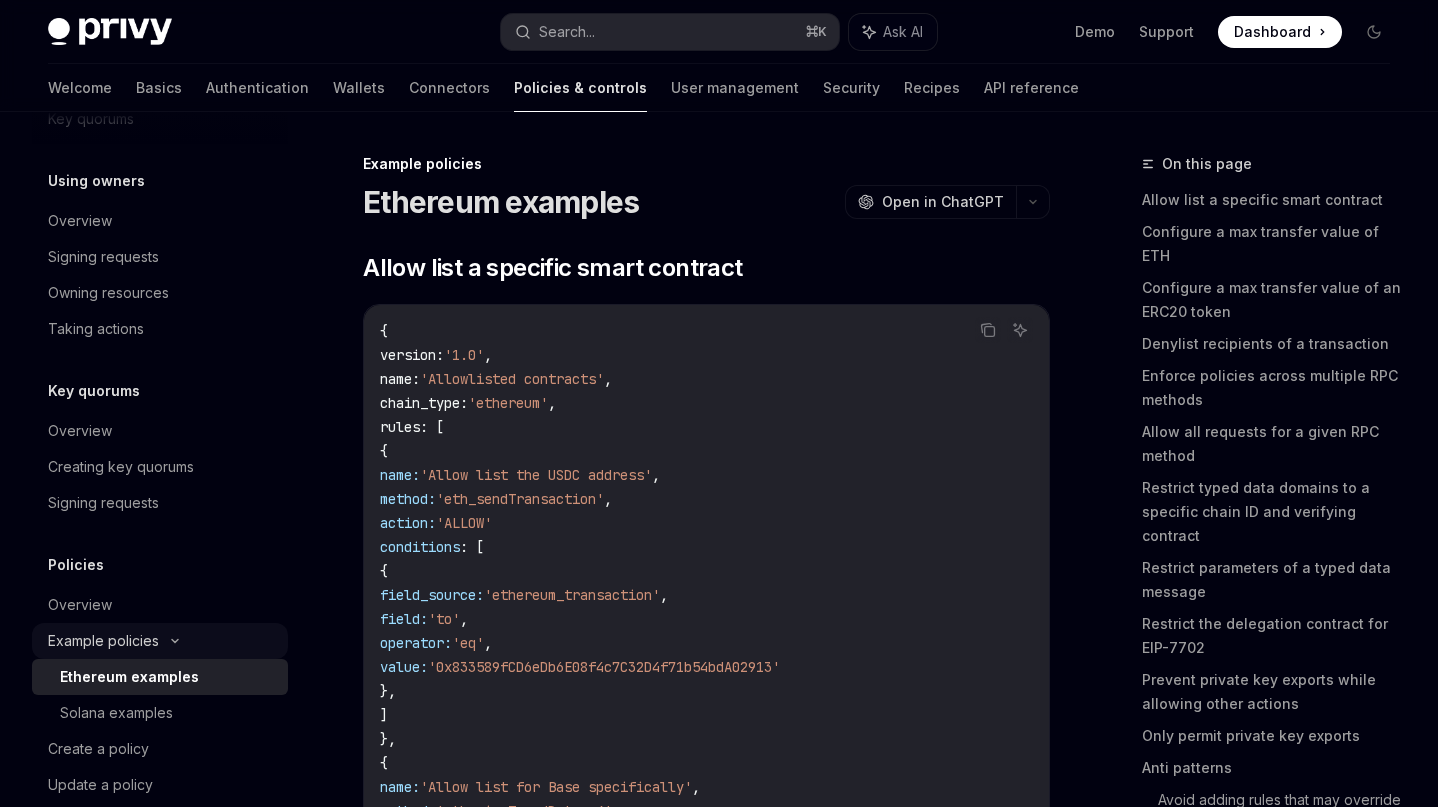 scroll, scrollTop: 325, scrollLeft: 0, axis: vertical 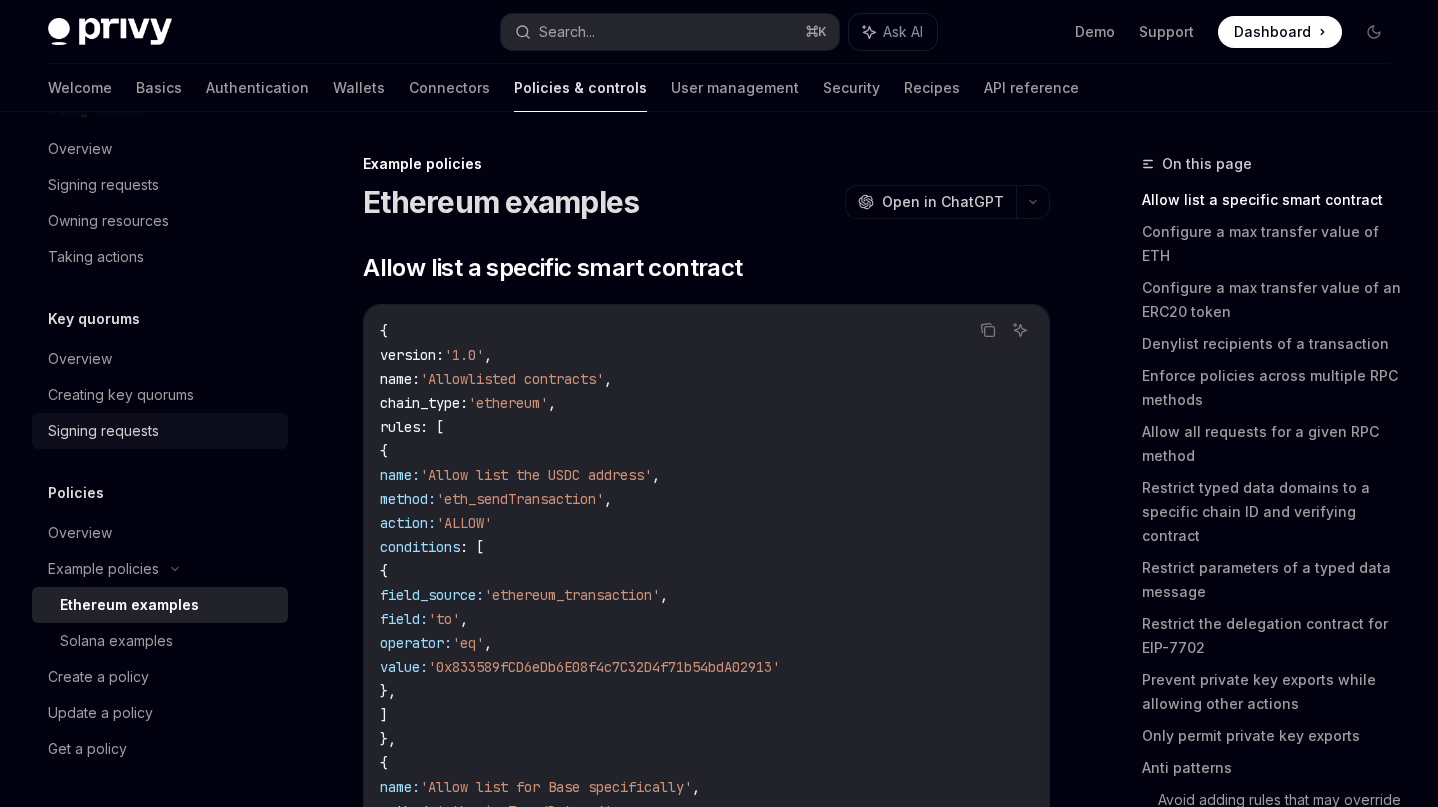 click on "Signing requests" at bounding box center [162, 431] 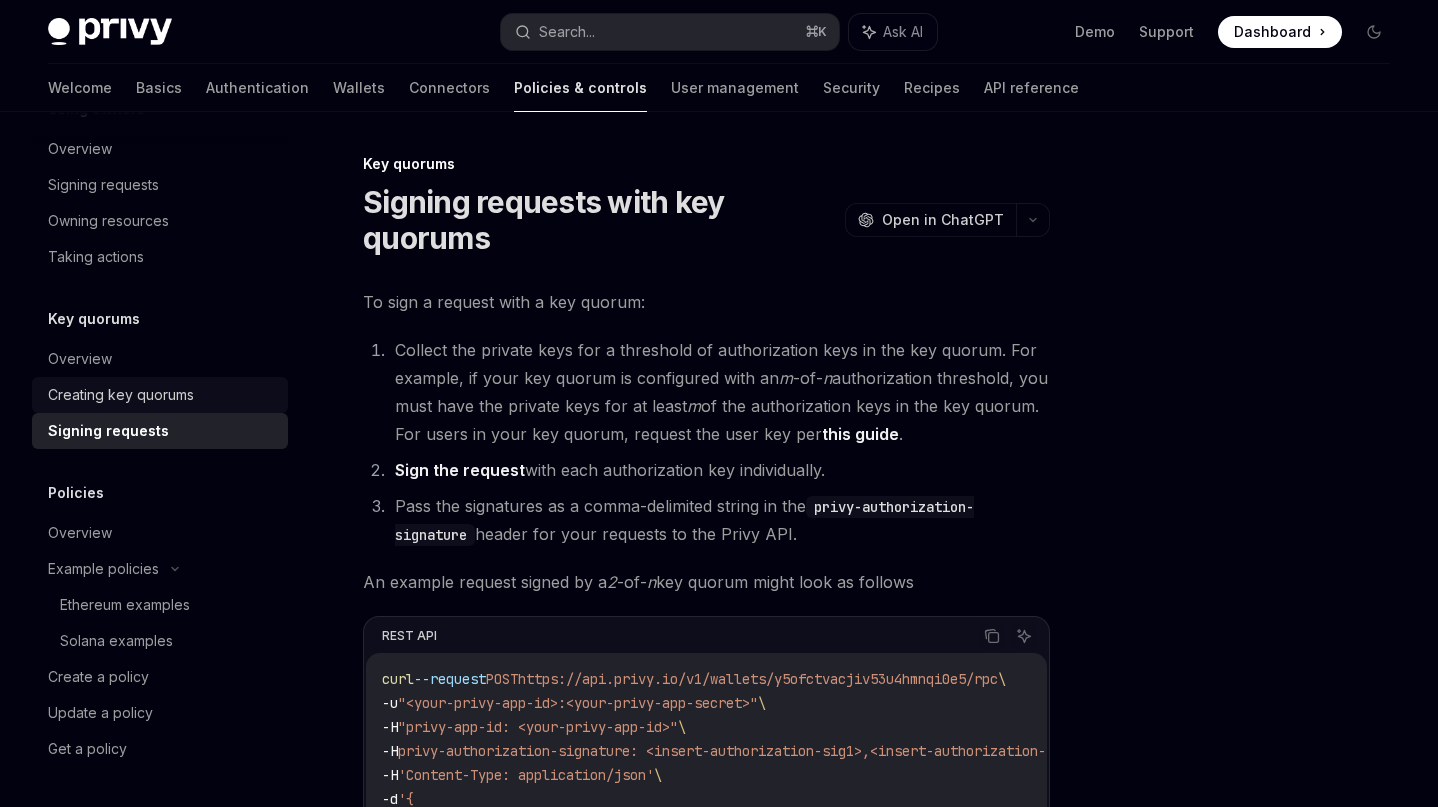click on "Creating key quorums" at bounding box center (121, 395) 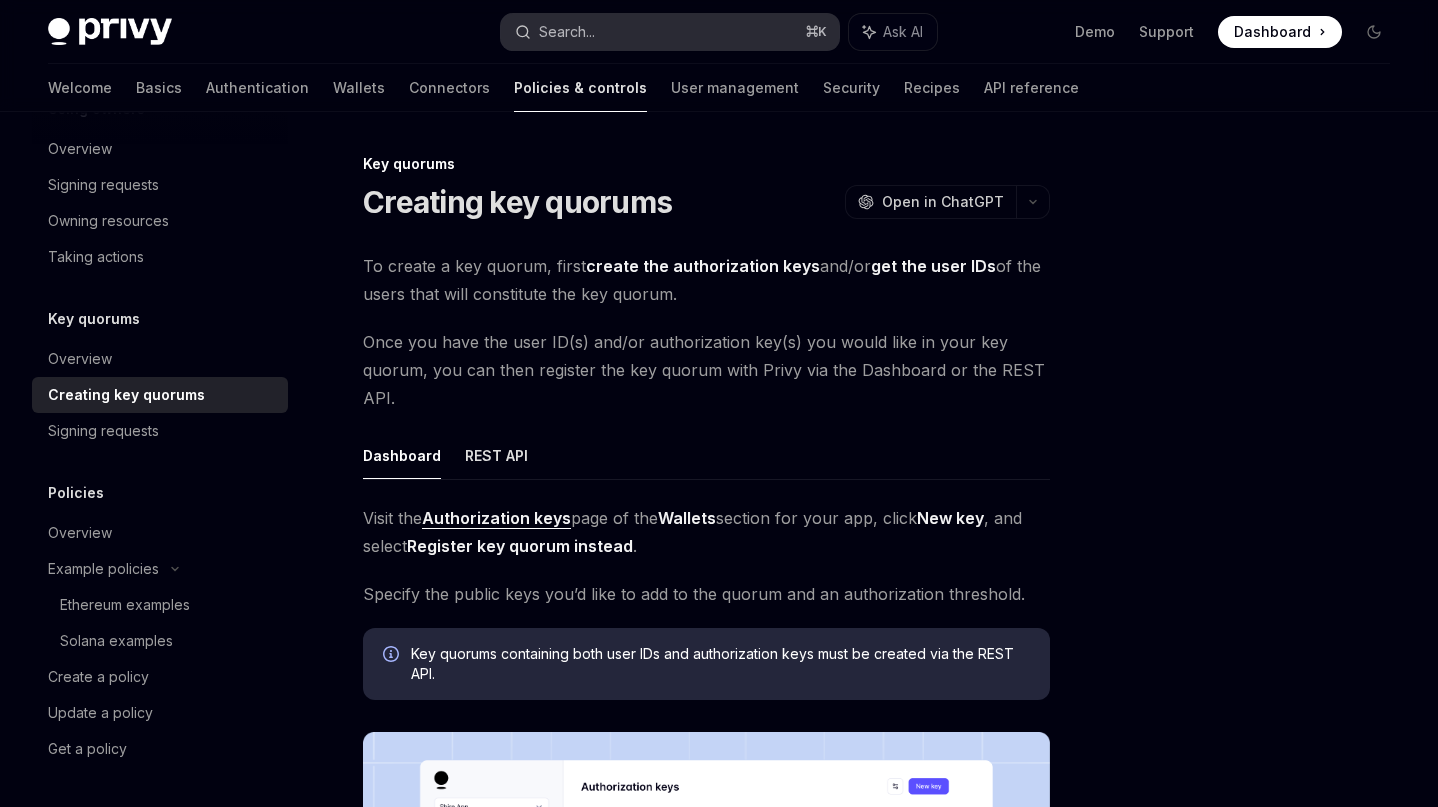click on "Search... ⌘ K" at bounding box center [670, 32] 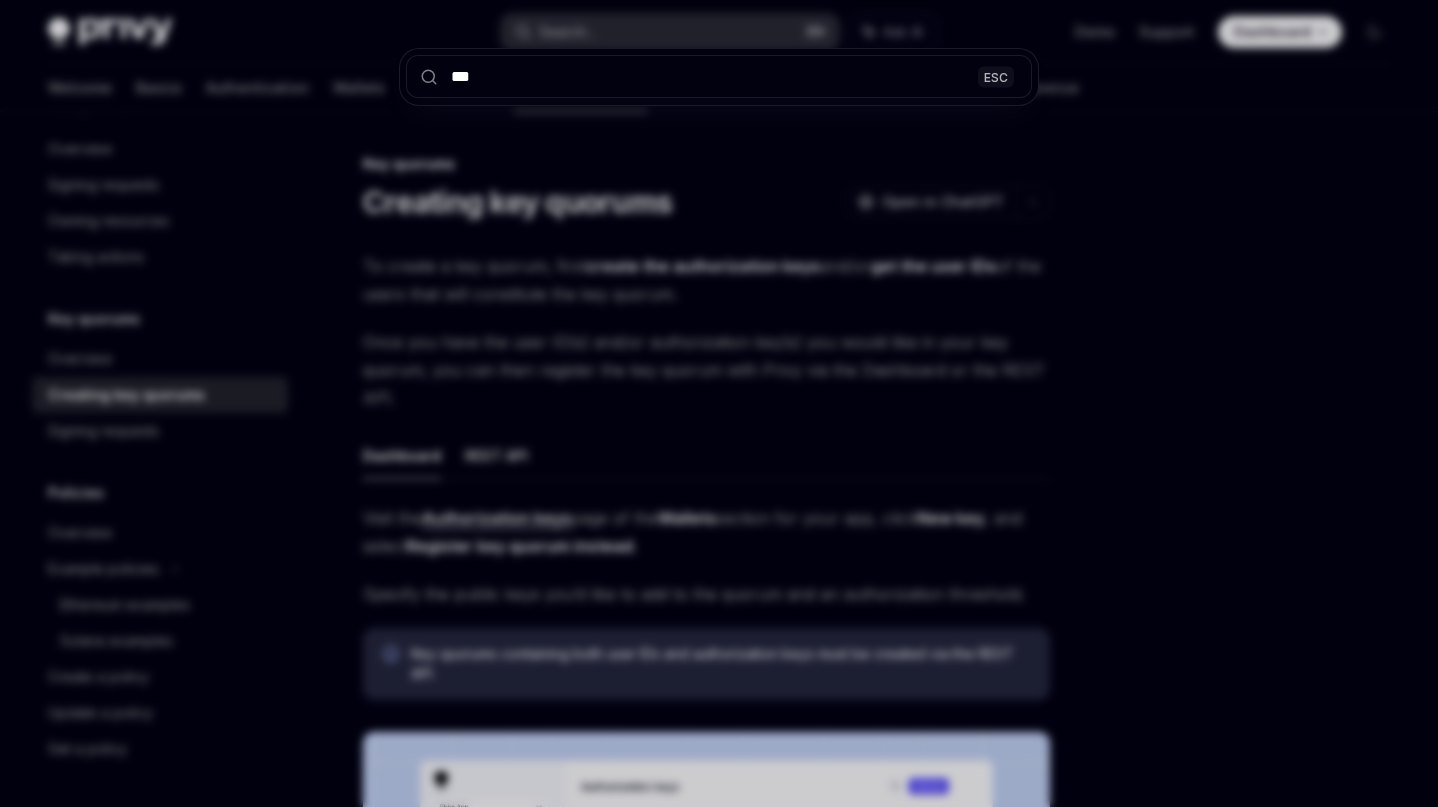 type on "***" 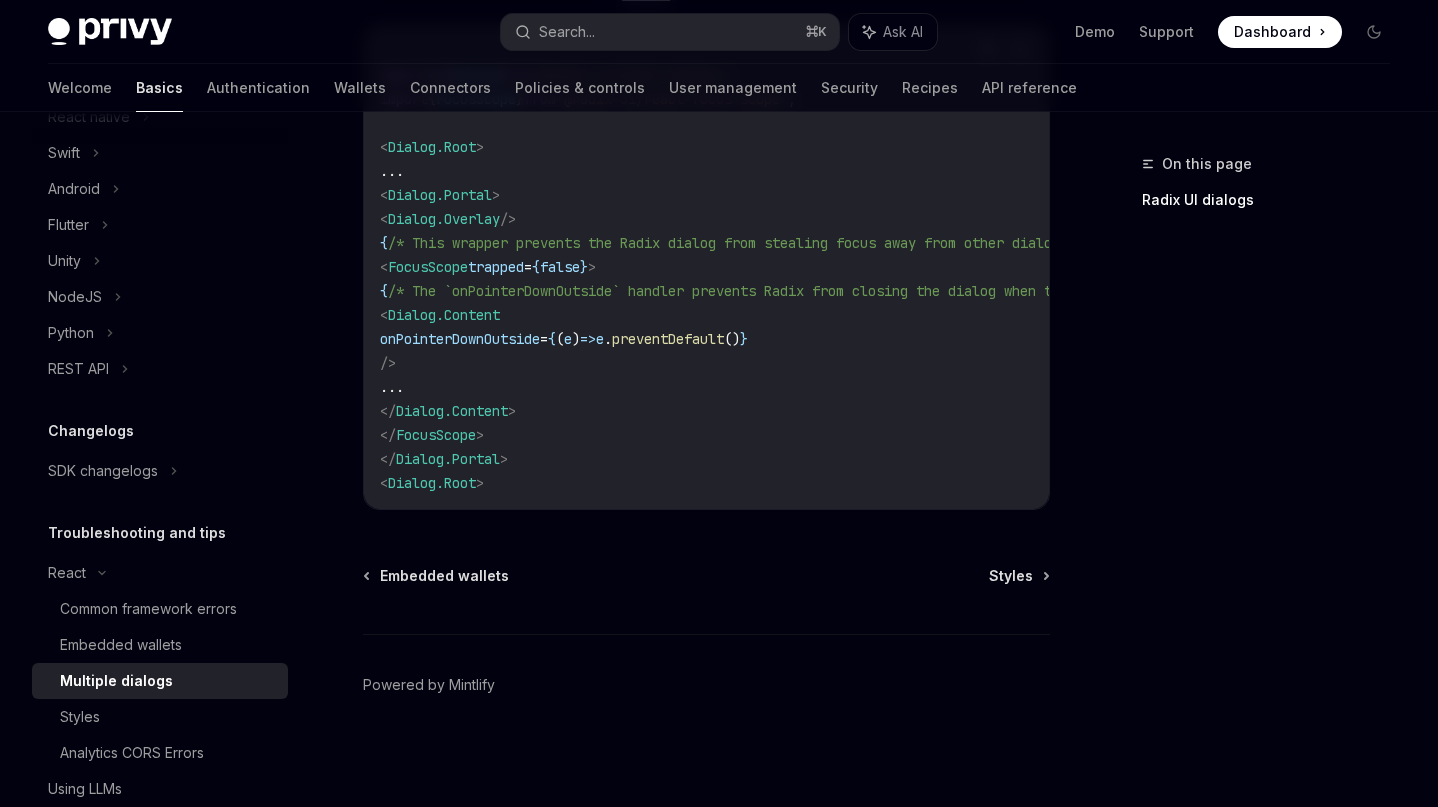 scroll, scrollTop: 1028, scrollLeft: 0, axis: vertical 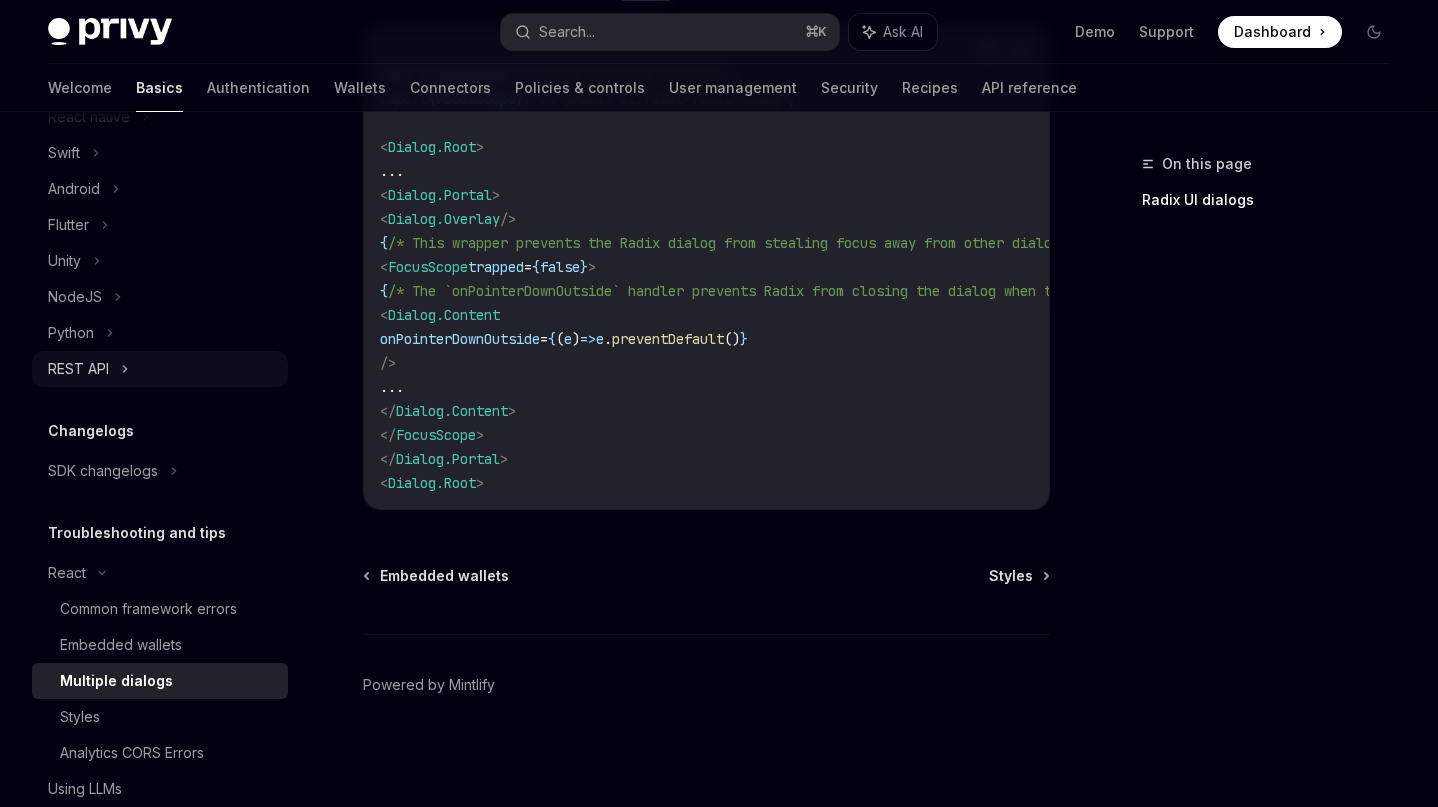 click on "REST API" at bounding box center (160, 369) 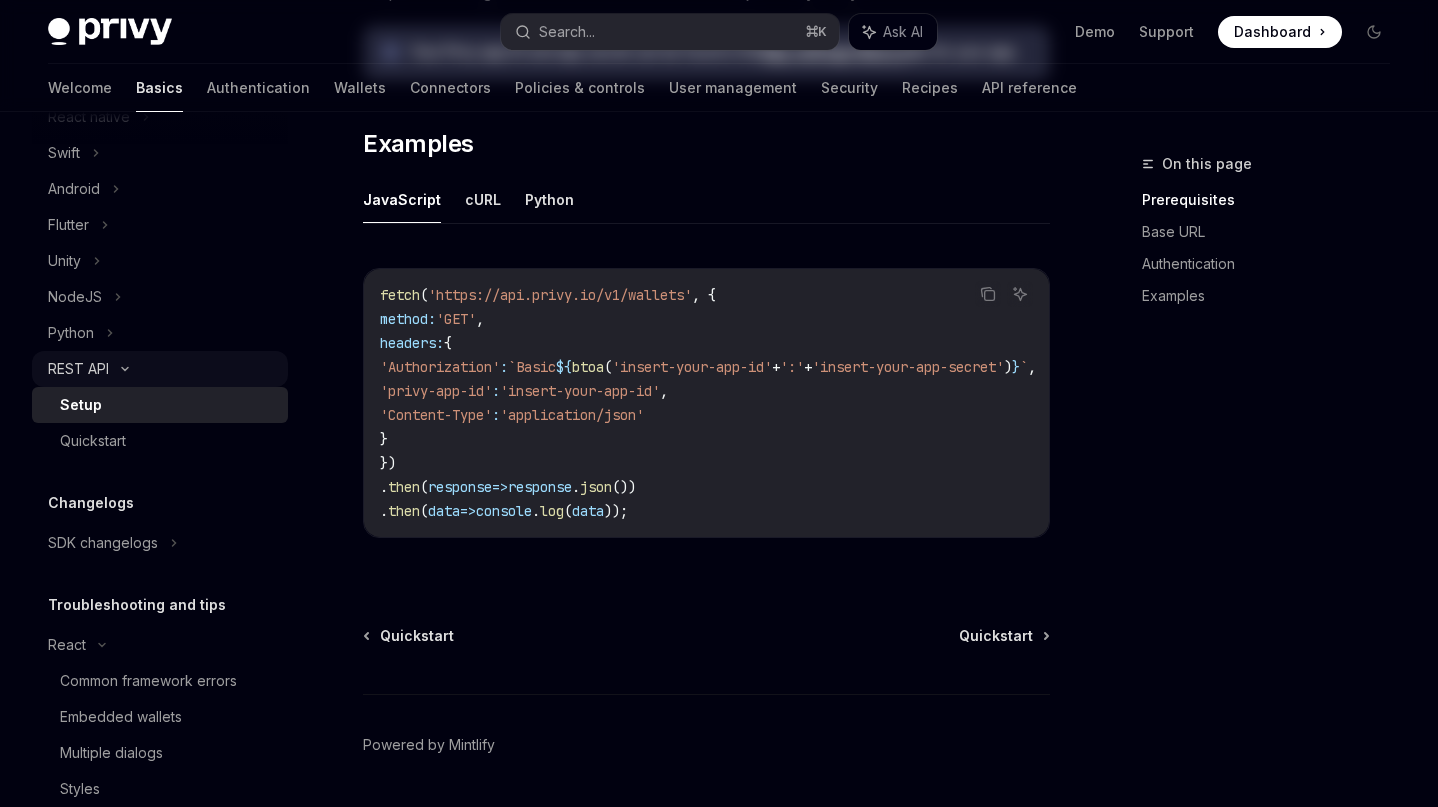 scroll, scrollTop: 0, scrollLeft: 0, axis: both 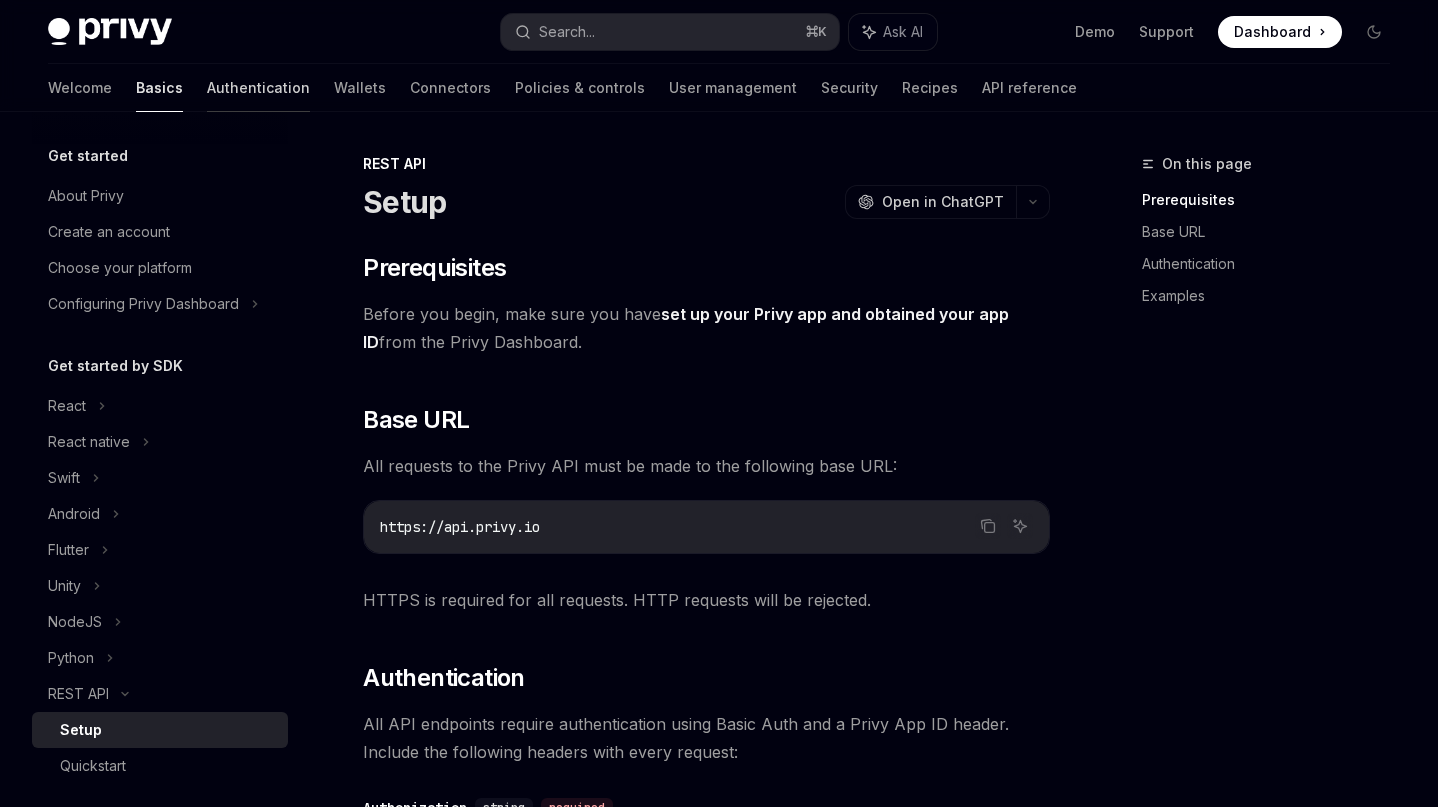 click on "Authentication" at bounding box center (258, 88) 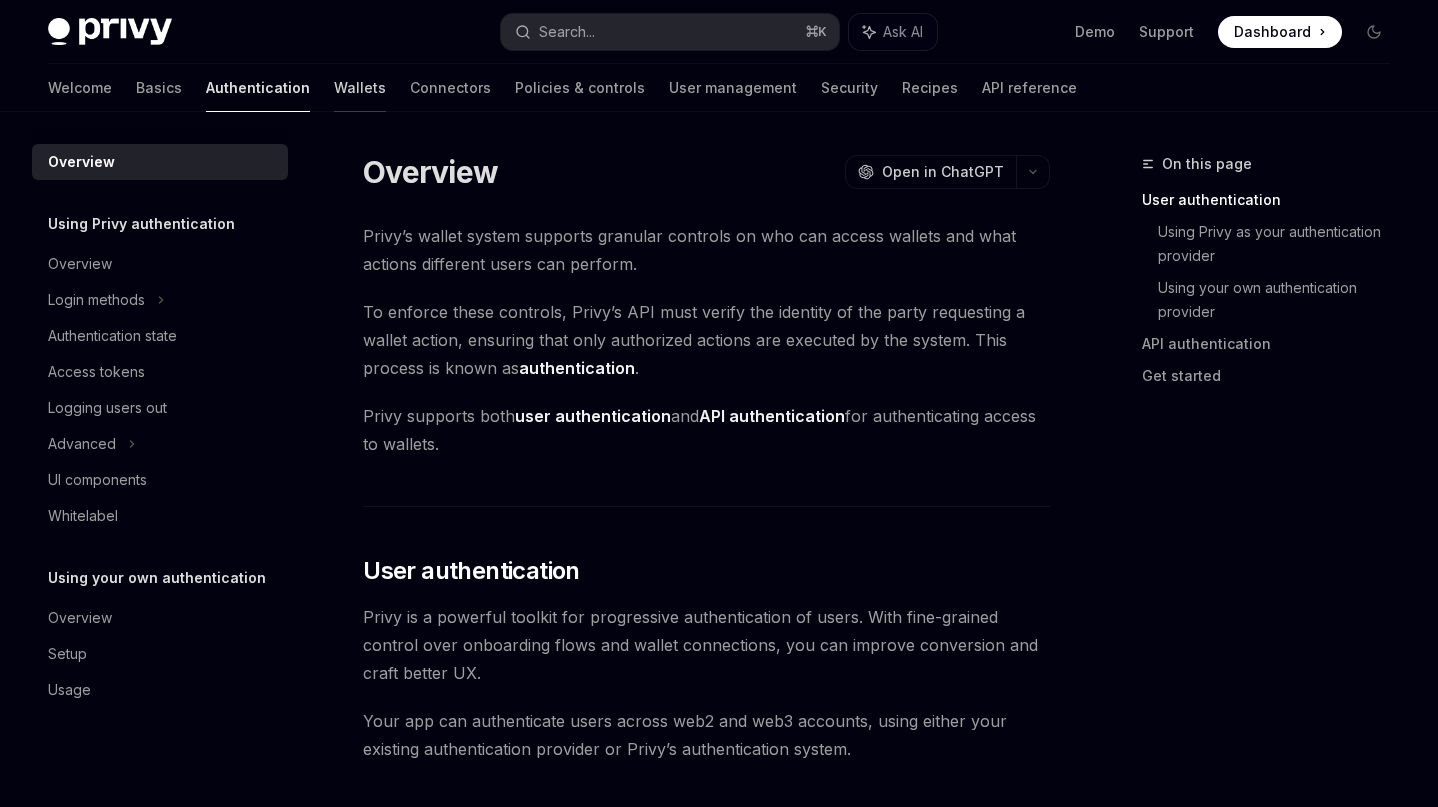 click on "Wallets" at bounding box center (360, 88) 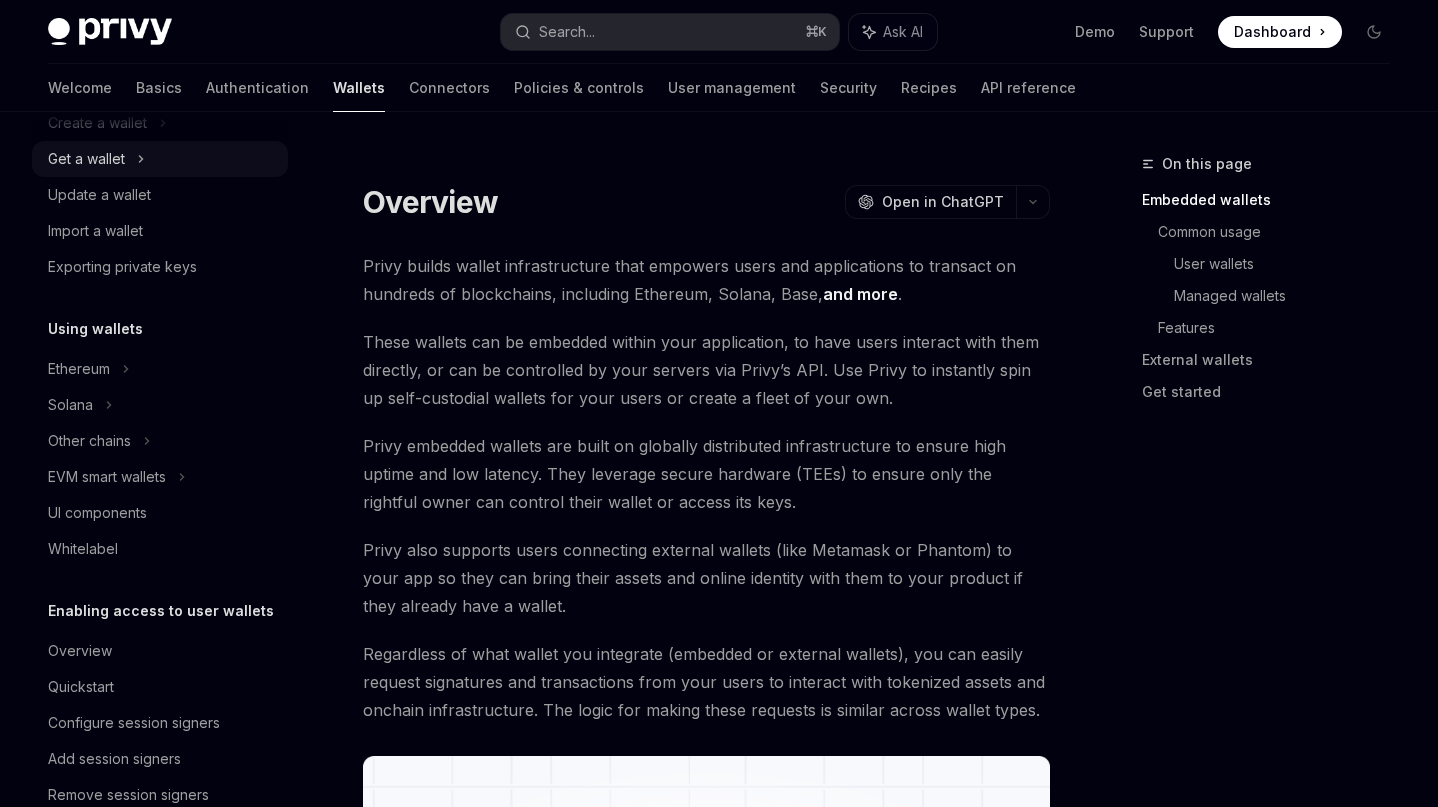 scroll, scrollTop: 195, scrollLeft: 0, axis: vertical 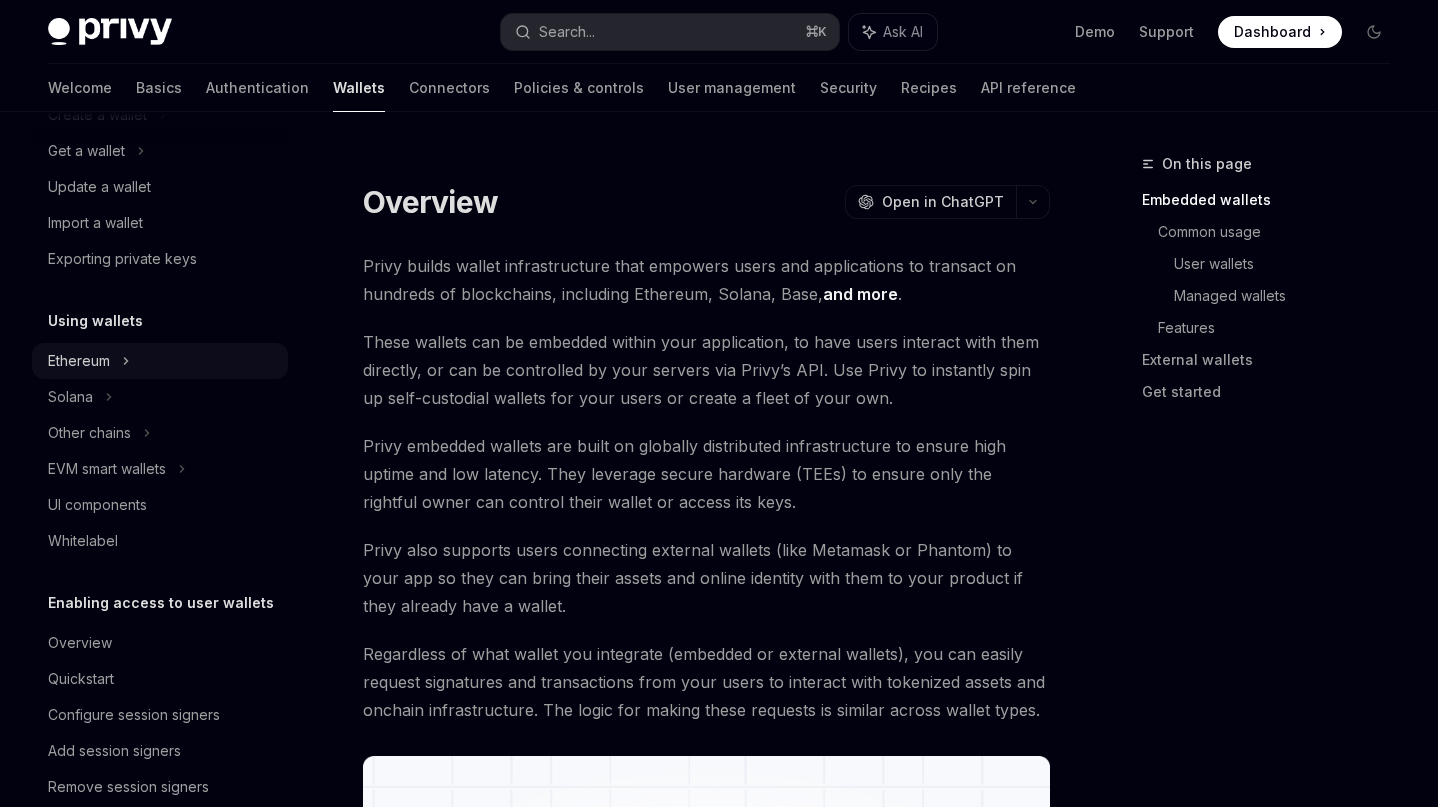 click on "Ethereum" at bounding box center [160, 115] 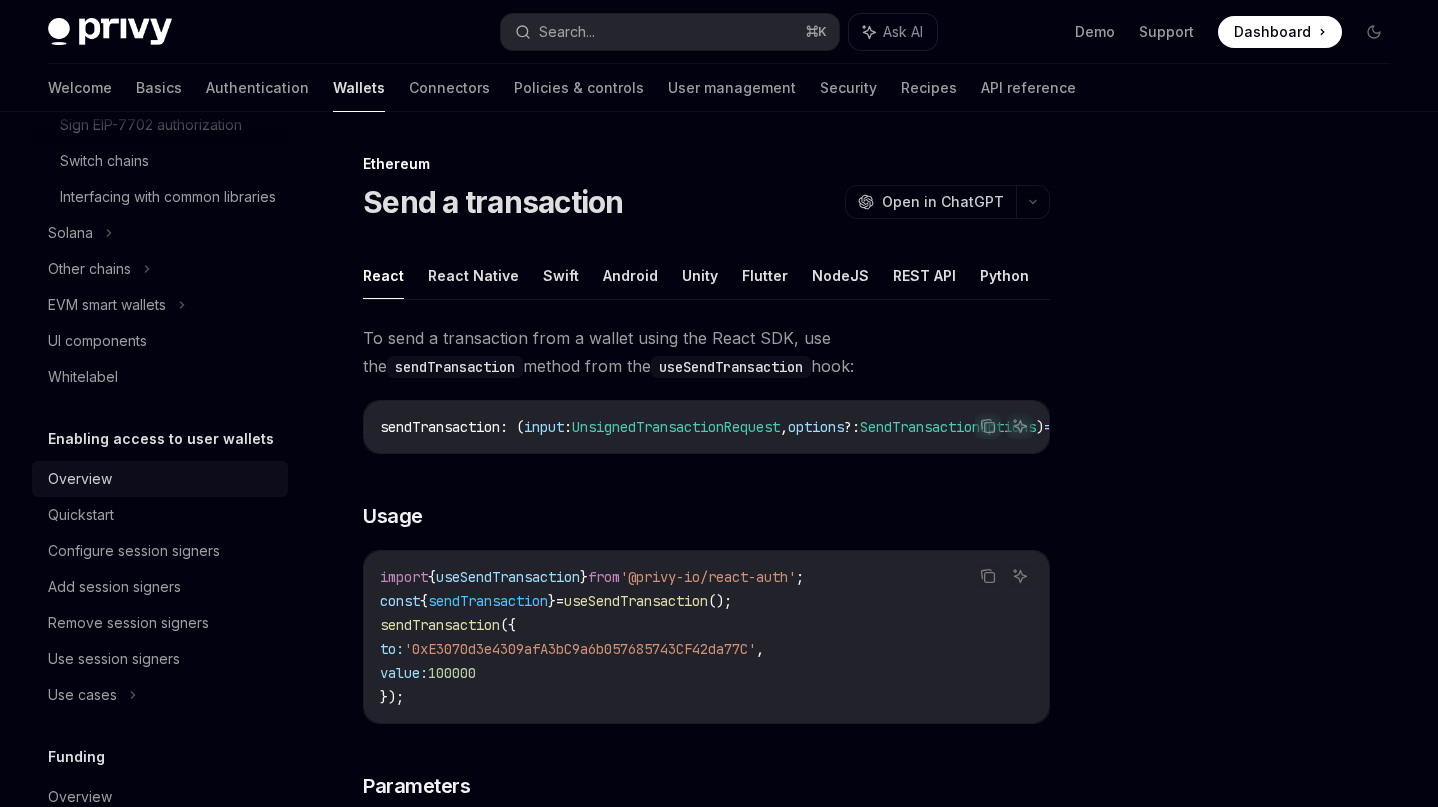 scroll, scrollTop: 622, scrollLeft: 0, axis: vertical 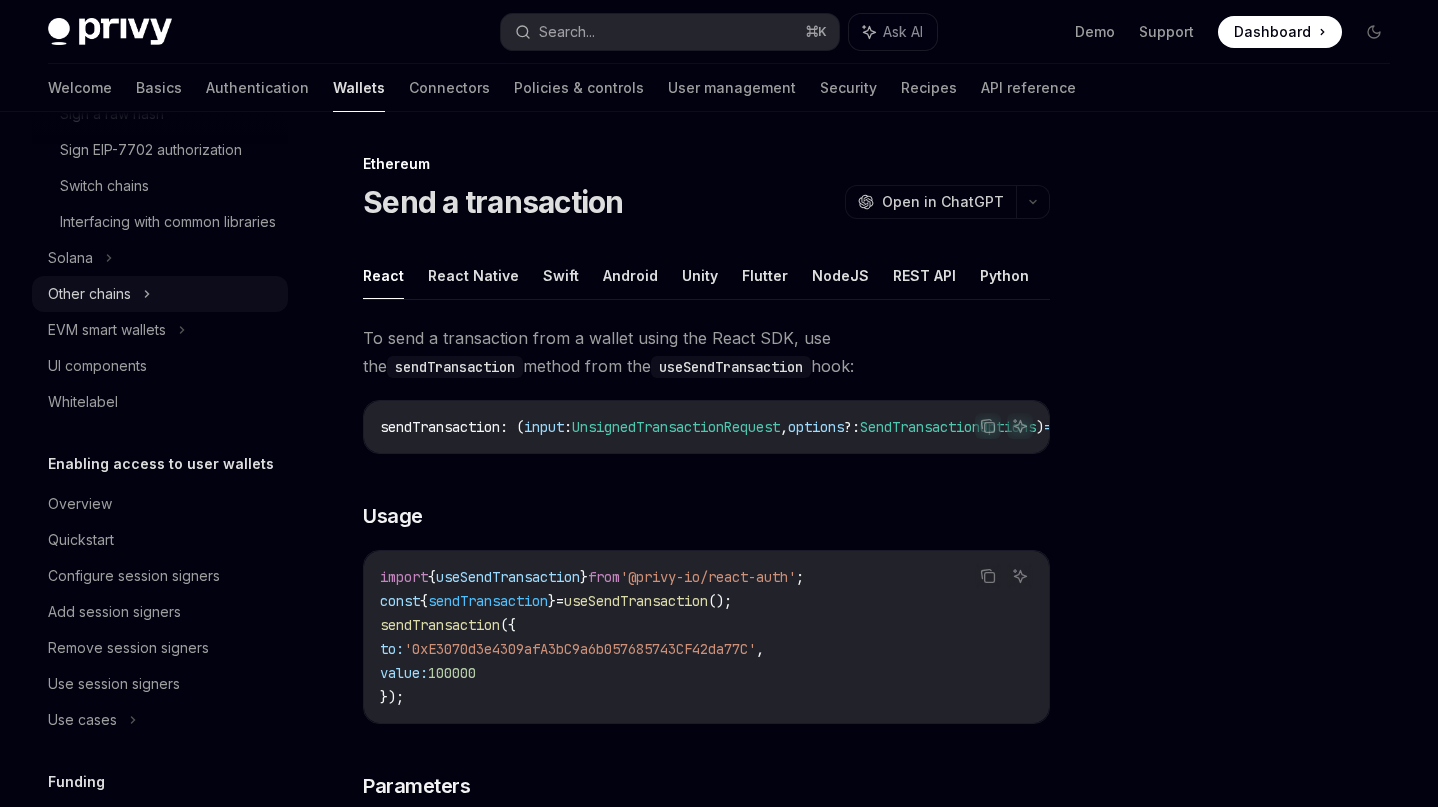 click on "Other chains" at bounding box center [160, 294] 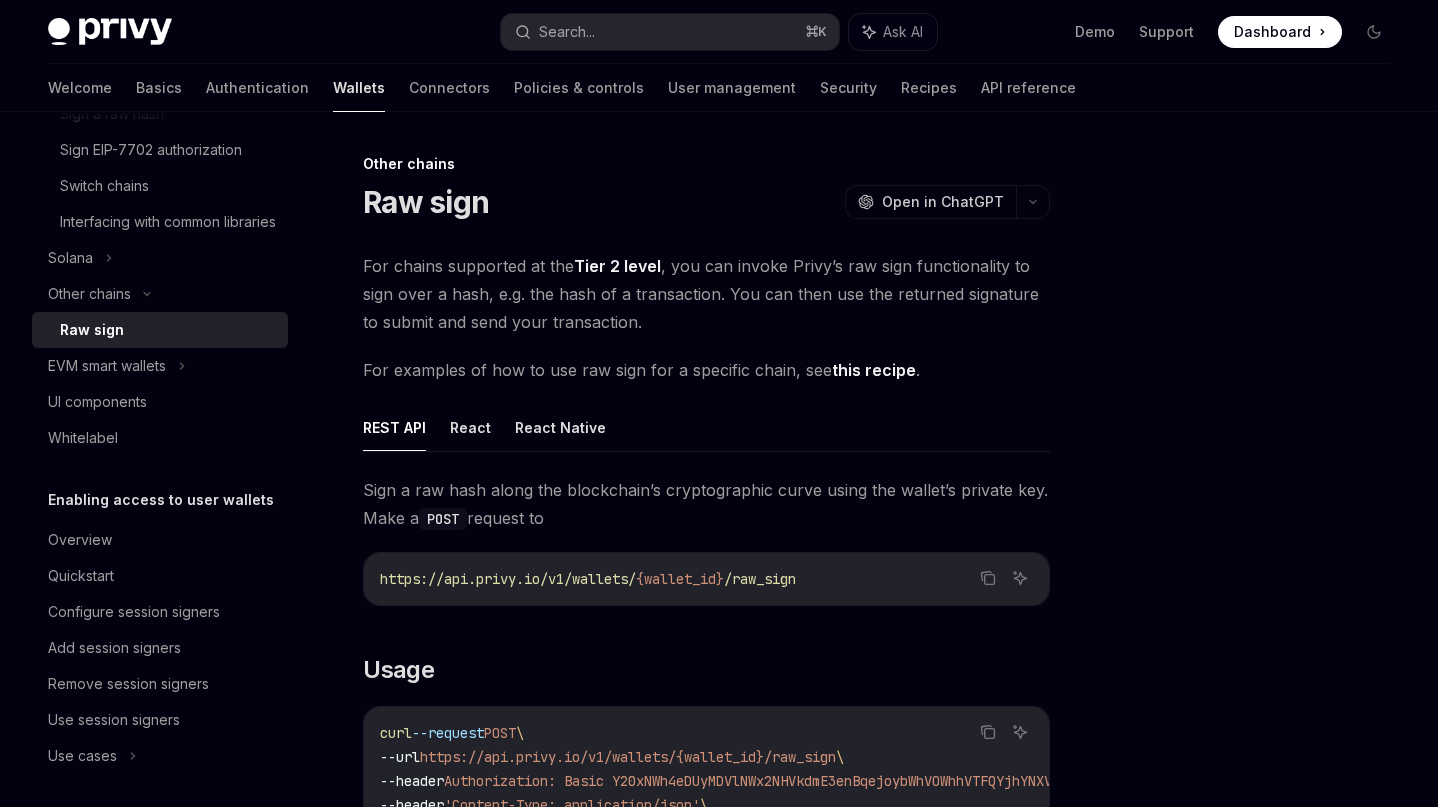 click on "Raw sign" at bounding box center [168, 330] 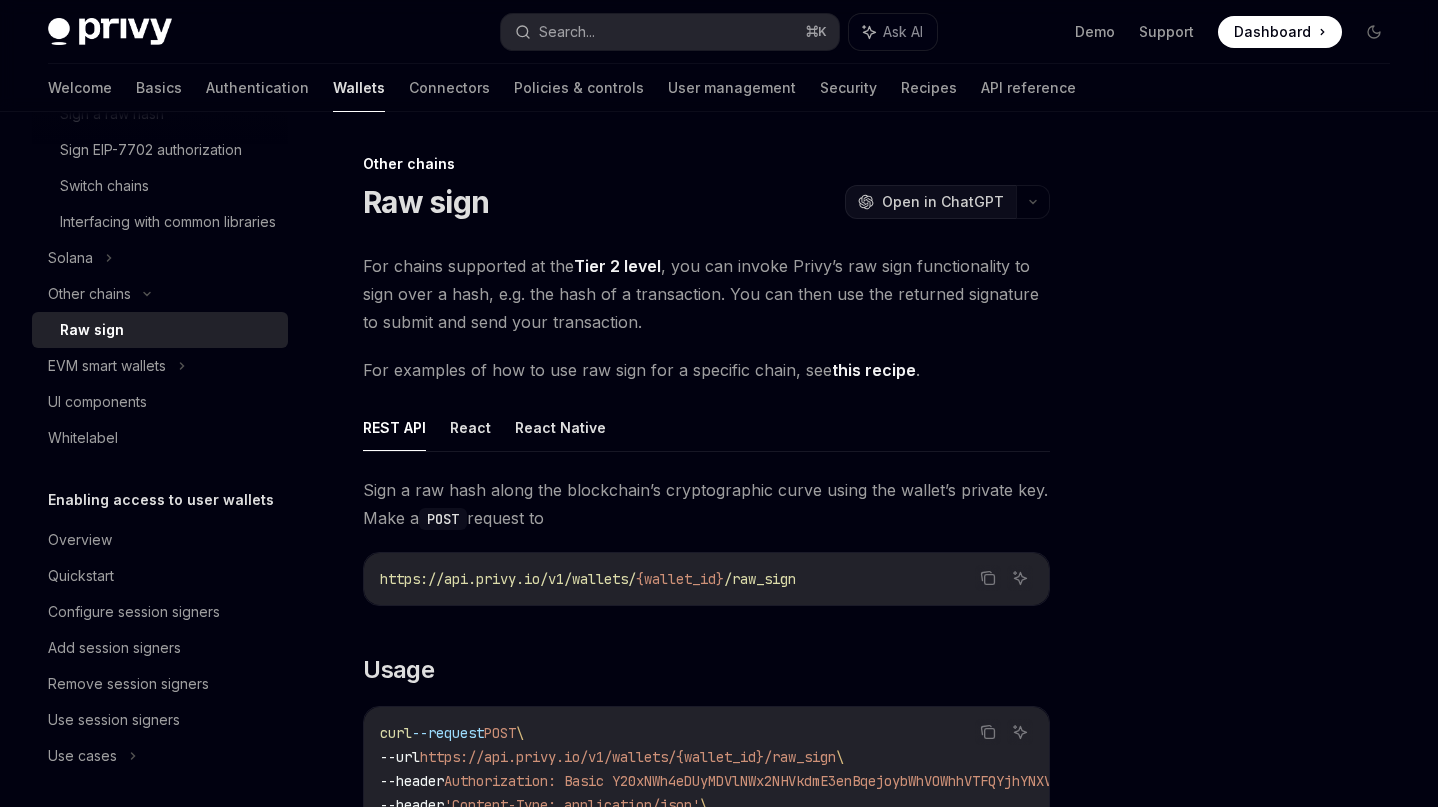 click on "Open in ChatGPT" at bounding box center [943, 202] 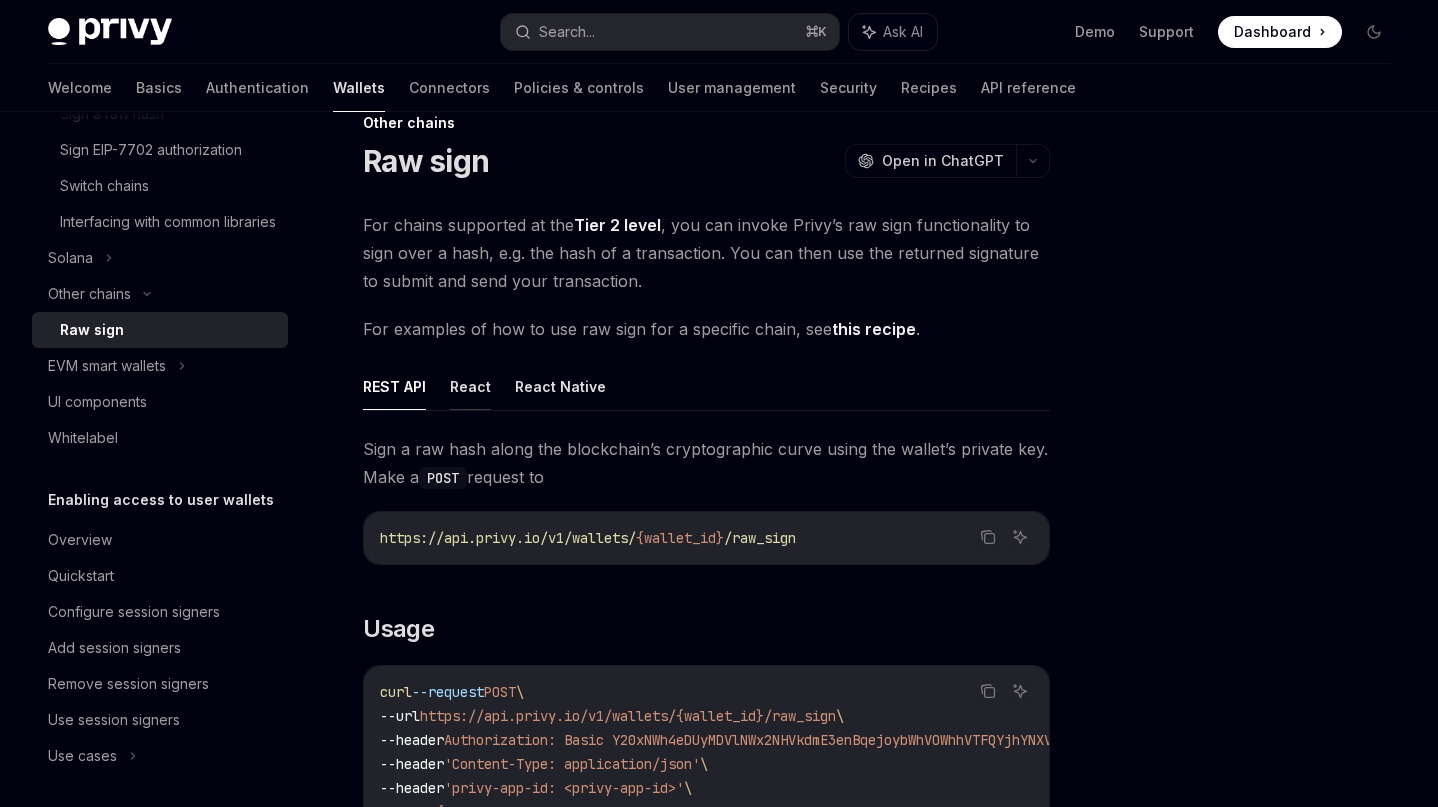 scroll, scrollTop: 61, scrollLeft: 0, axis: vertical 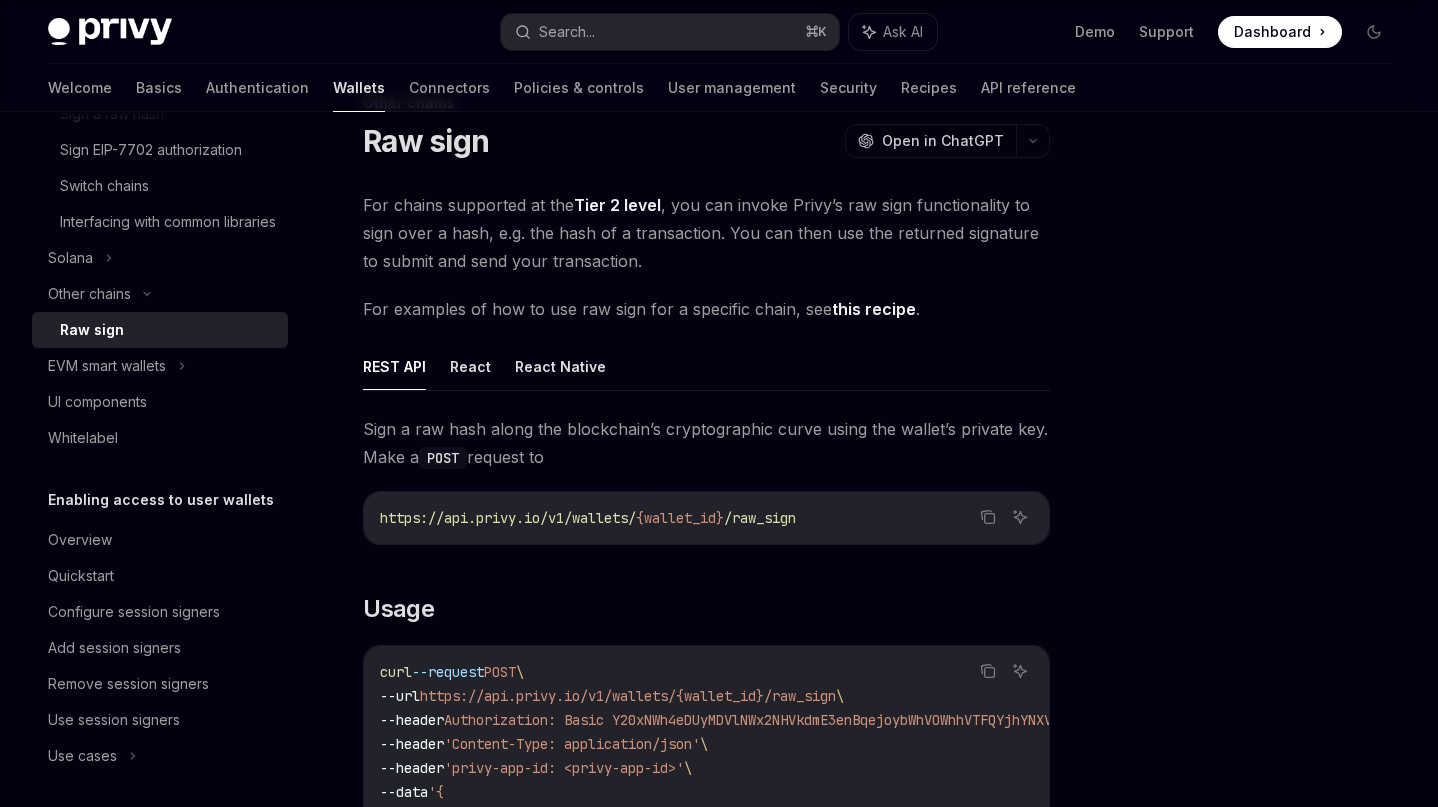 click on "this recipe" at bounding box center [874, 309] 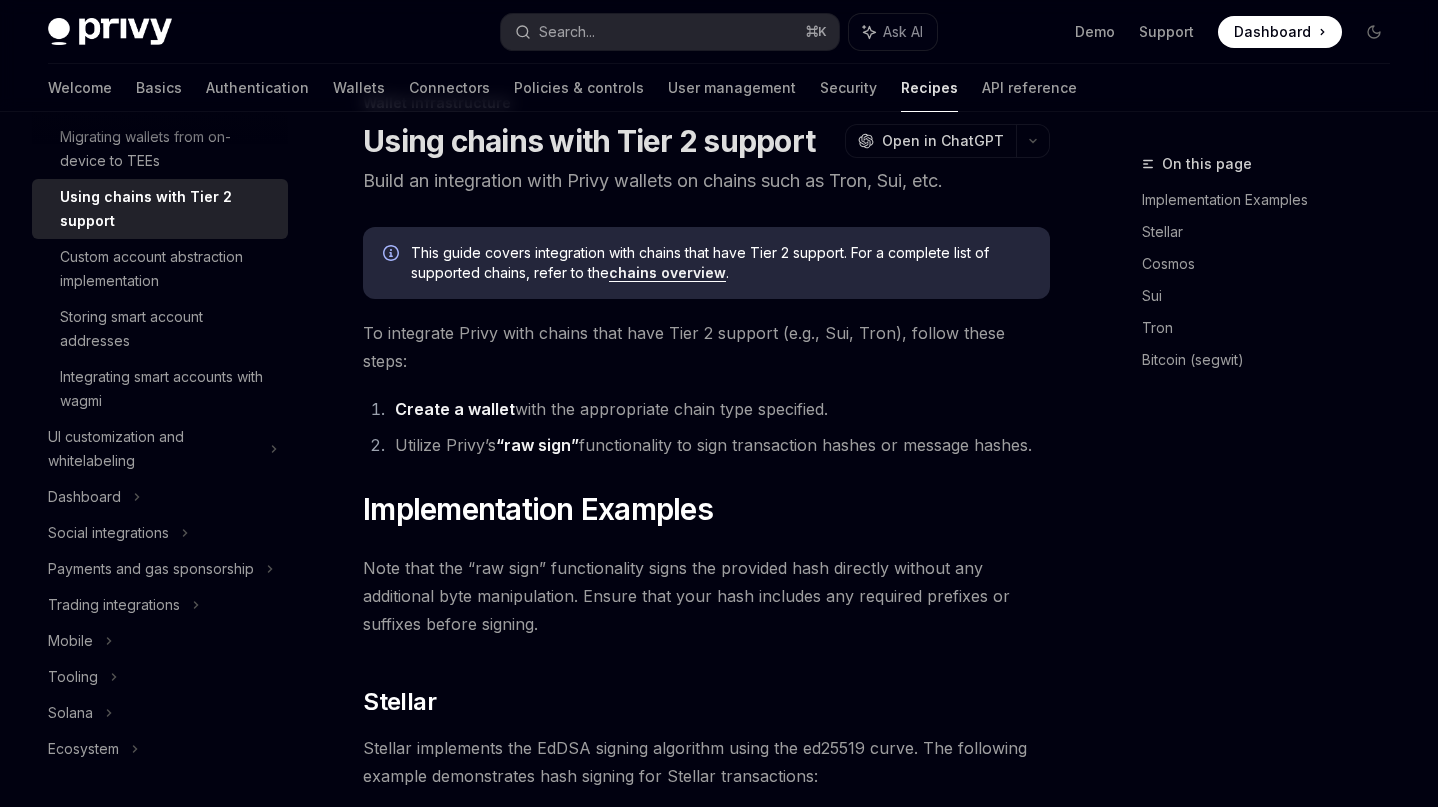 scroll, scrollTop: 379, scrollLeft: 0, axis: vertical 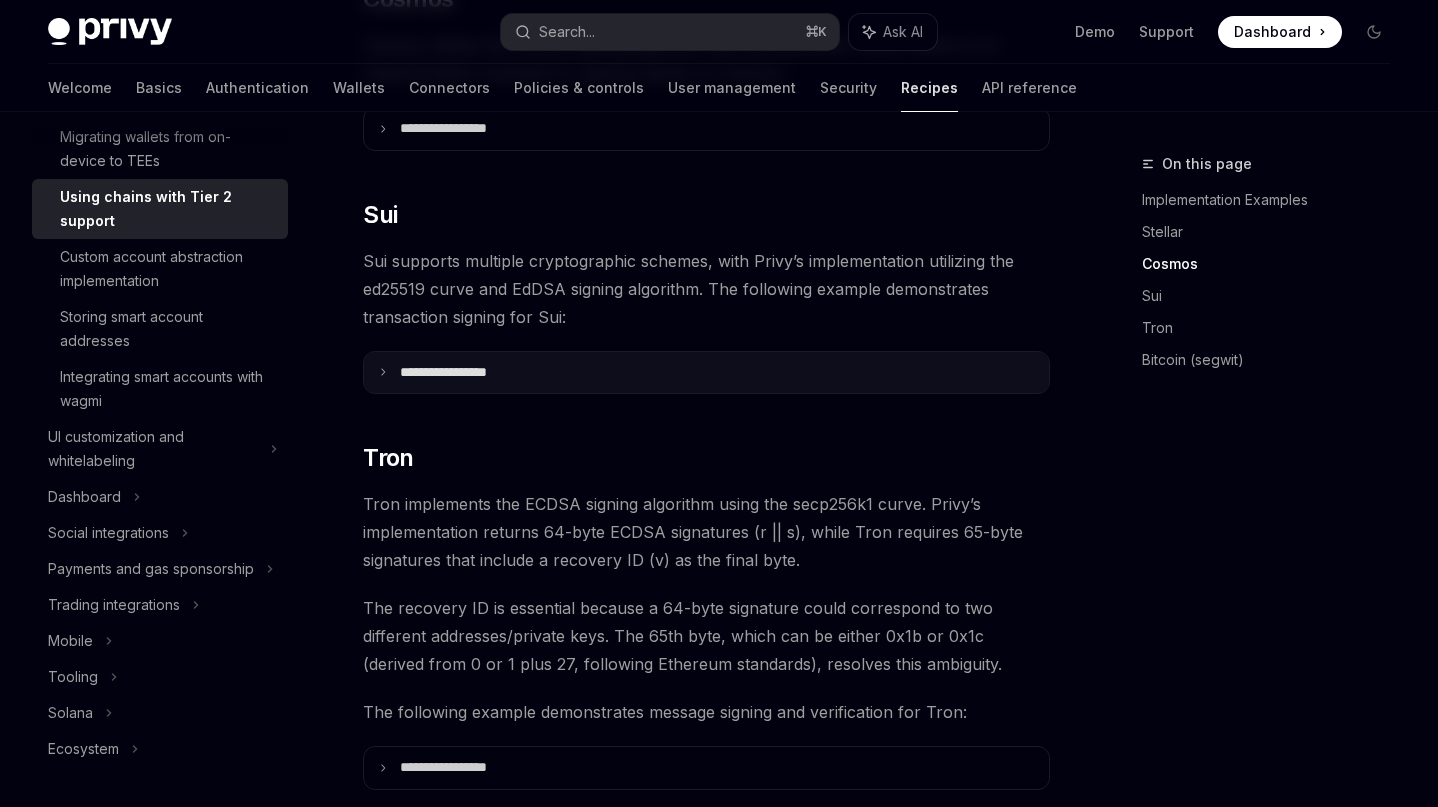 click on "**********" at bounding box center [468, 373] 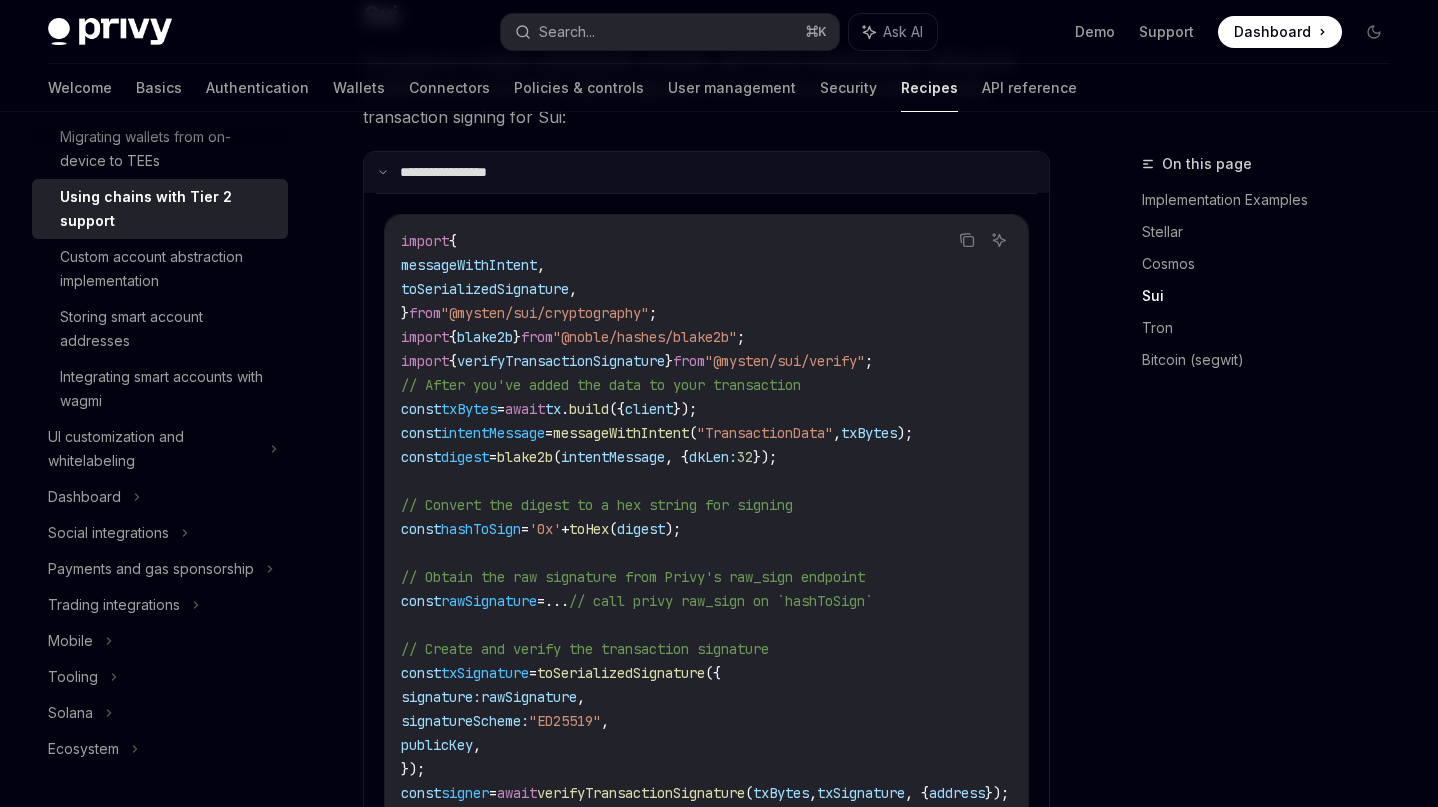scroll, scrollTop: 1185, scrollLeft: 0, axis: vertical 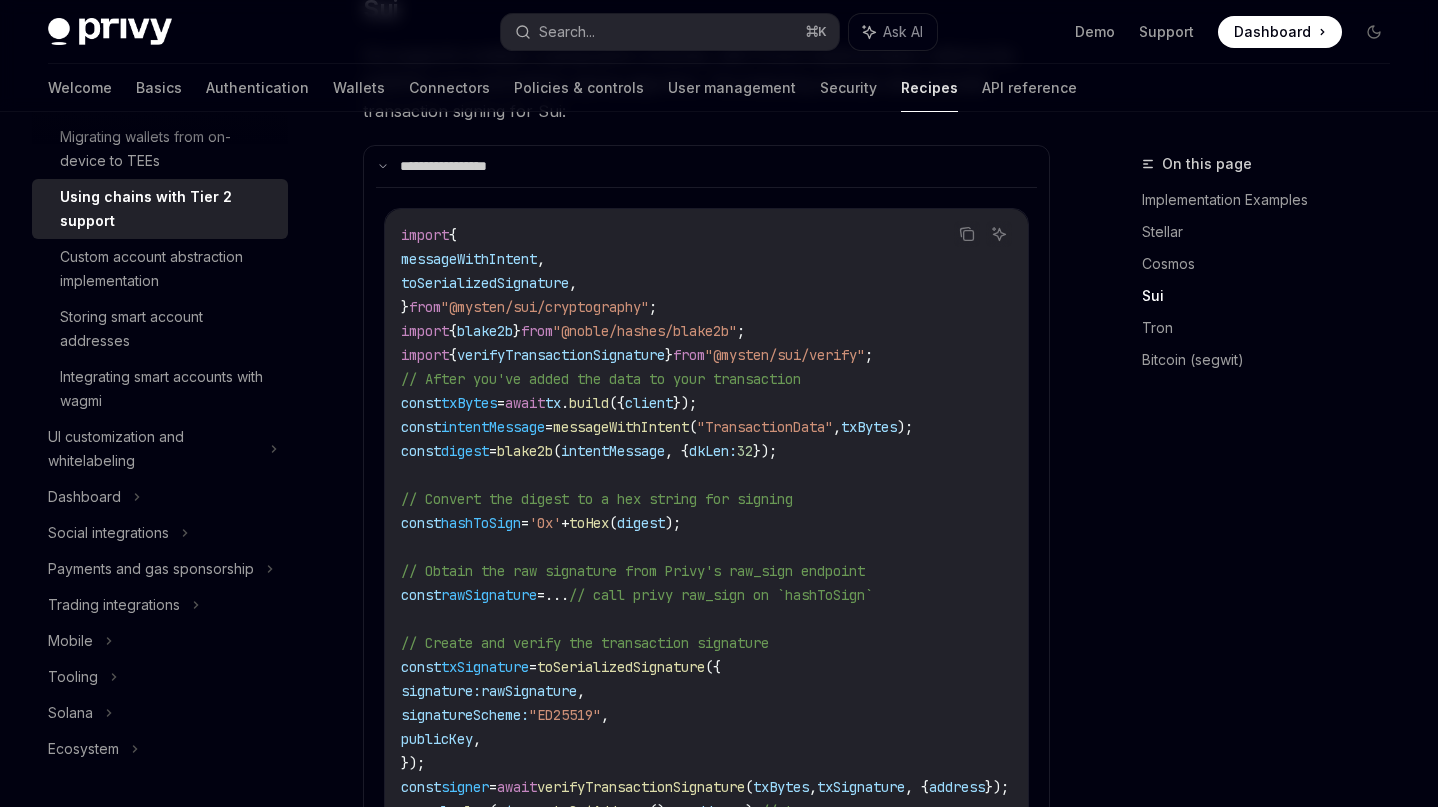 click on "intentMessage" at bounding box center [493, 427] 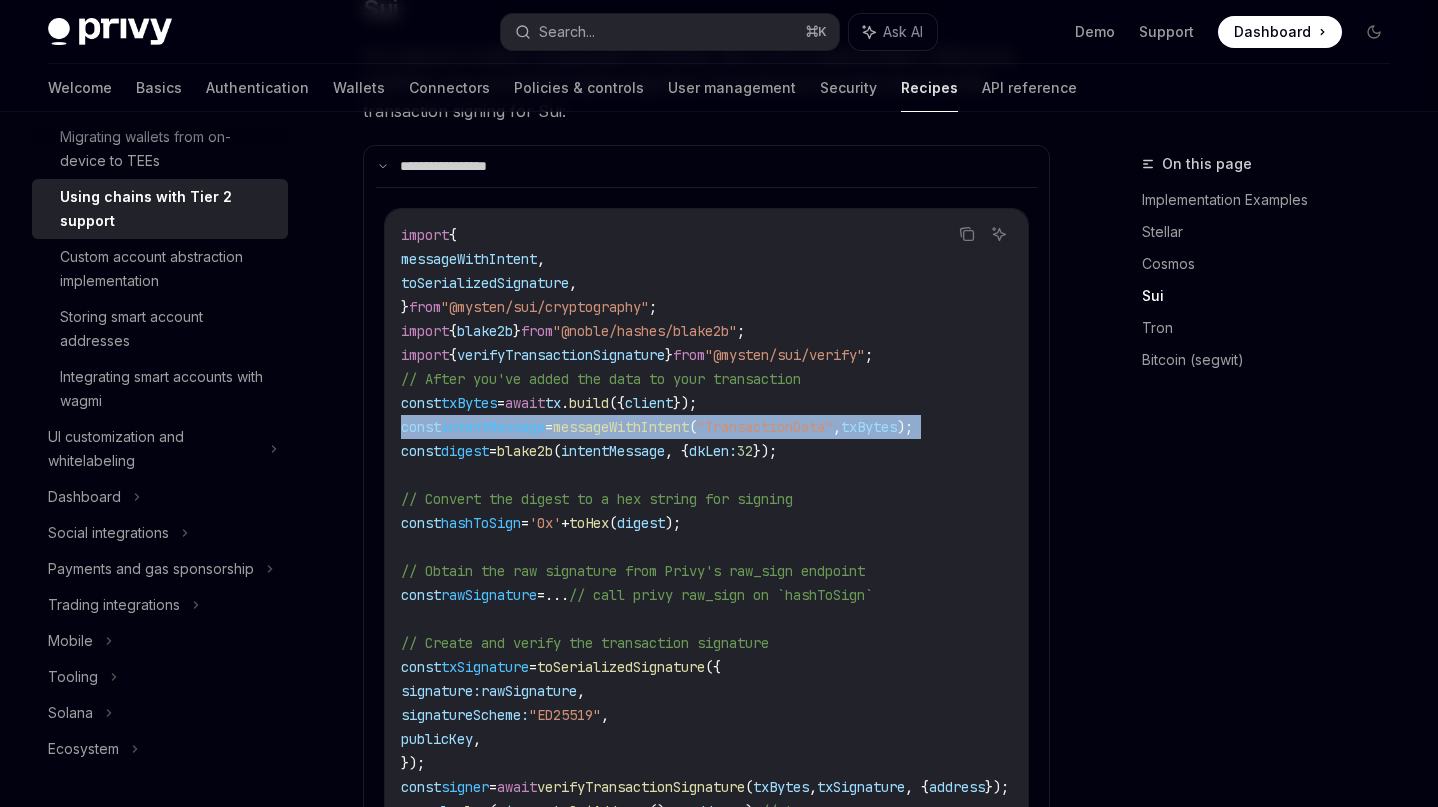 click on "intentMessage" at bounding box center [493, 427] 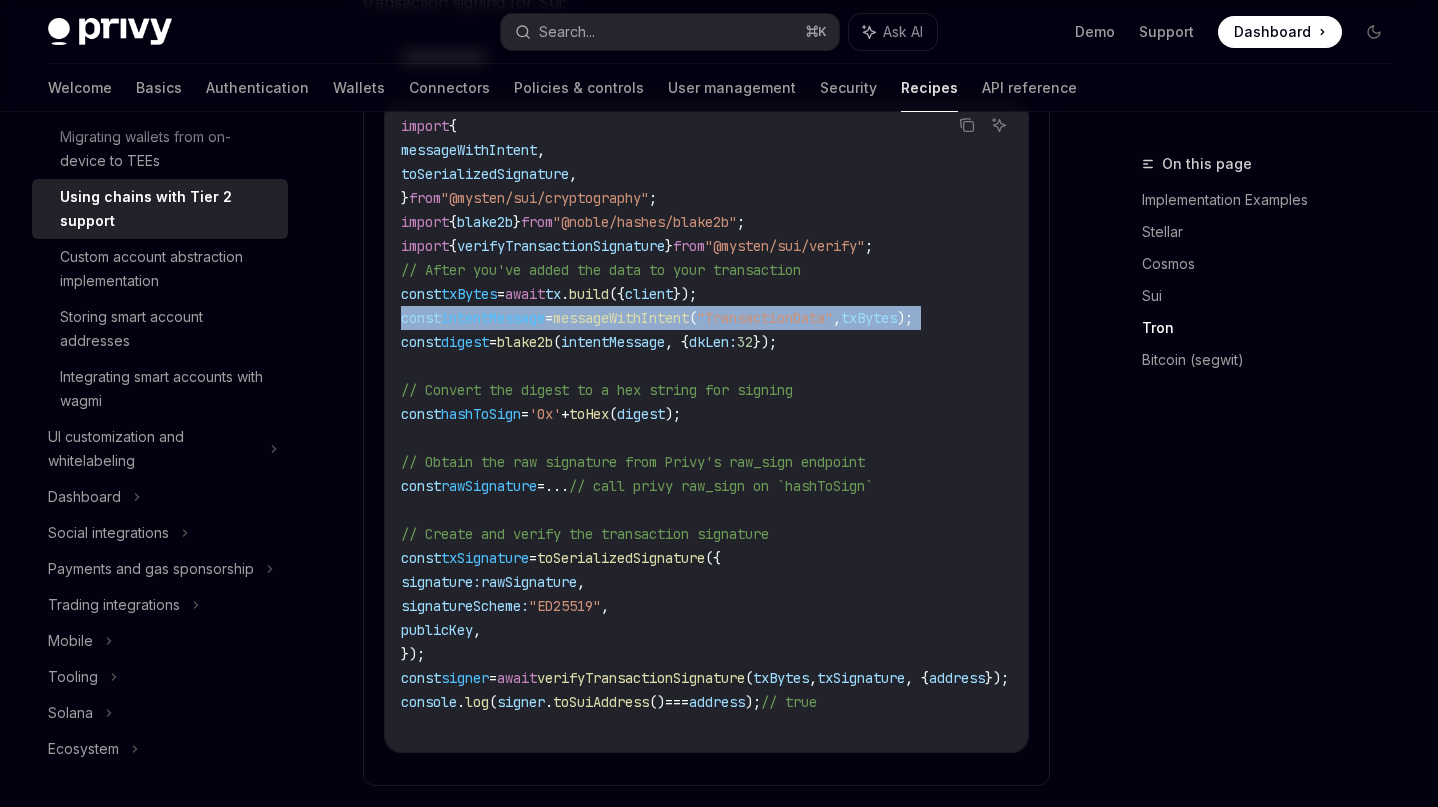 scroll, scrollTop: 1290, scrollLeft: 0, axis: vertical 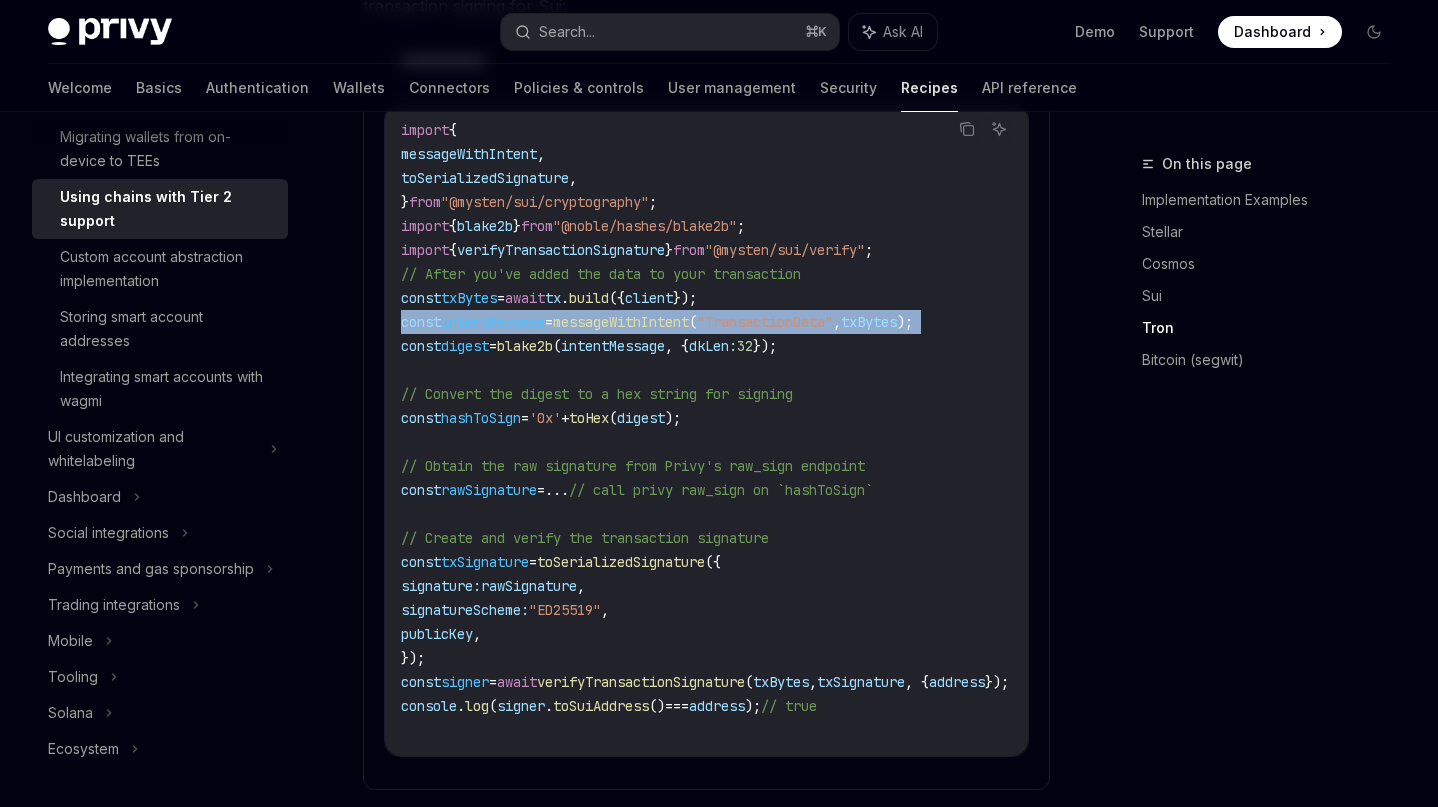 copy on "const  intentMessage  =  messageWithIntent ( "TransactionData" ,  txBytes );" 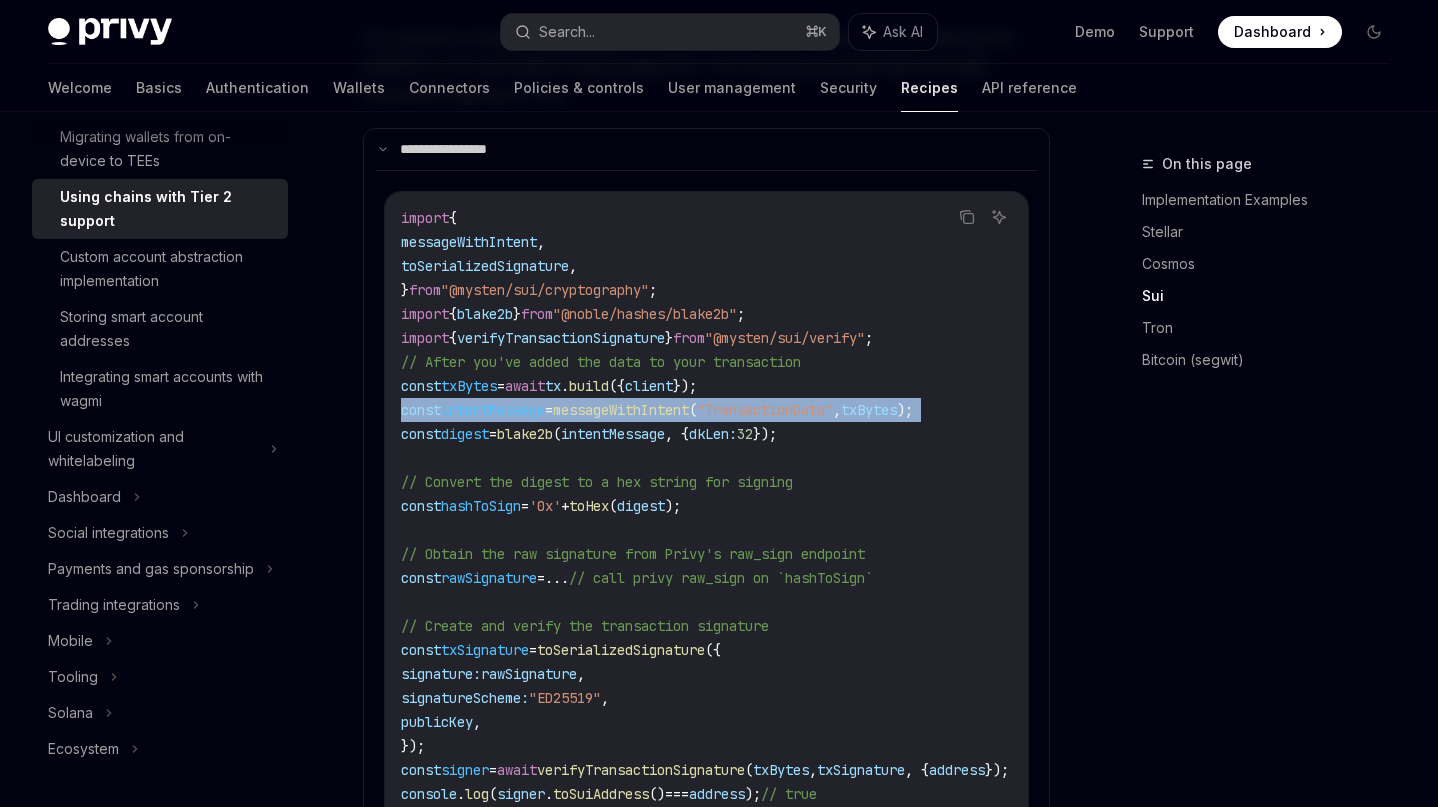 scroll, scrollTop: 1201, scrollLeft: 0, axis: vertical 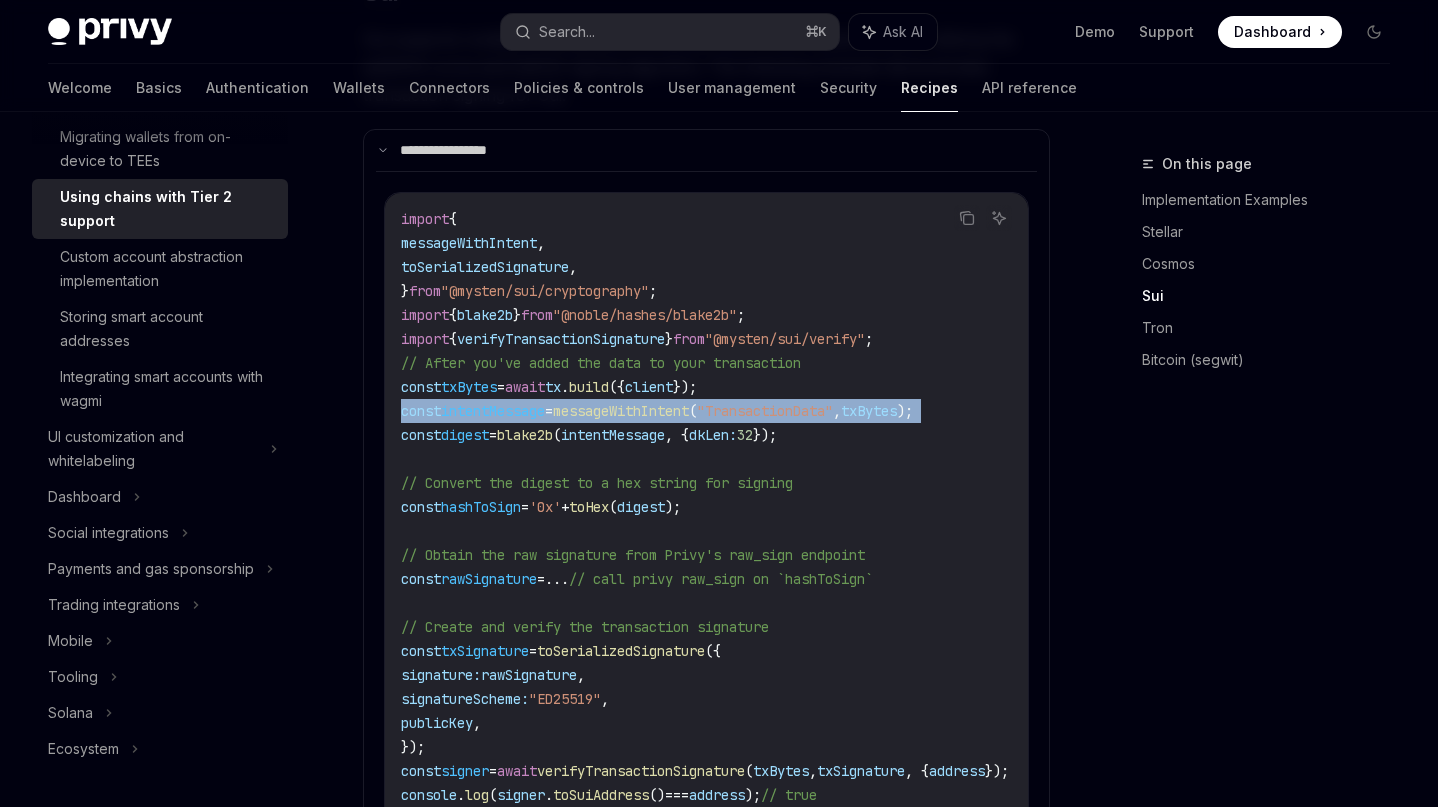 copy on "const  intentMessage  =  messageWithIntent ( "TransactionData" ,  txBytes );" 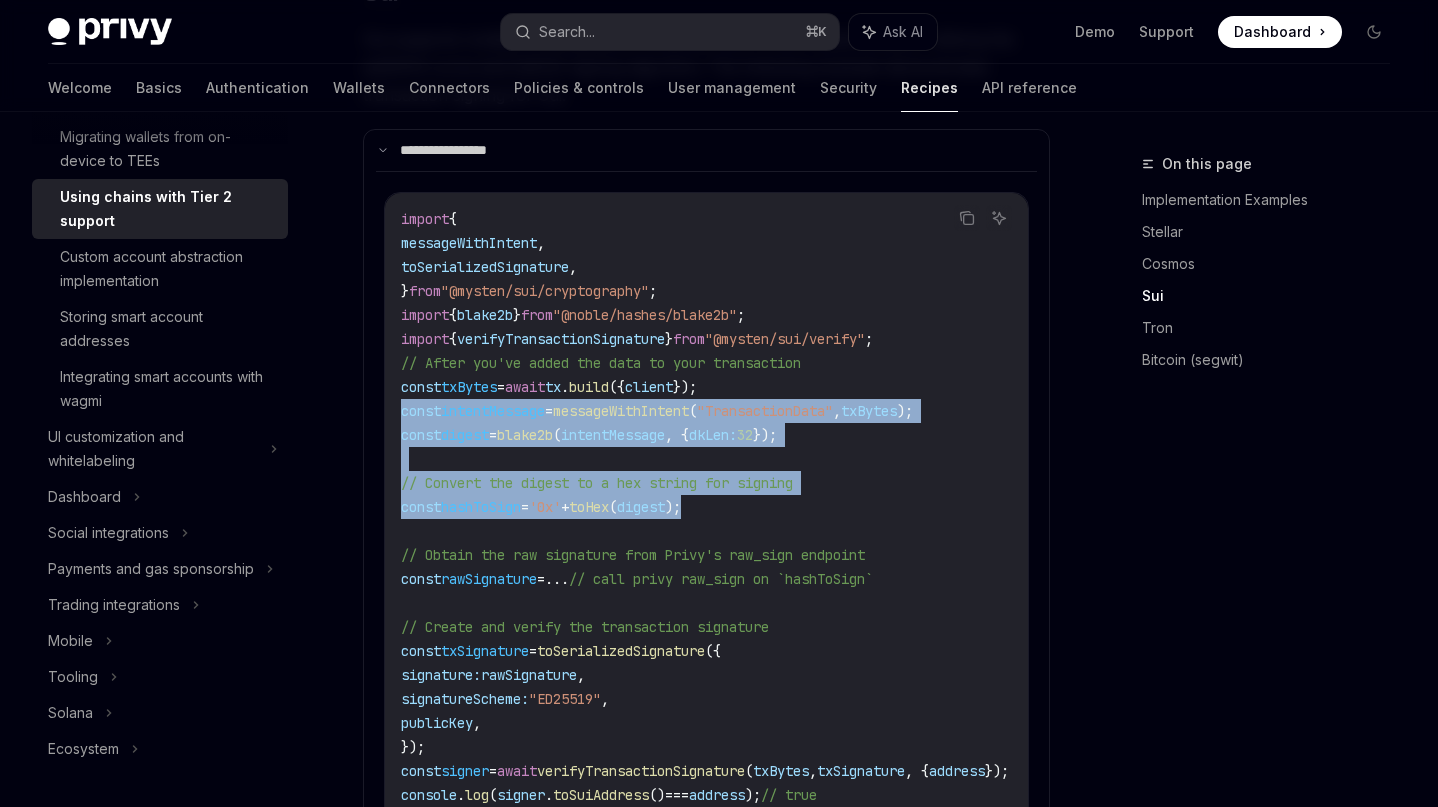 drag, startPoint x: 814, startPoint y: 480, endPoint x: 371, endPoint y: 385, distance: 453.07175 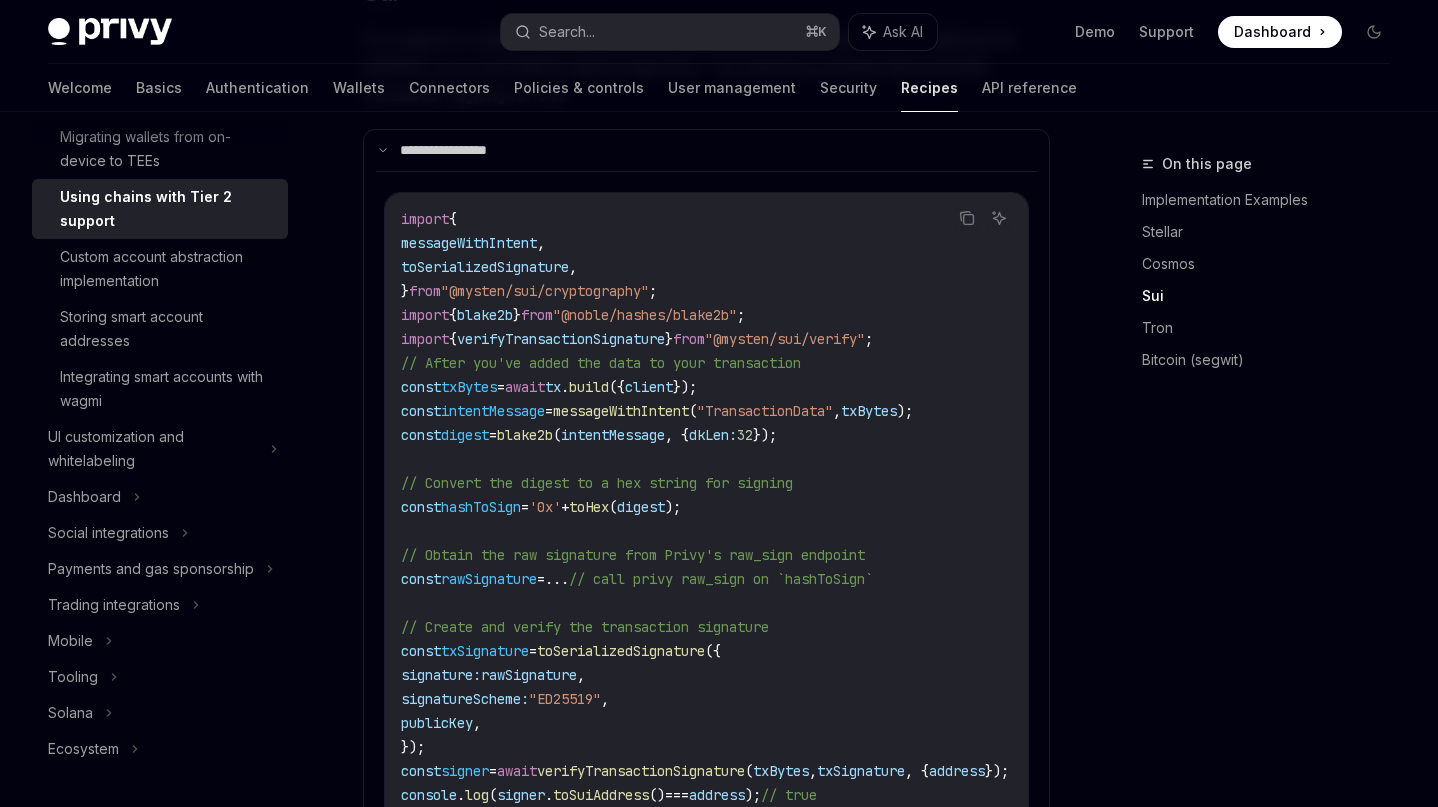 click on "blake2b" at bounding box center (501, -144) 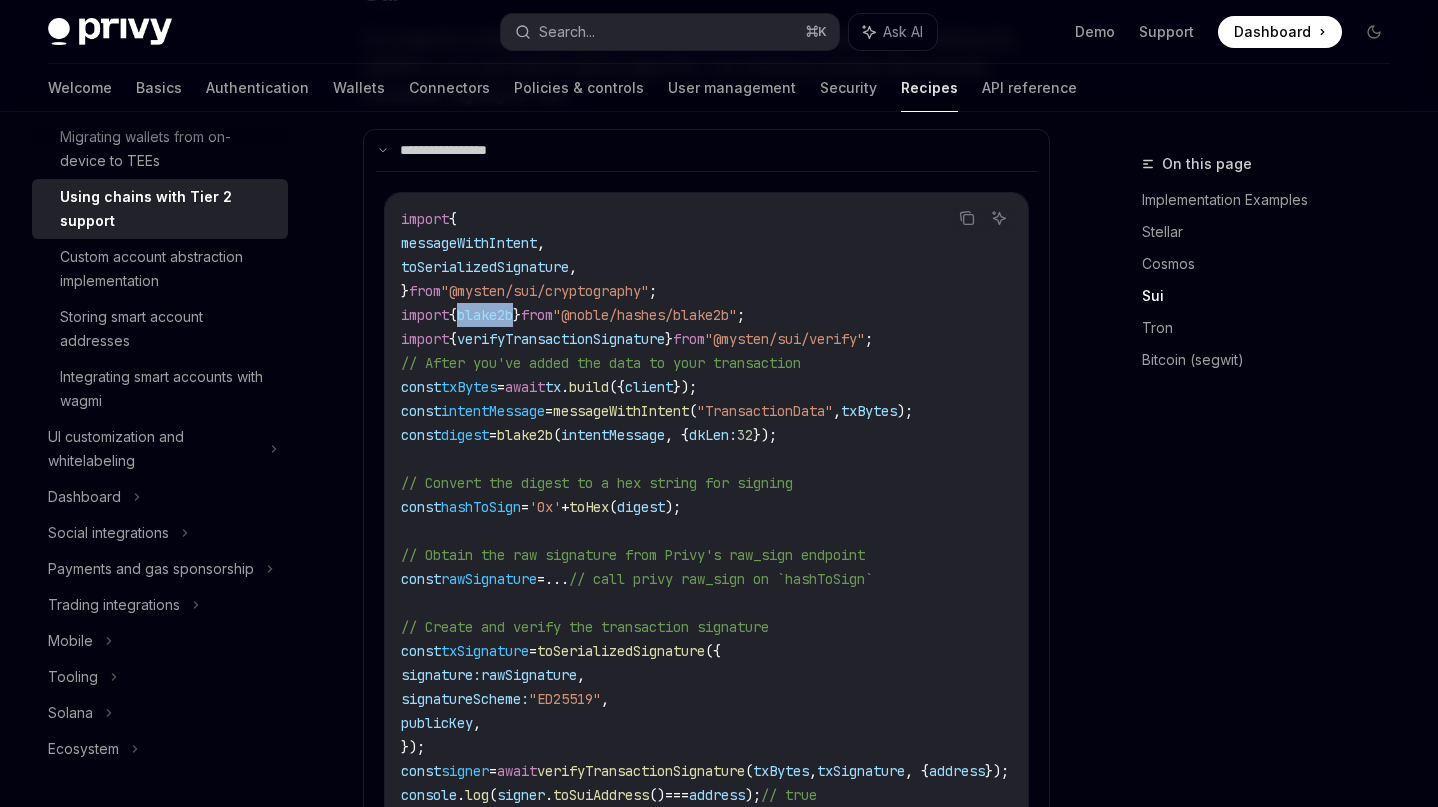 click on "blake2b" at bounding box center [501, -144] 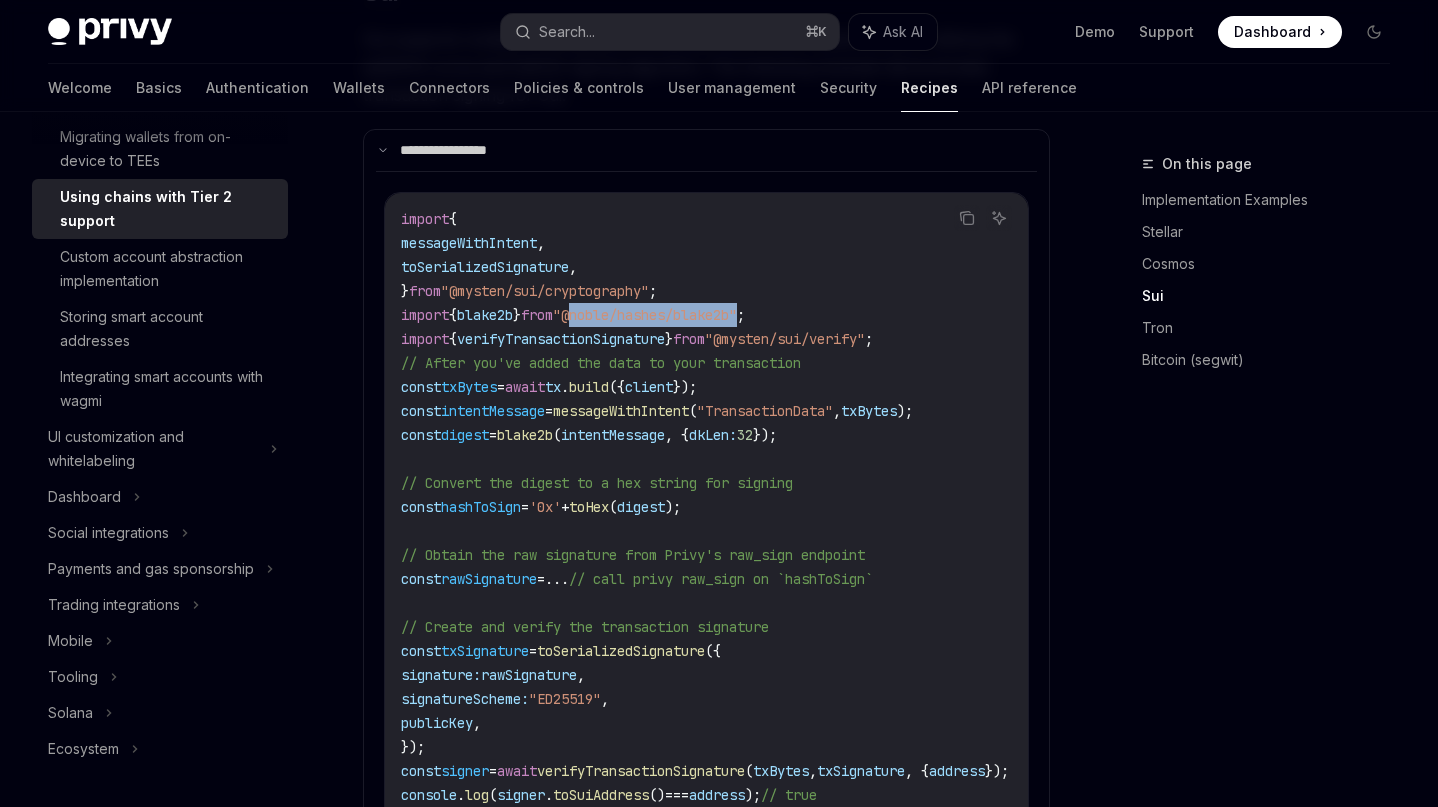 drag, startPoint x: 611, startPoint y: 285, endPoint x: 786, endPoint y: 285, distance: 175 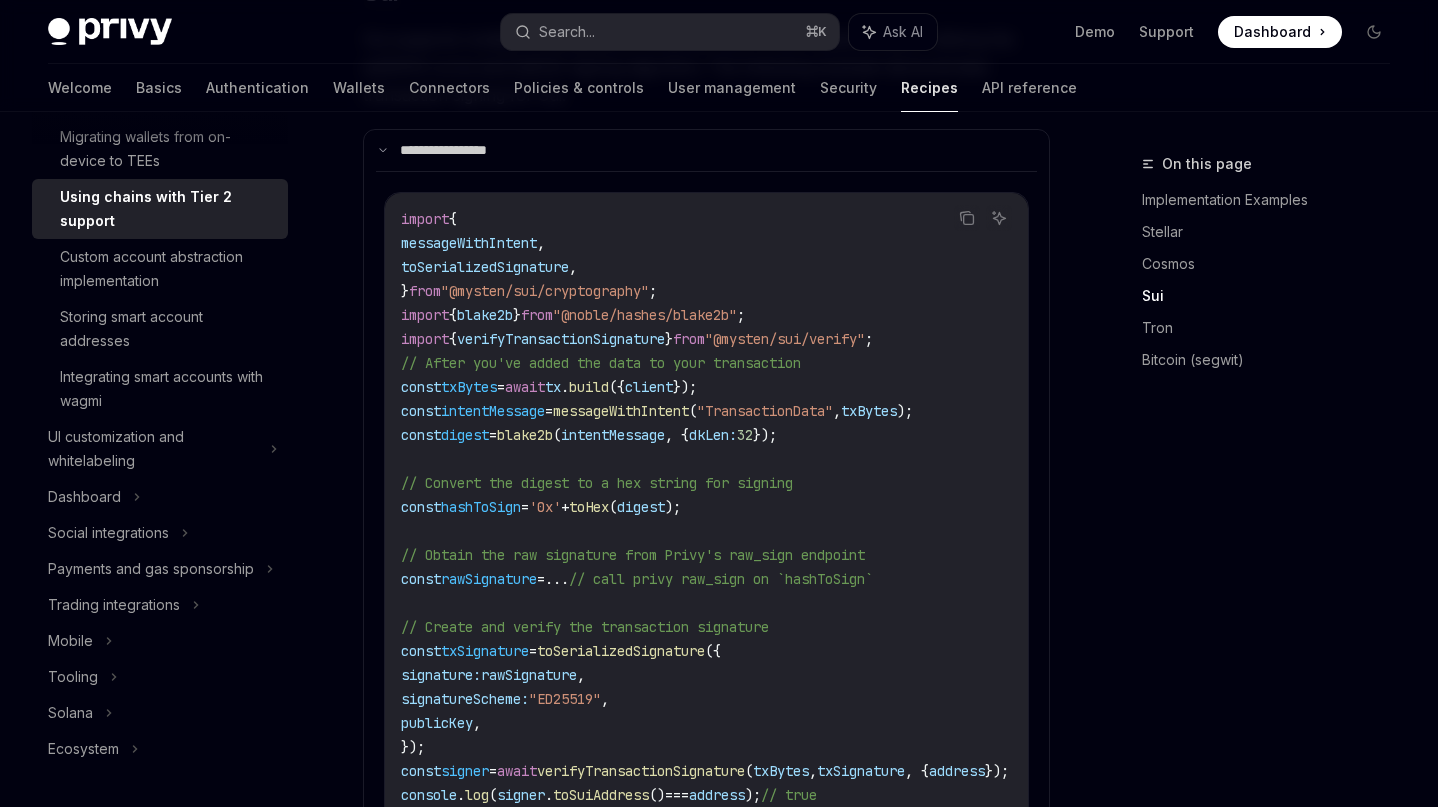 click on ""@mysten/sui/verify"" at bounding box center (785, 339) 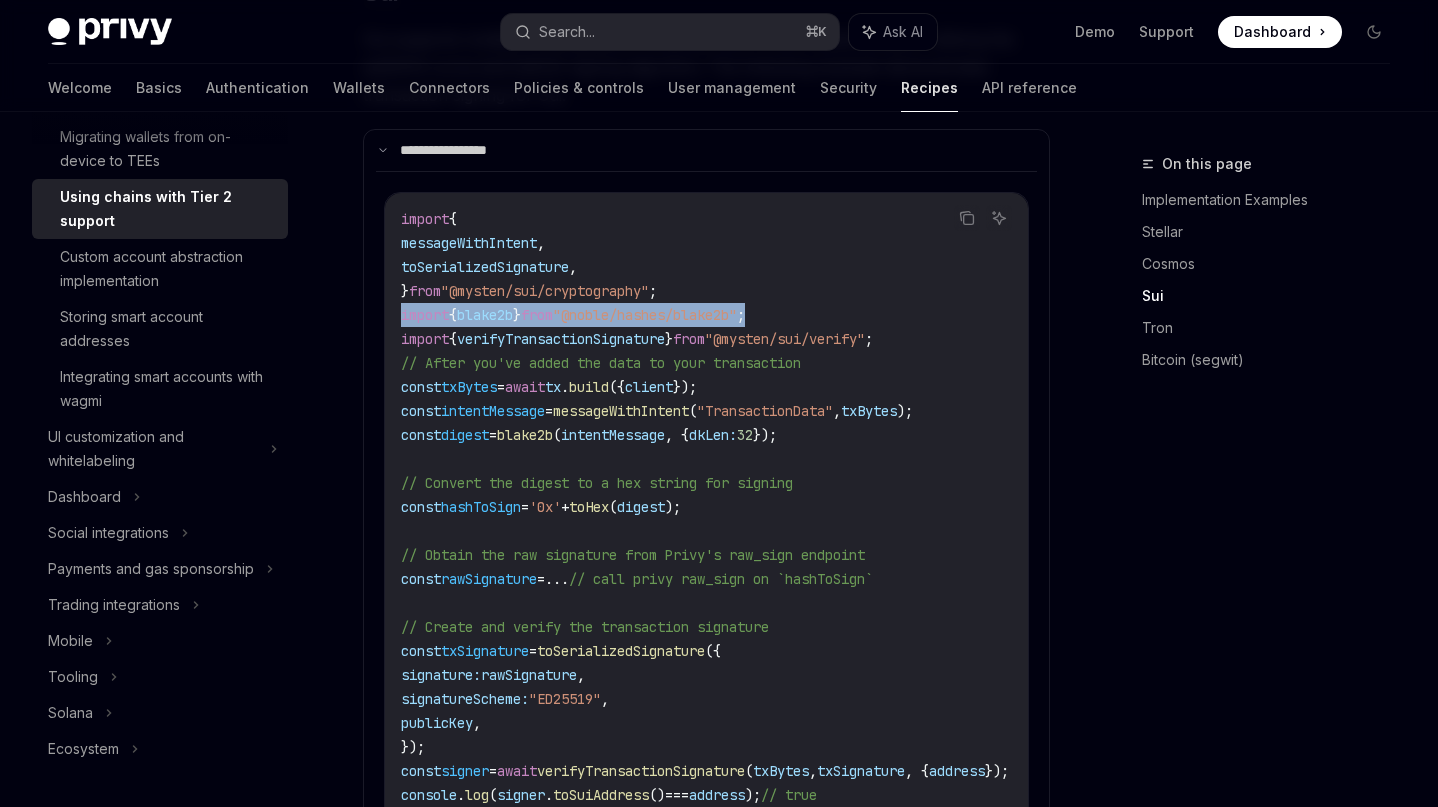 drag, startPoint x: 831, startPoint y: 285, endPoint x: 368, endPoint y: 297, distance: 463.1555 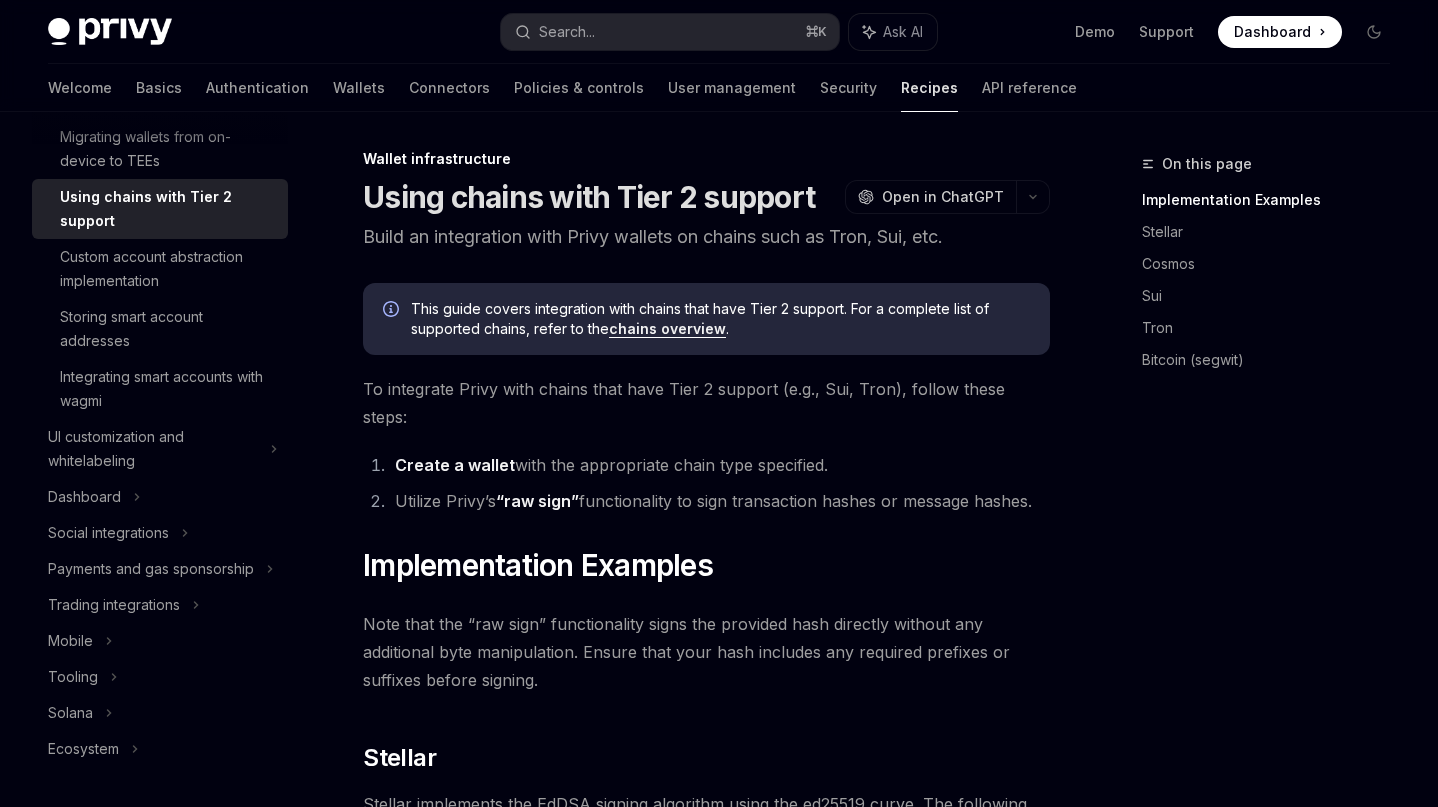 scroll, scrollTop: 0, scrollLeft: 0, axis: both 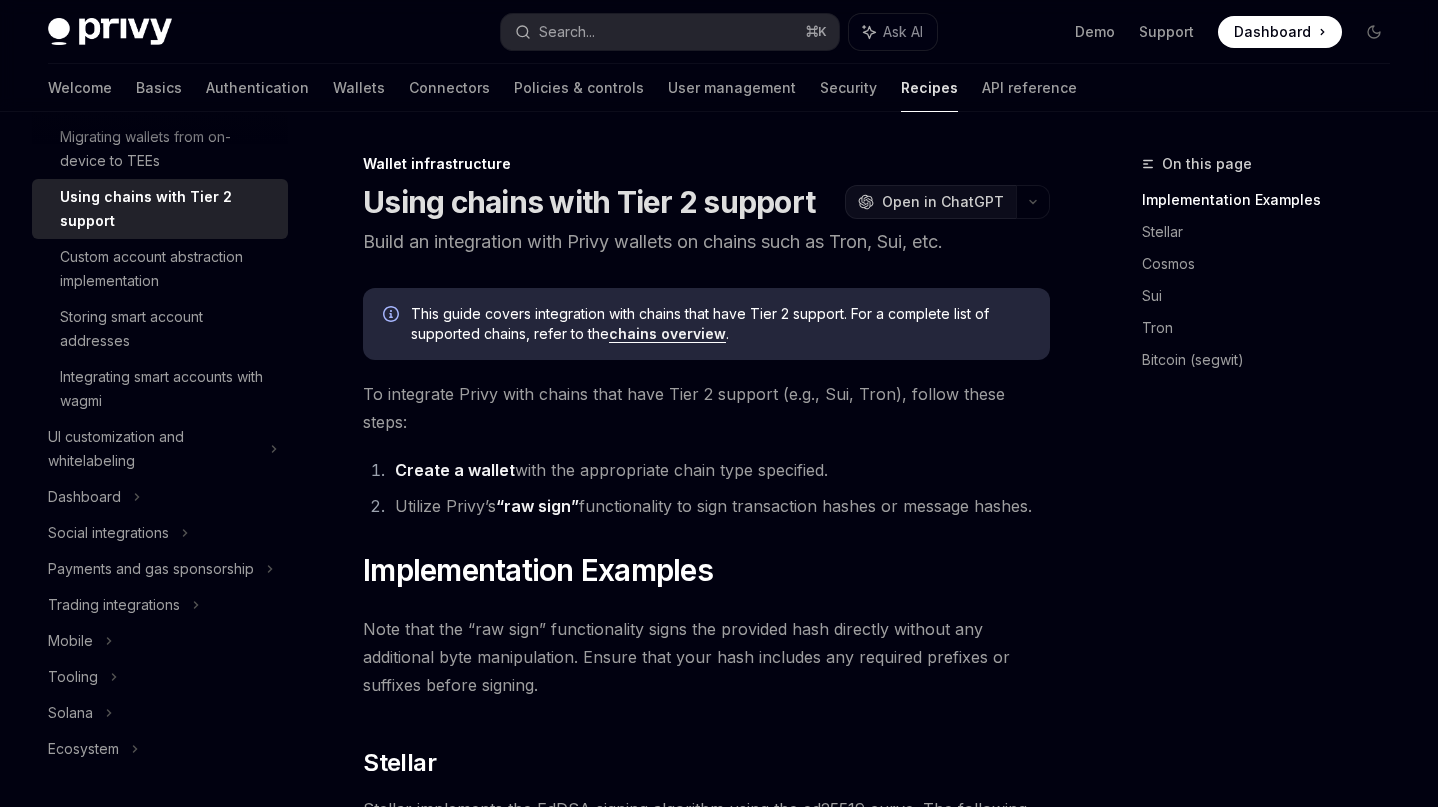 click on "Open in ChatGPT" at bounding box center (943, 202) 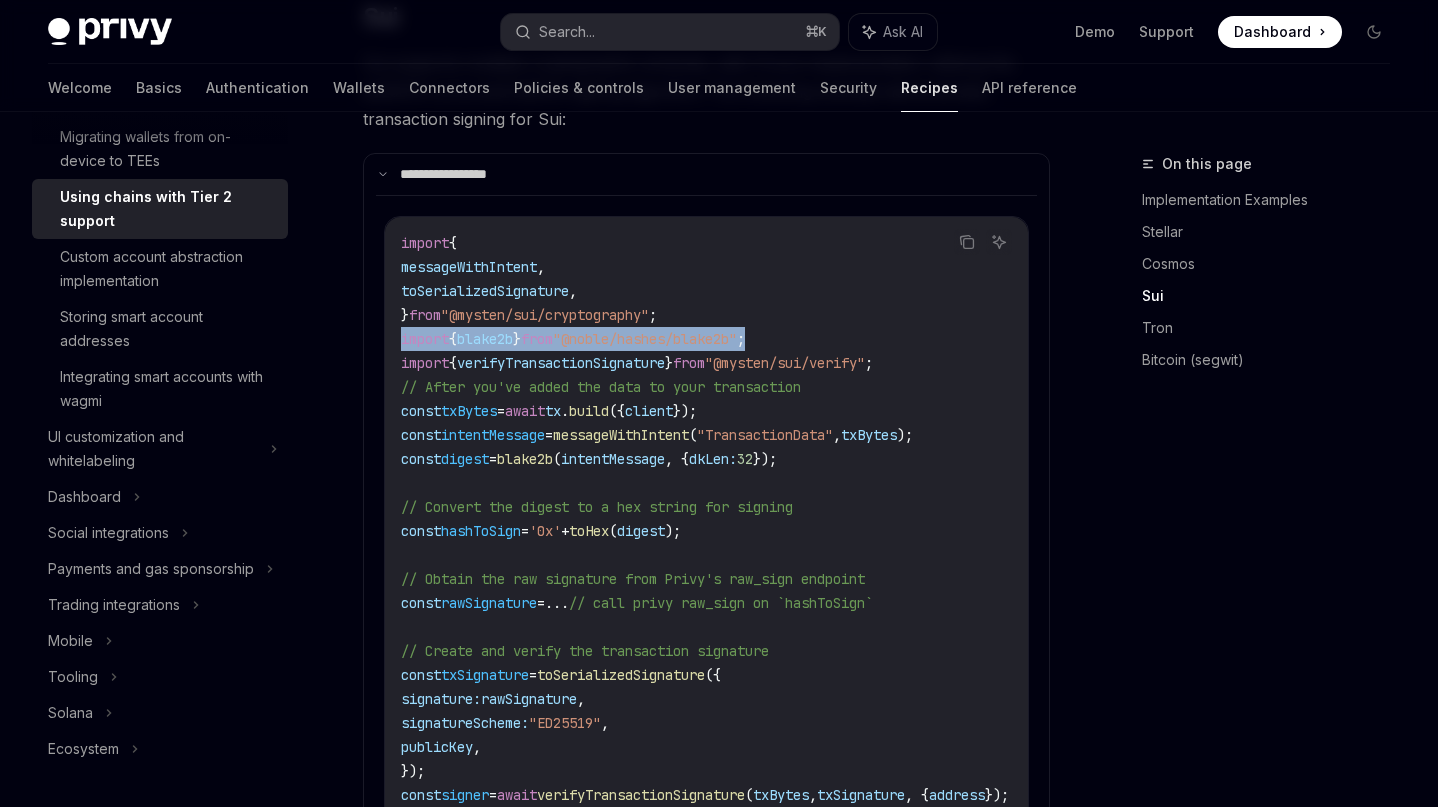 scroll, scrollTop: 1193, scrollLeft: 0, axis: vertical 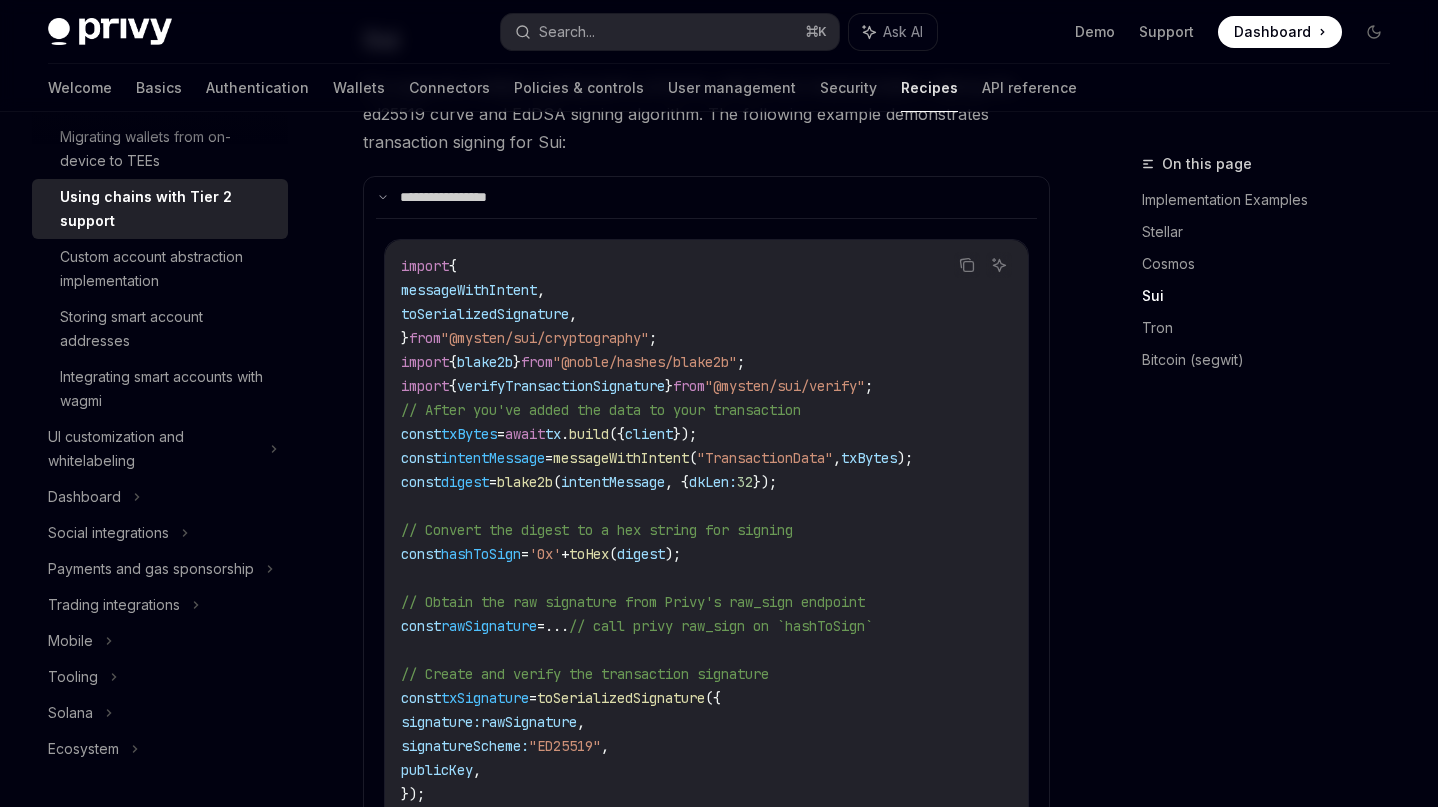 click on "messageWithIntent" at bounding box center [621, 458] 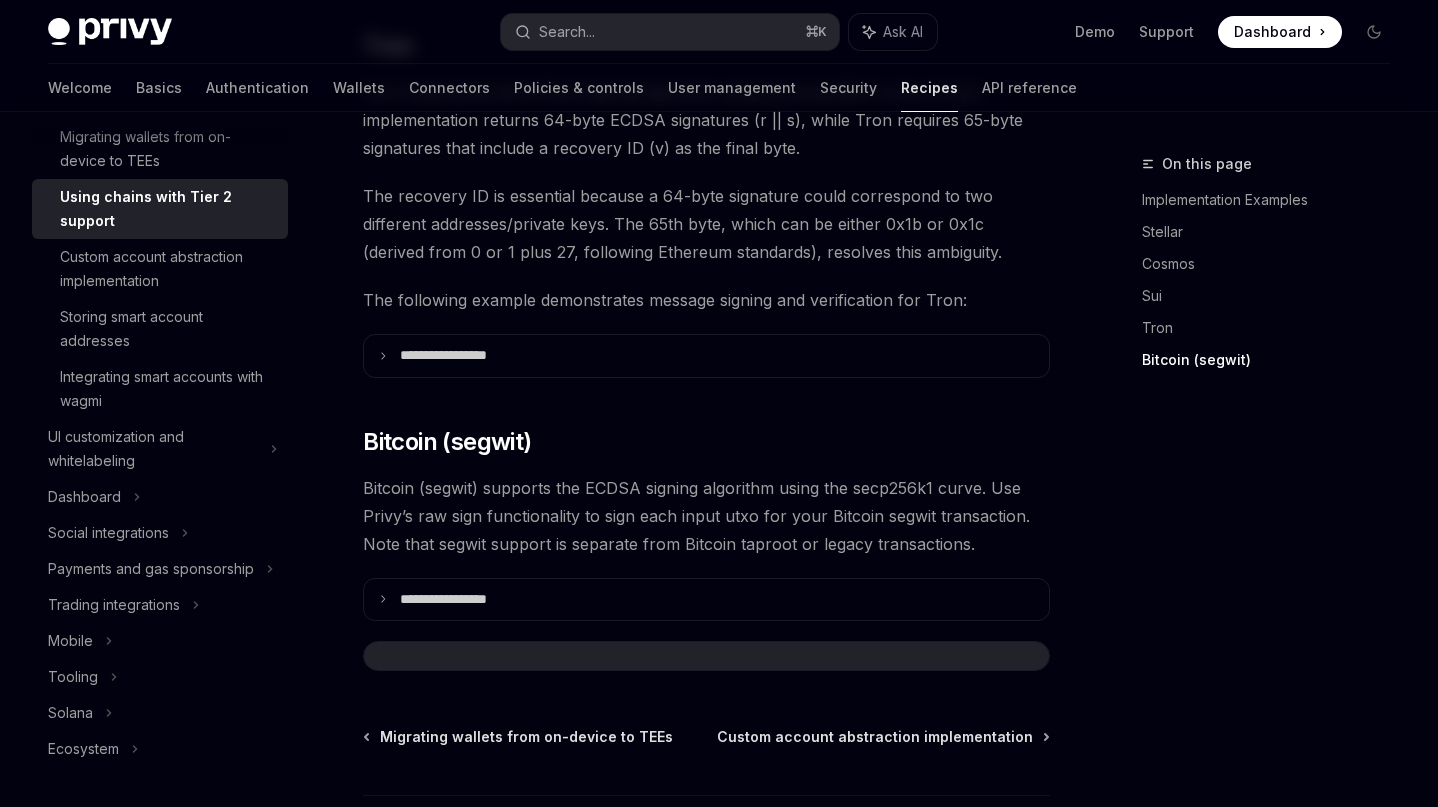 scroll, scrollTop: 2101, scrollLeft: 0, axis: vertical 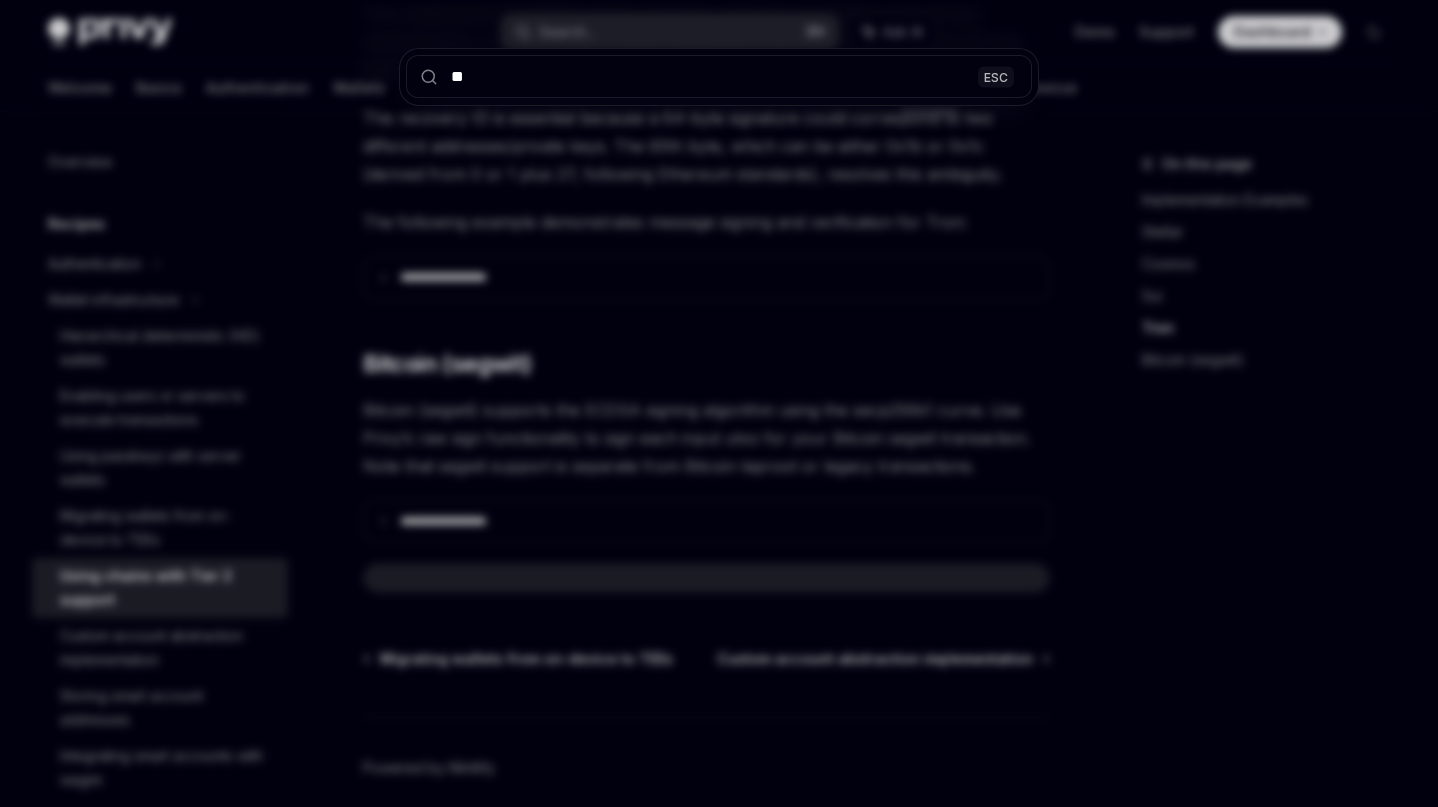 type on "***" 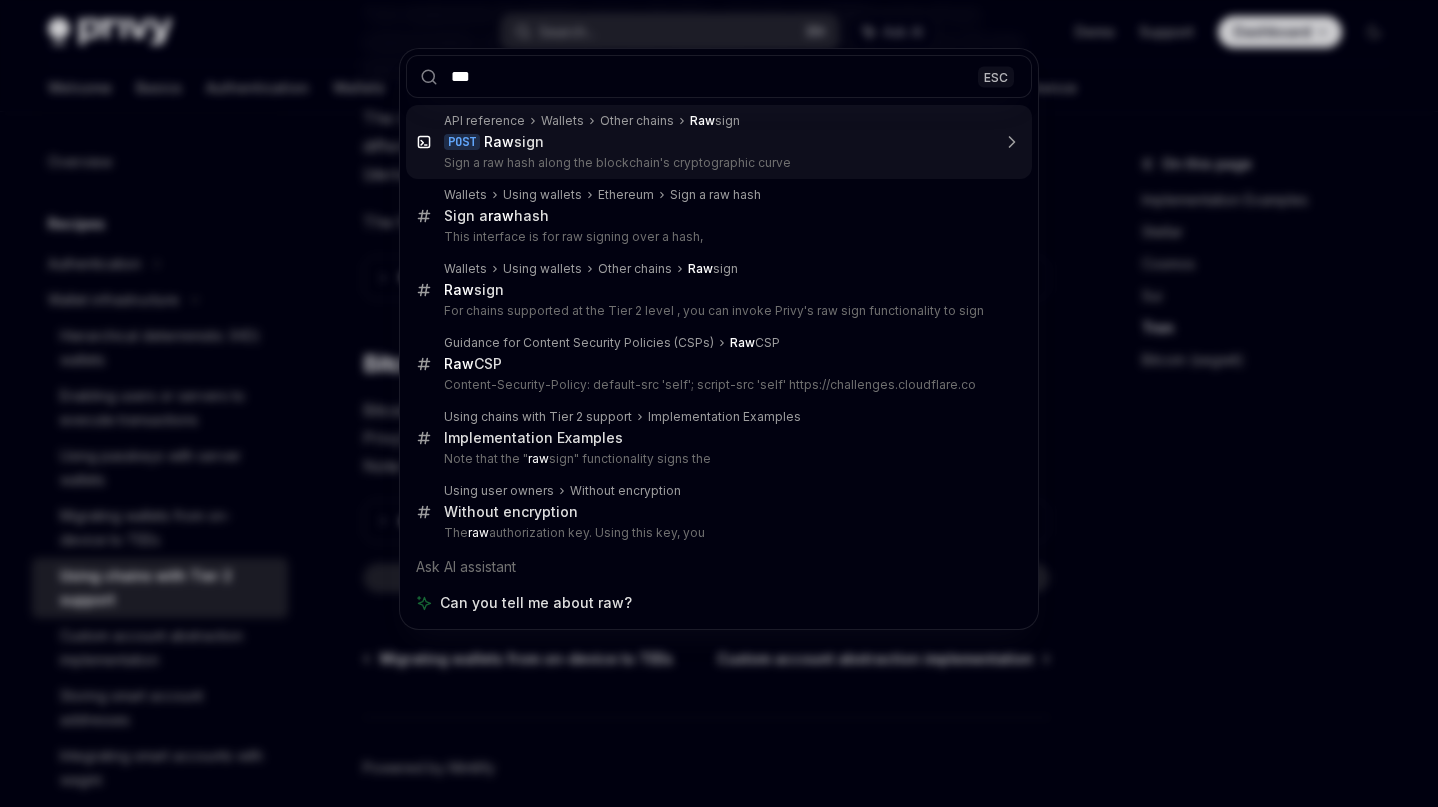 type 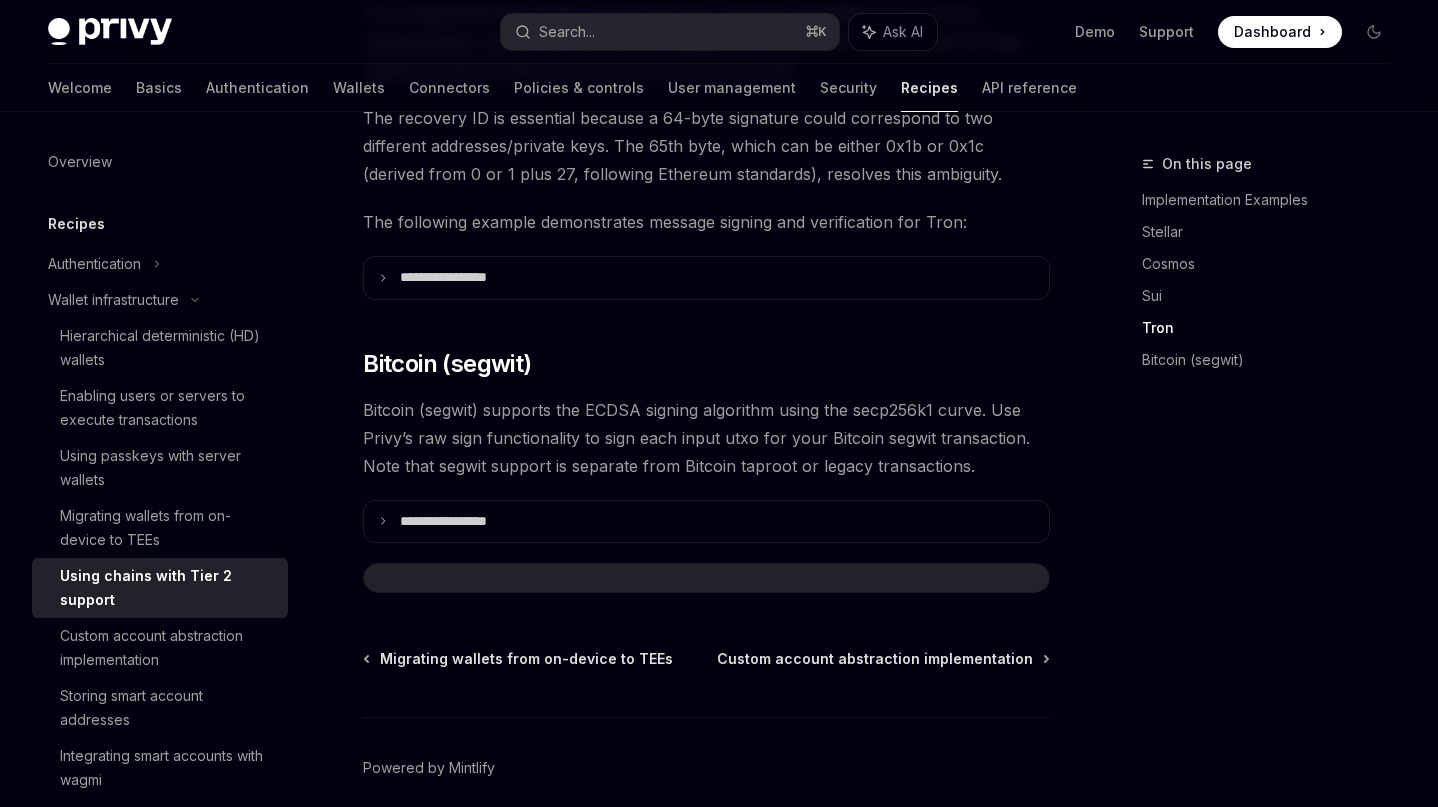 type on "*" 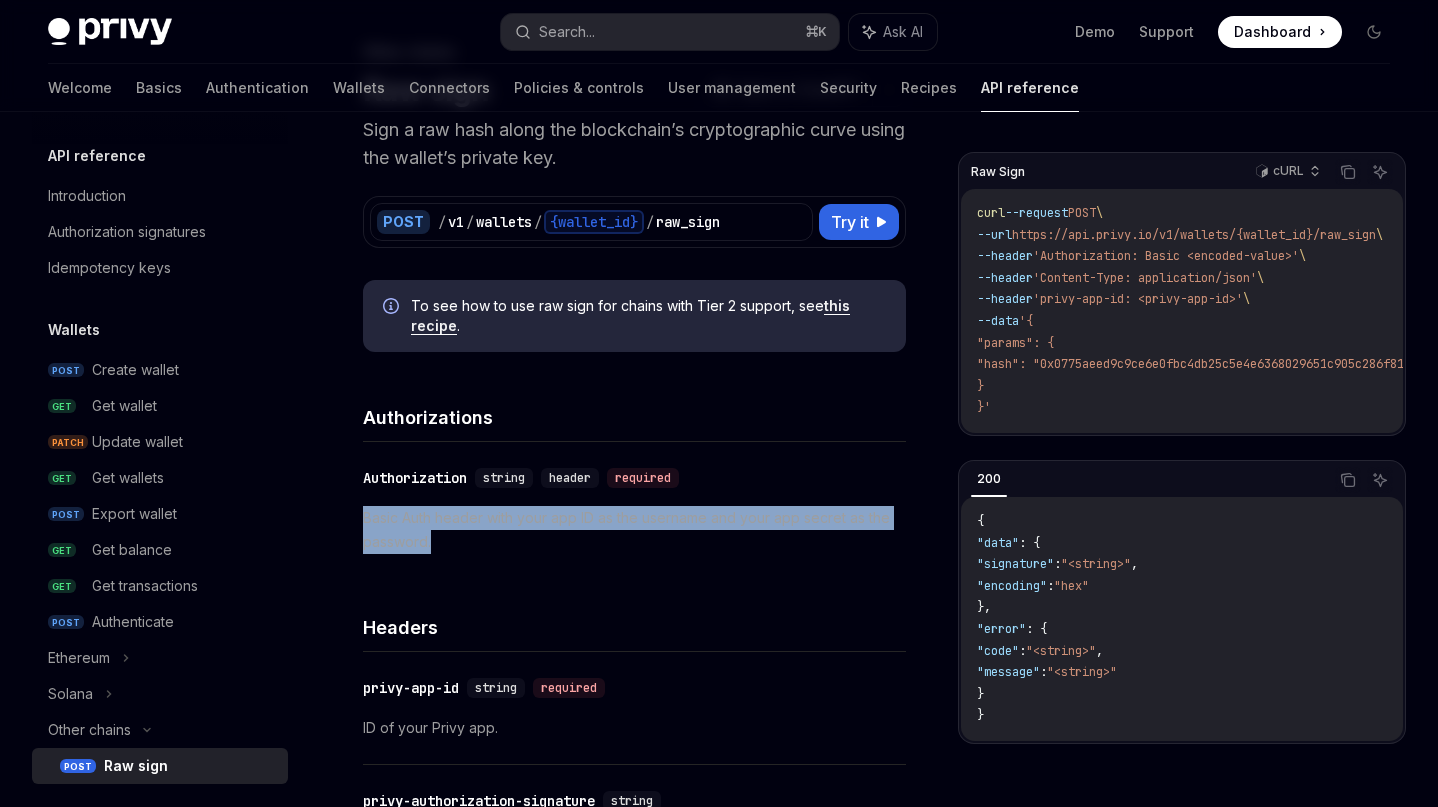 drag, startPoint x: 499, startPoint y: 544, endPoint x: 359, endPoint y: 525, distance: 141.2834 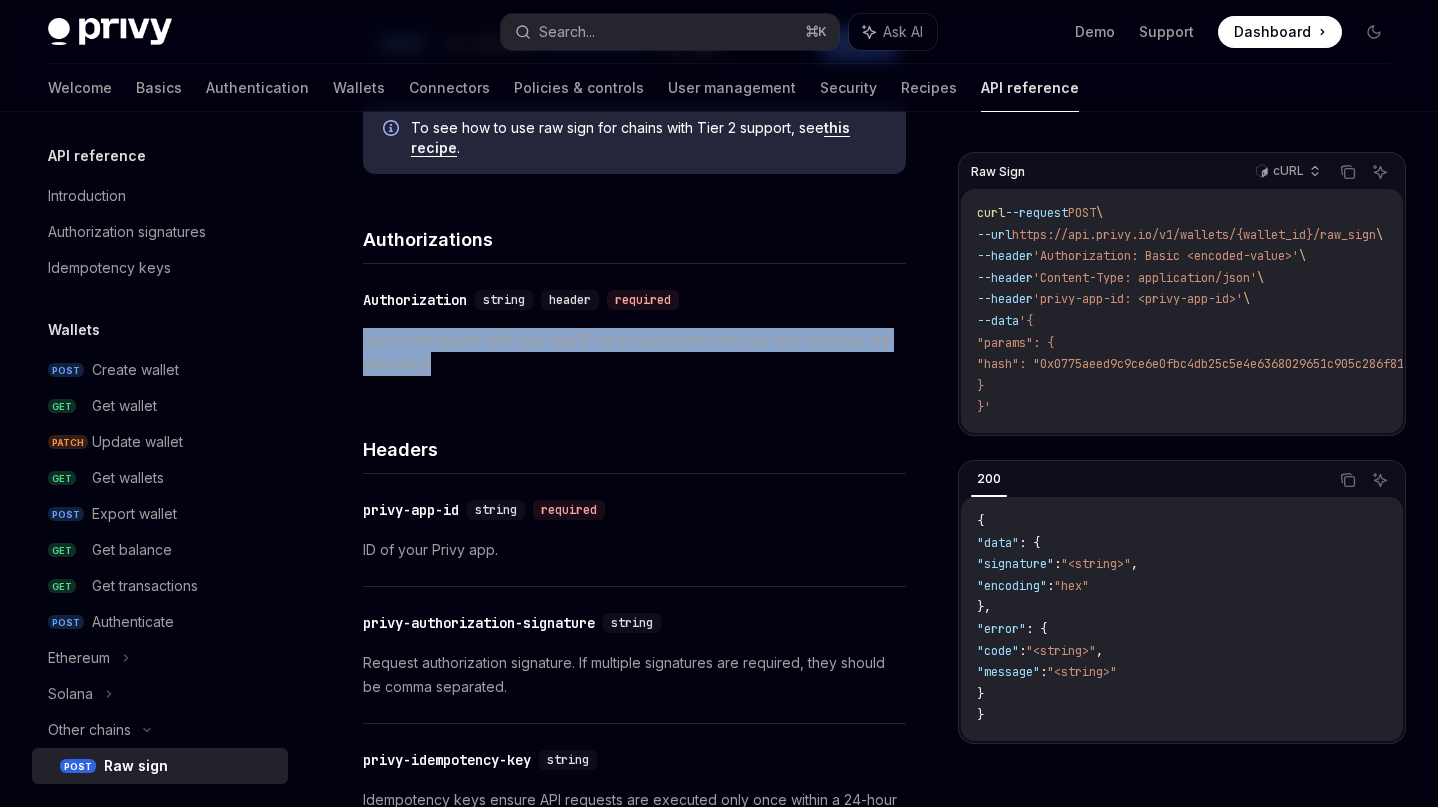 scroll, scrollTop: 289, scrollLeft: 0, axis: vertical 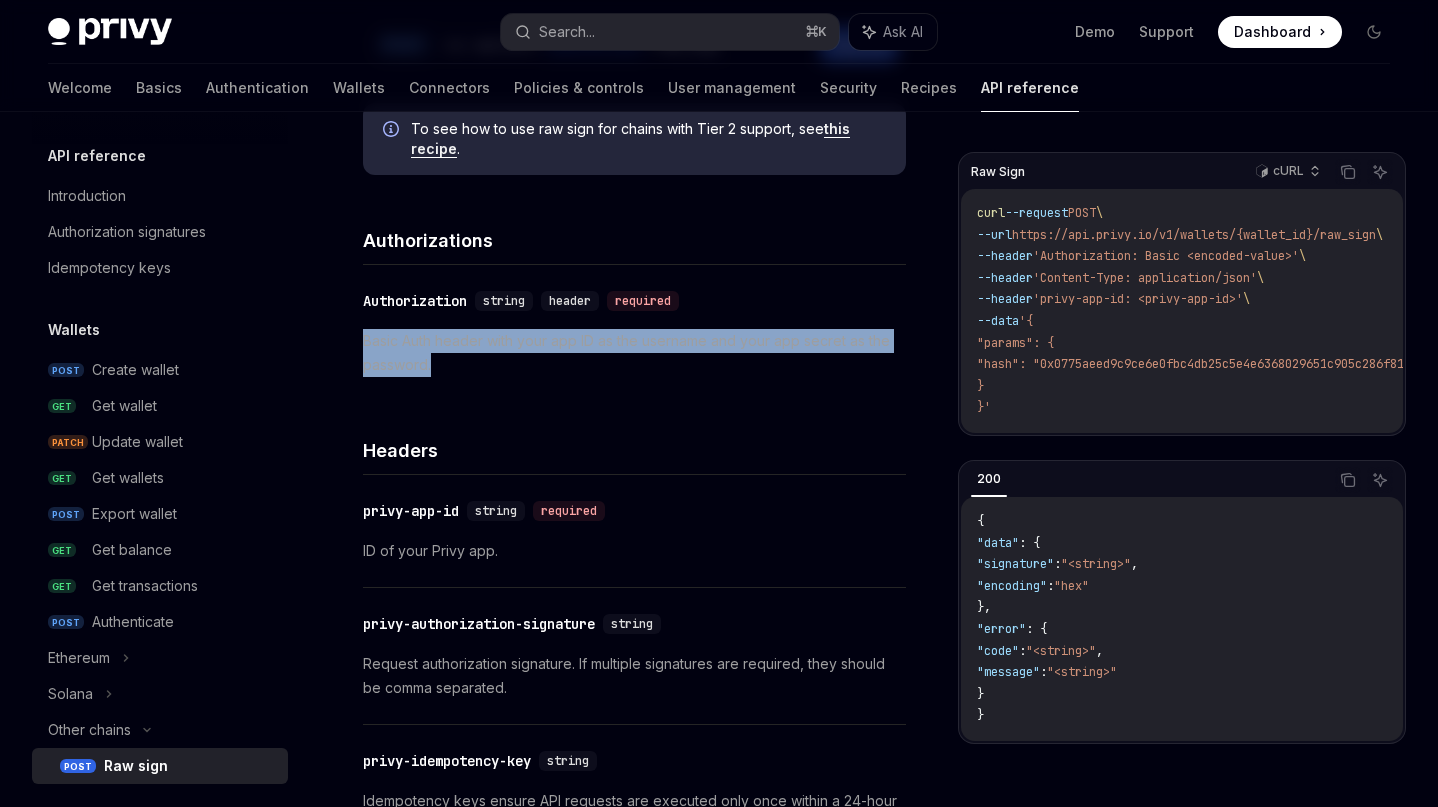 copy on "Basic Auth header with your app ID as the username and your app secret as the password." 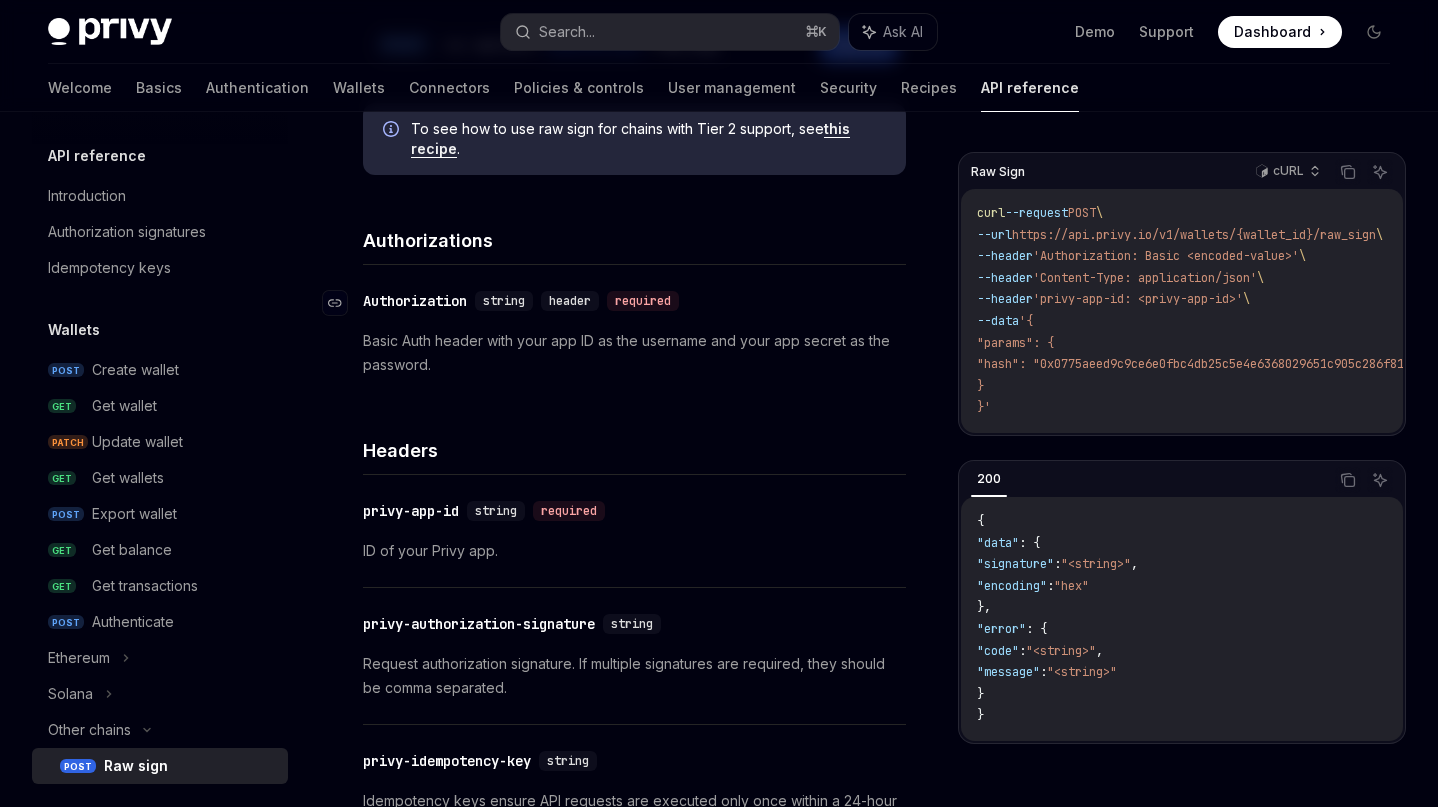click on "Authorization" at bounding box center [415, 301] 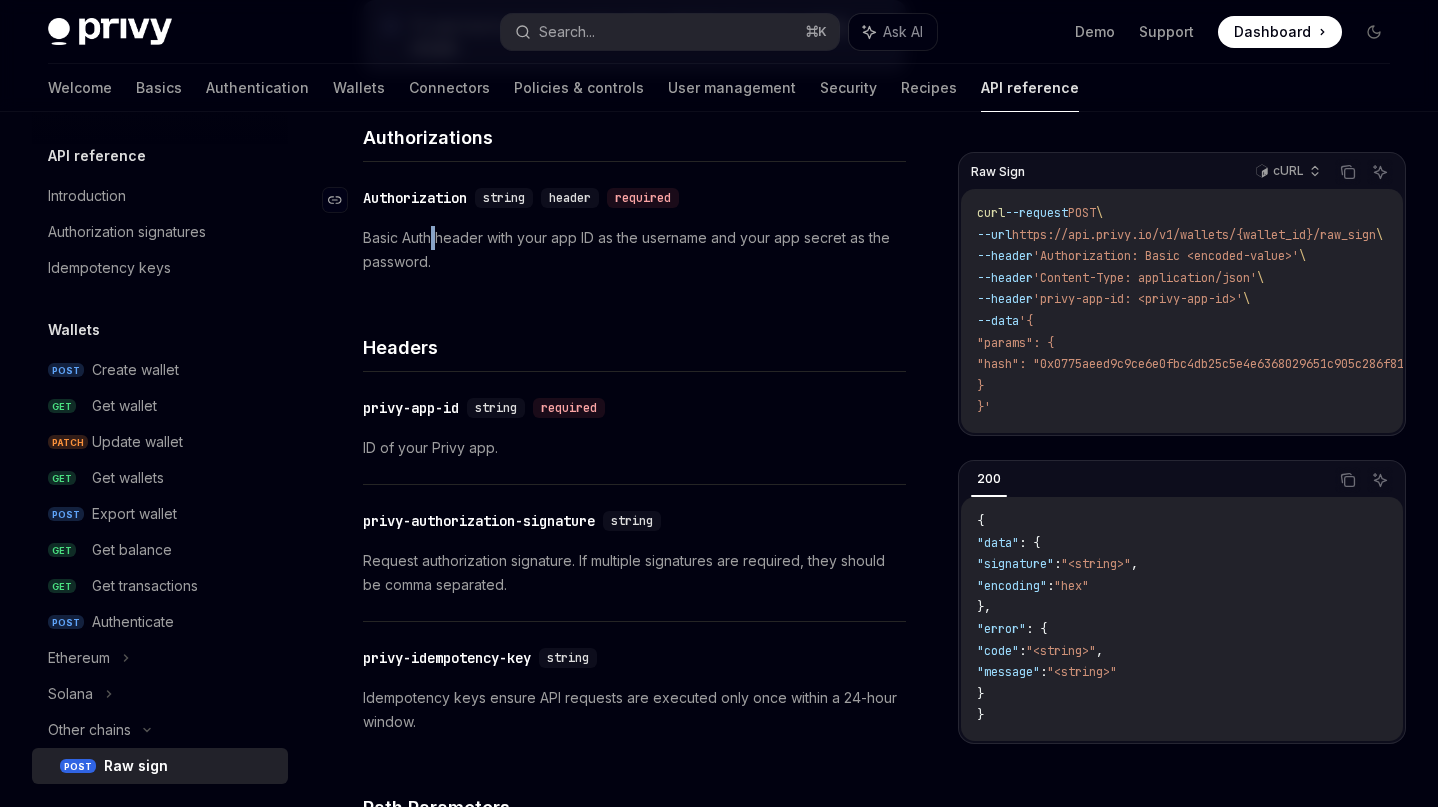 click on "**********" at bounding box center [634, 768] 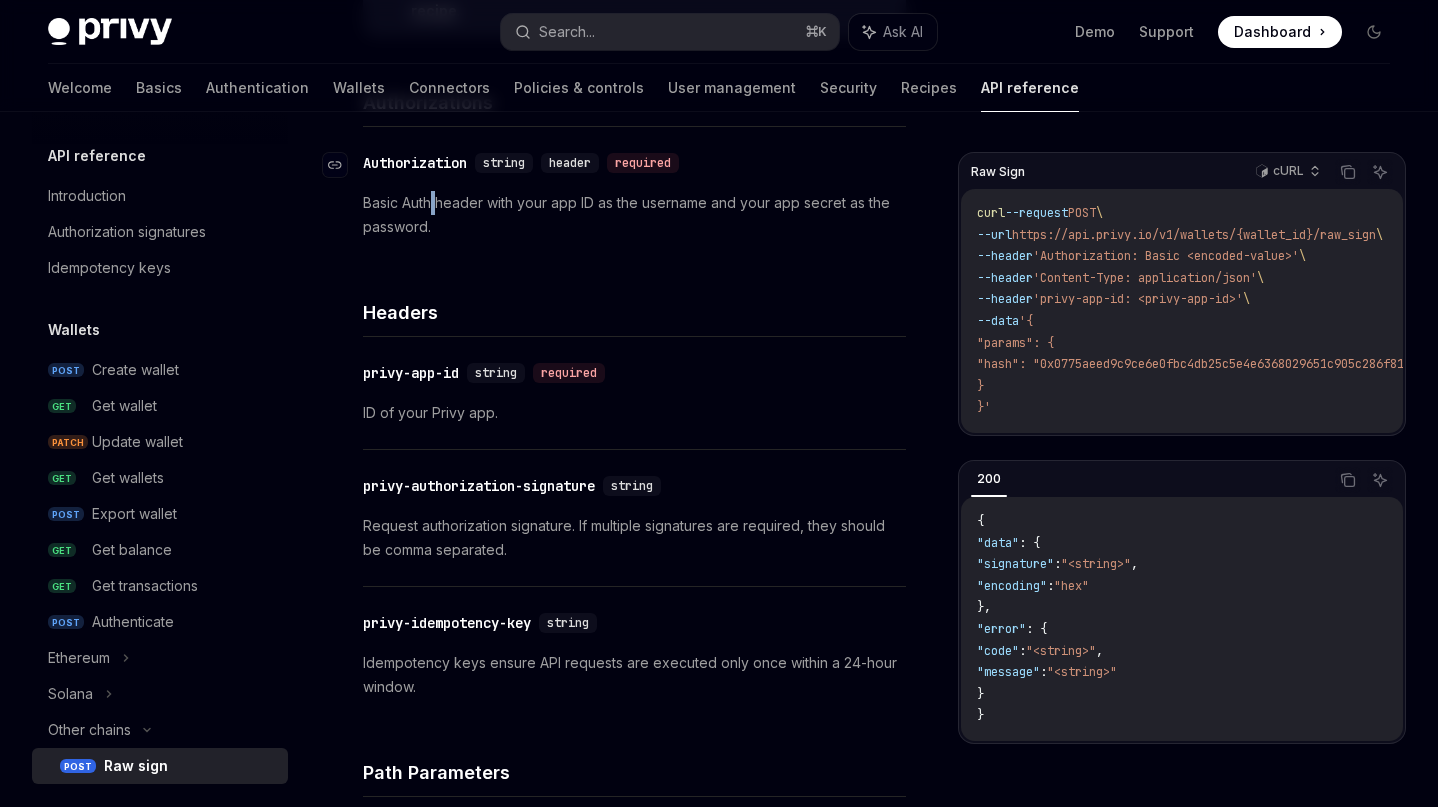 scroll, scrollTop: 446, scrollLeft: 0, axis: vertical 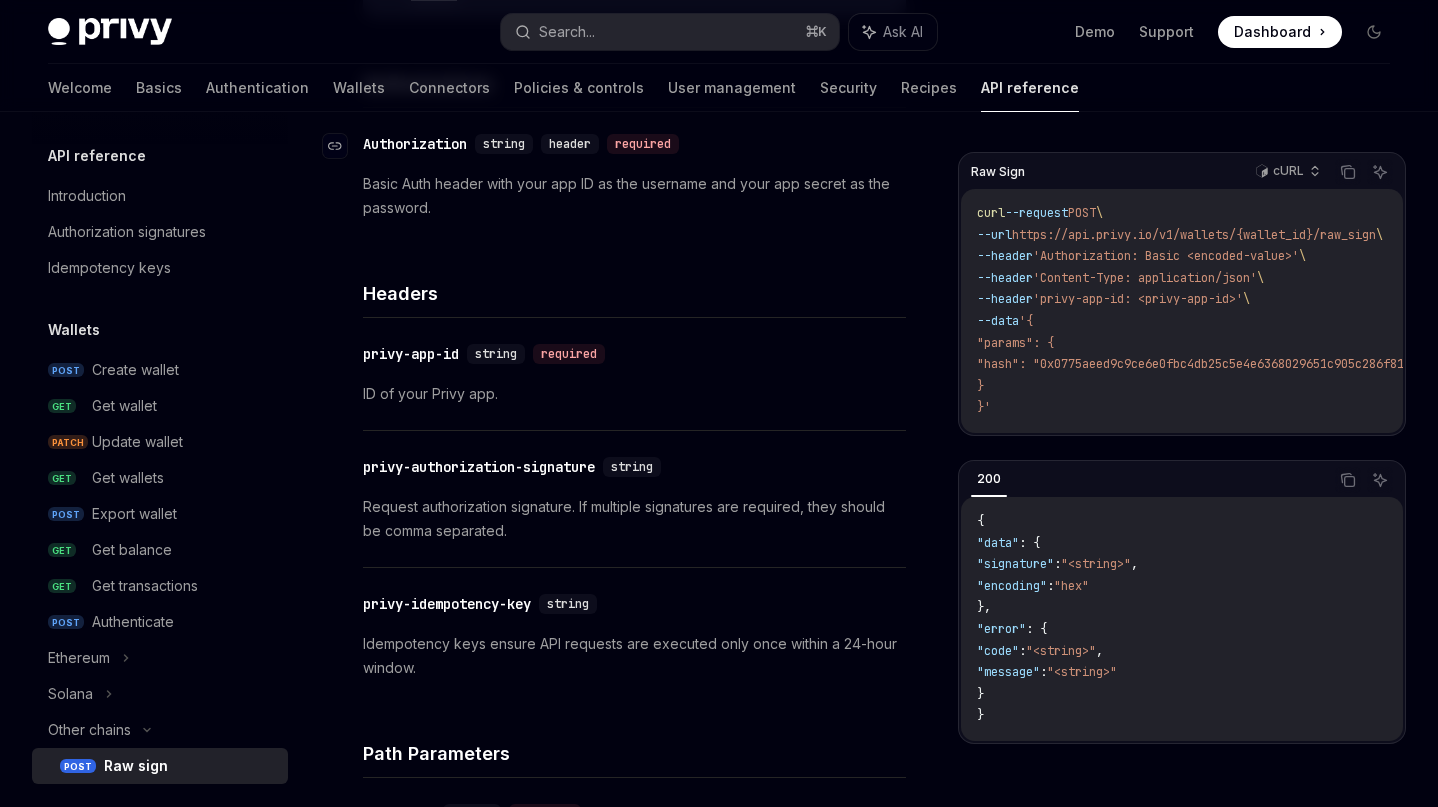 click on "Authorization" at bounding box center (415, 144) 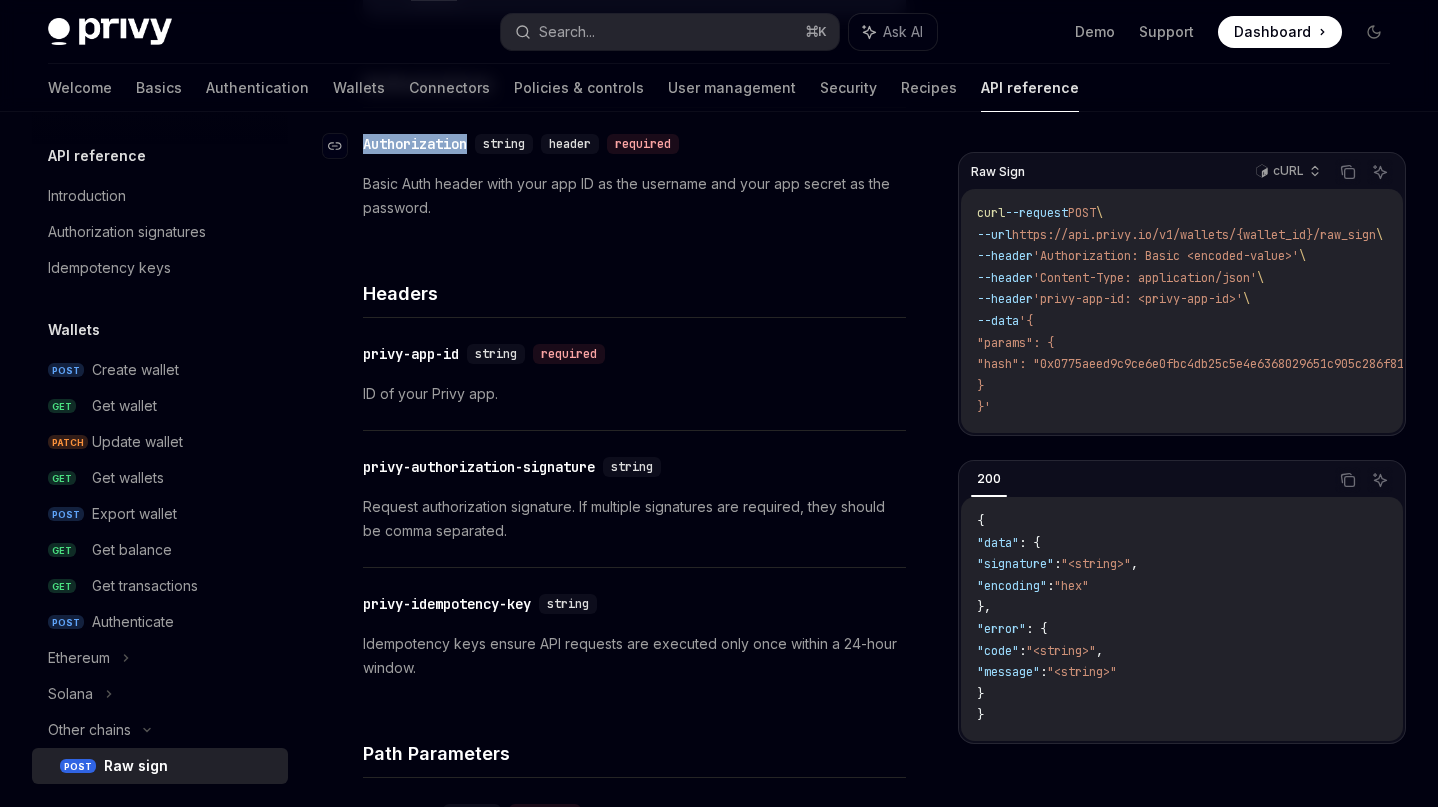 click on "Authorization" at bounding box center (415, 144) 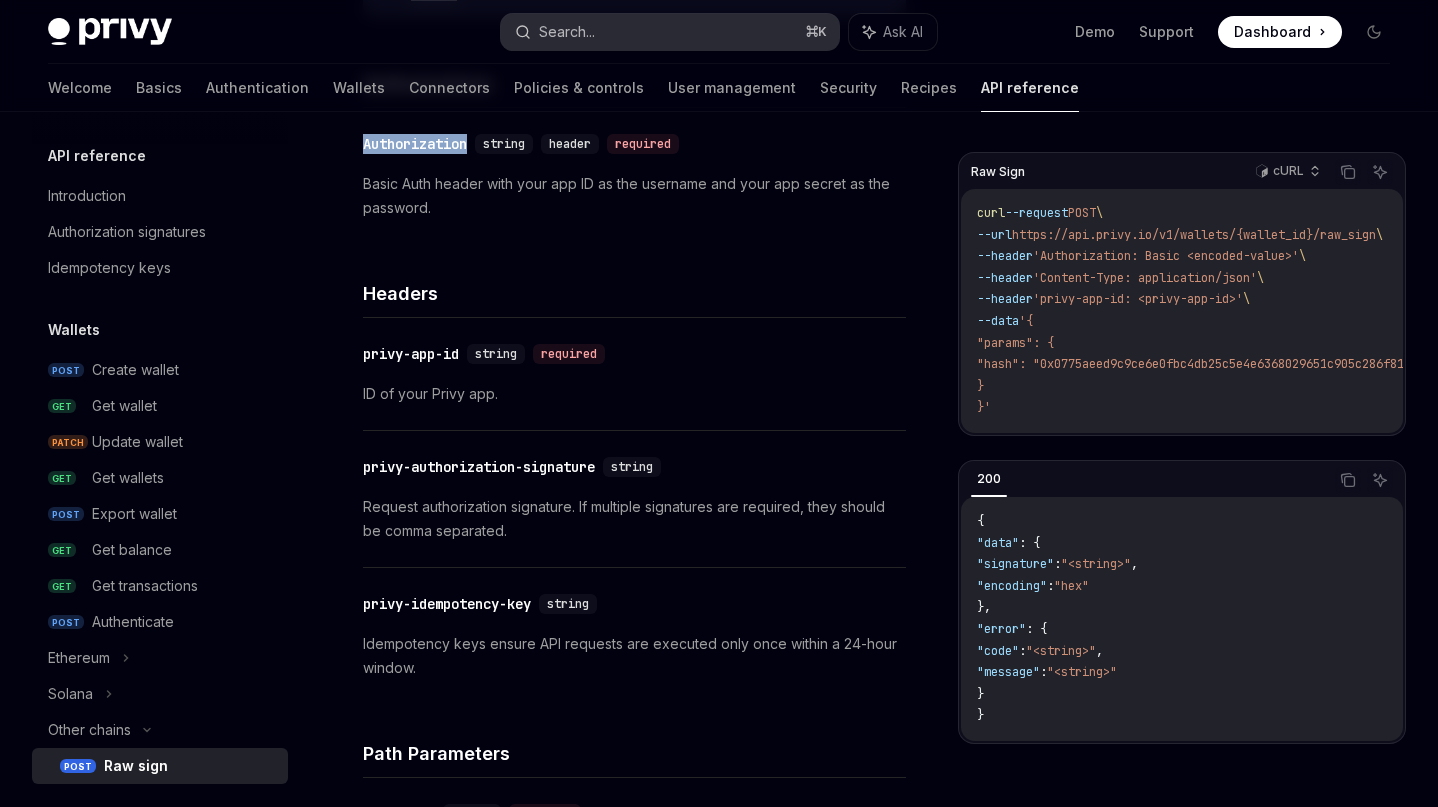click on "Search... ⌘ K" at bounding box center [670, 32] 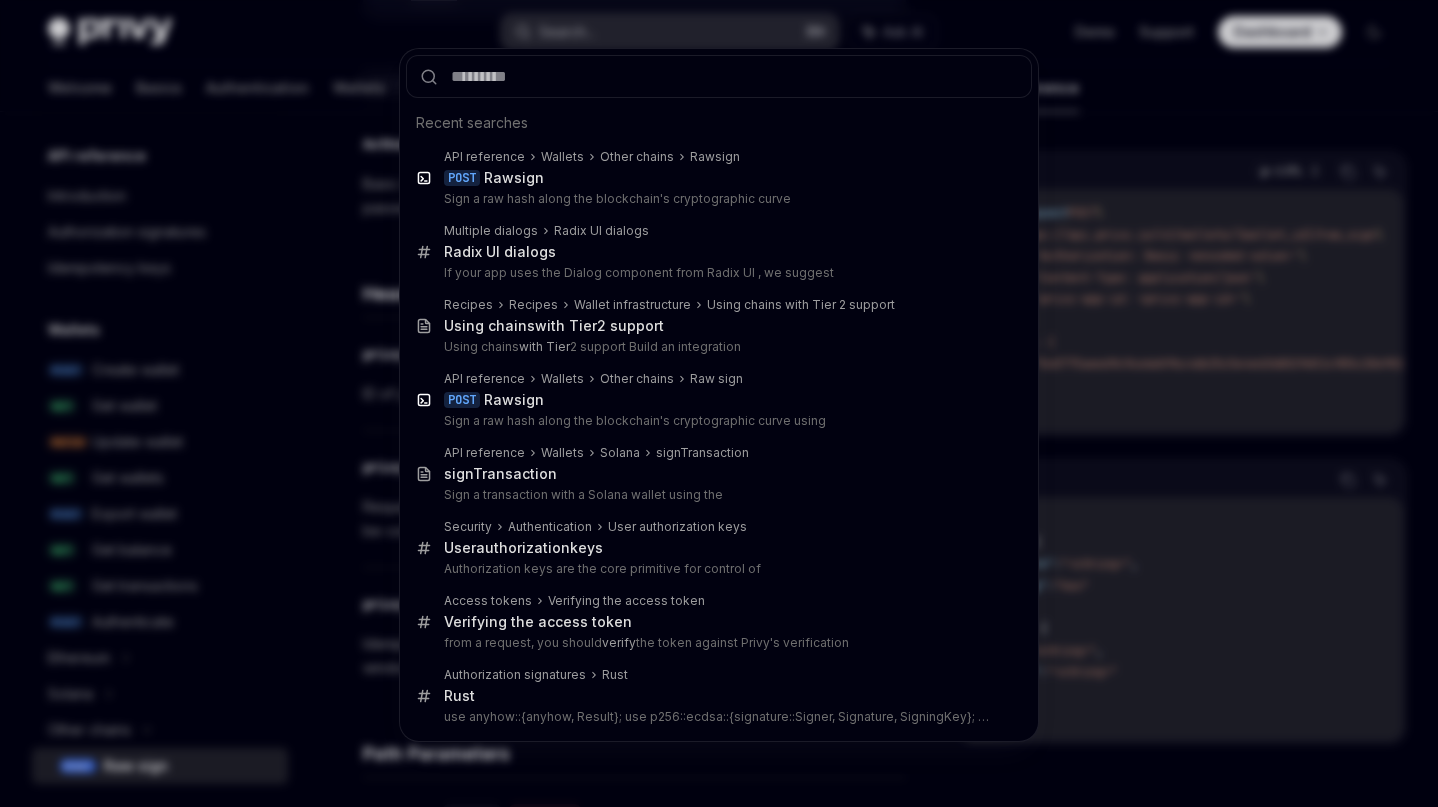 type on "**********" 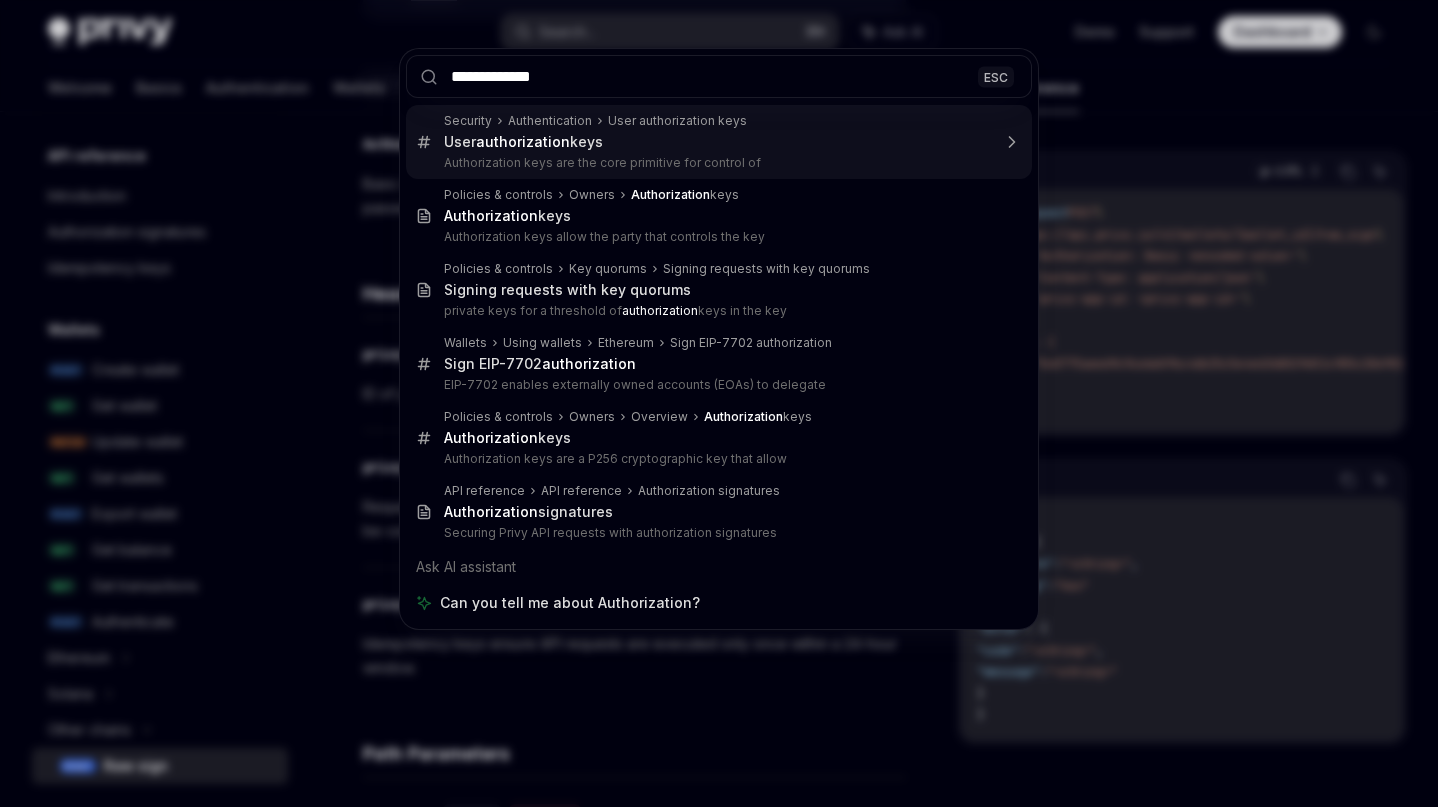 type 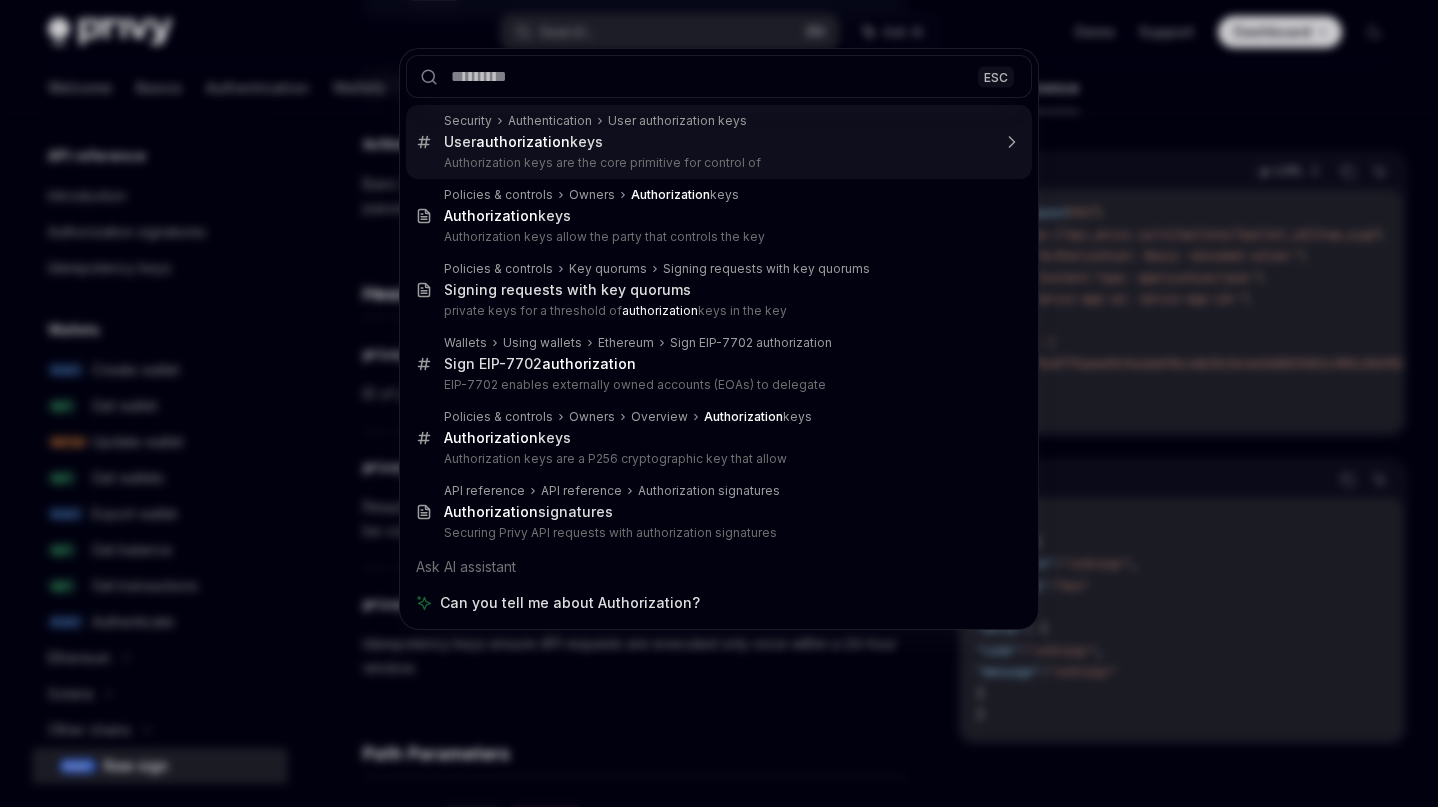 type on "*" 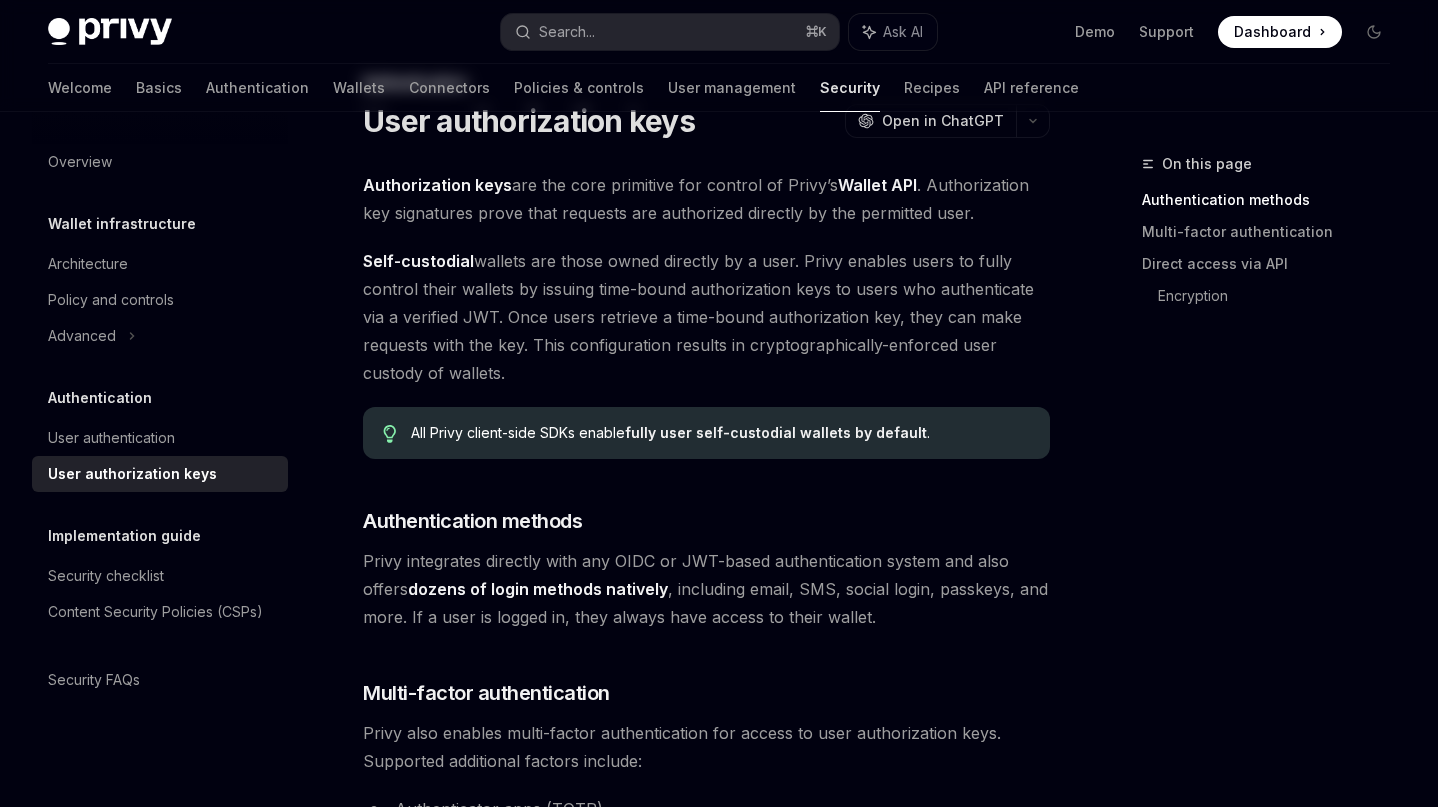 scroll, scrollTop: 0, scrollLeft: 0, axis: both 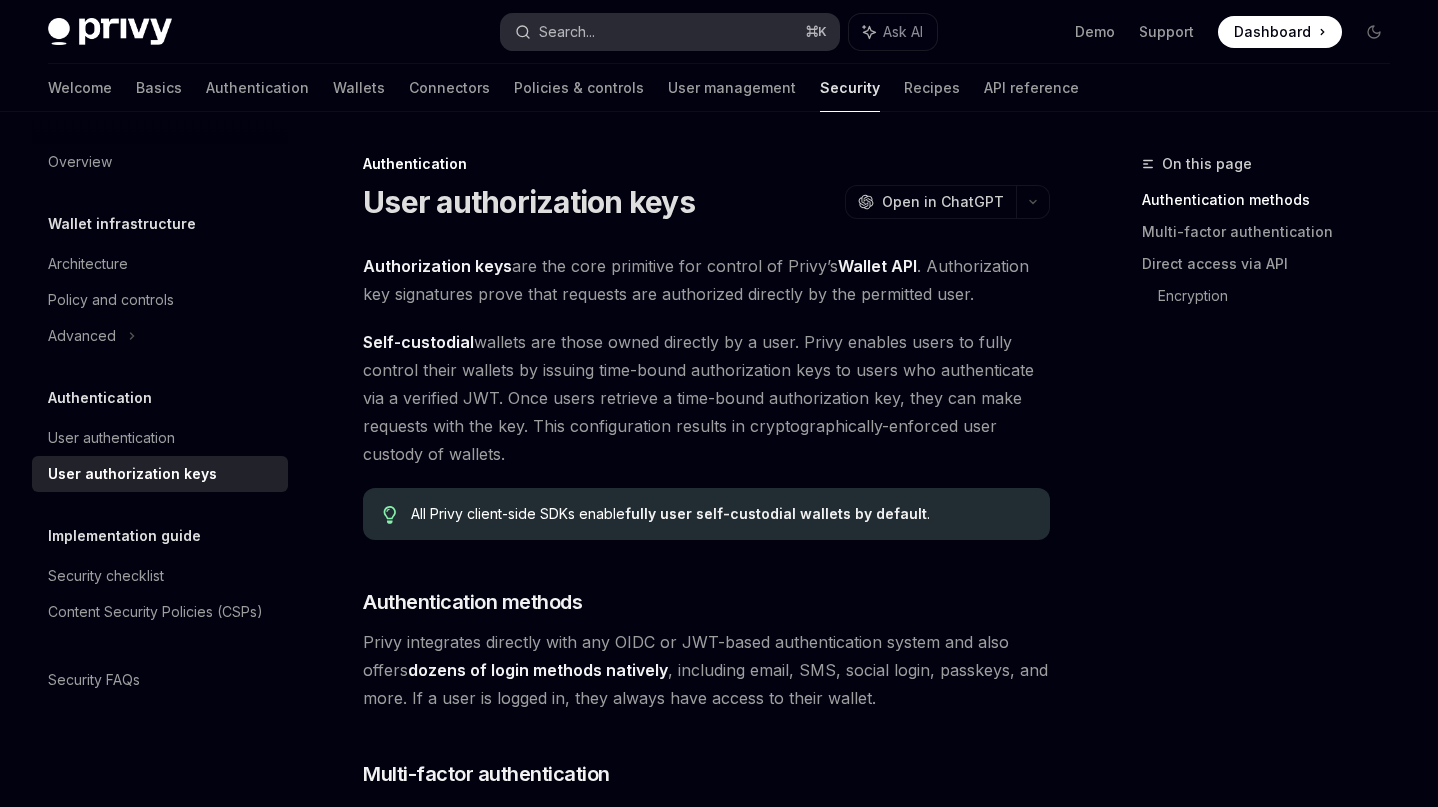 click on "Search... ⌘ K" at bounding box center [670, 32] 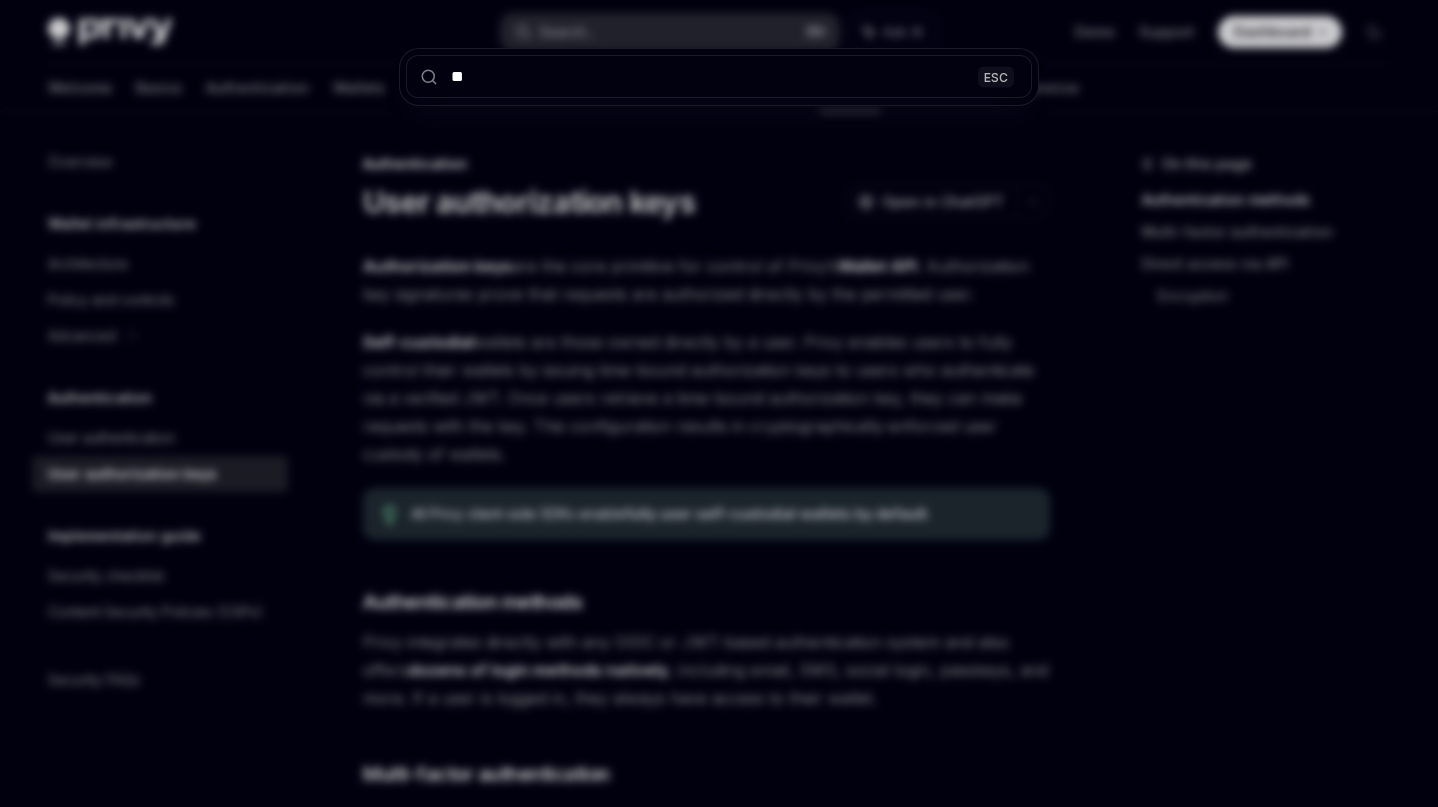type on "***" 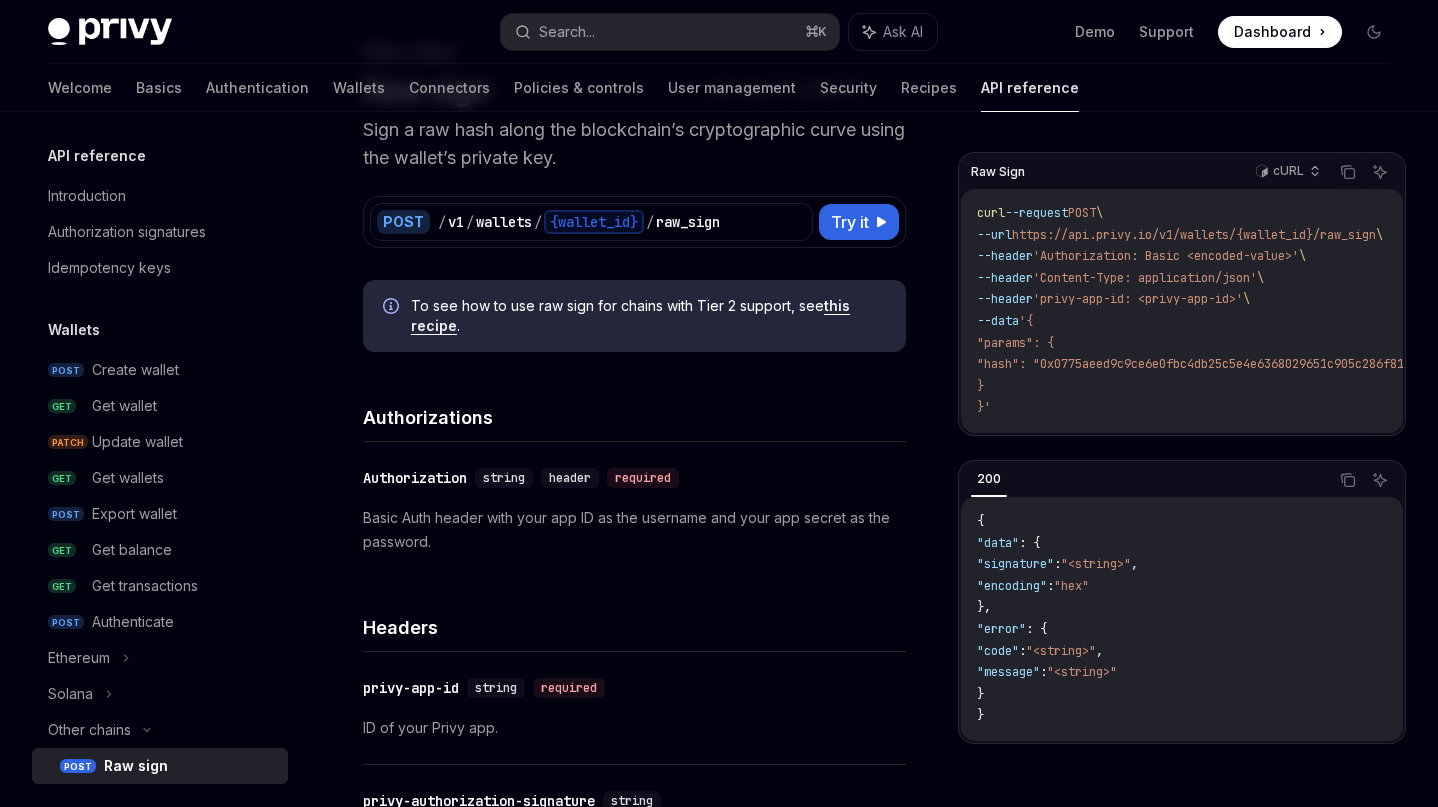 type on "*" 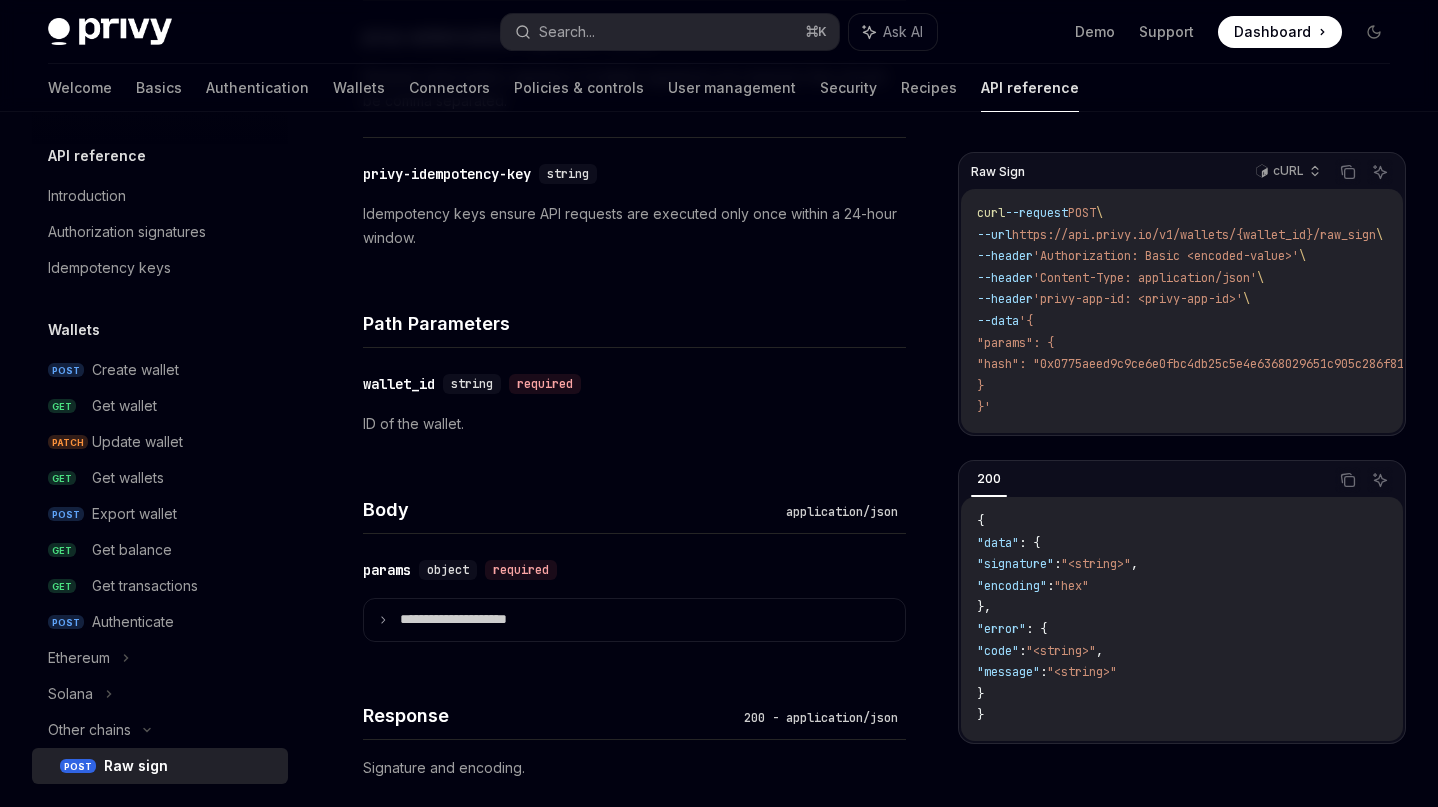 scroll, scrollTop: 1125, scrollLeft: 0, axis: vertical 